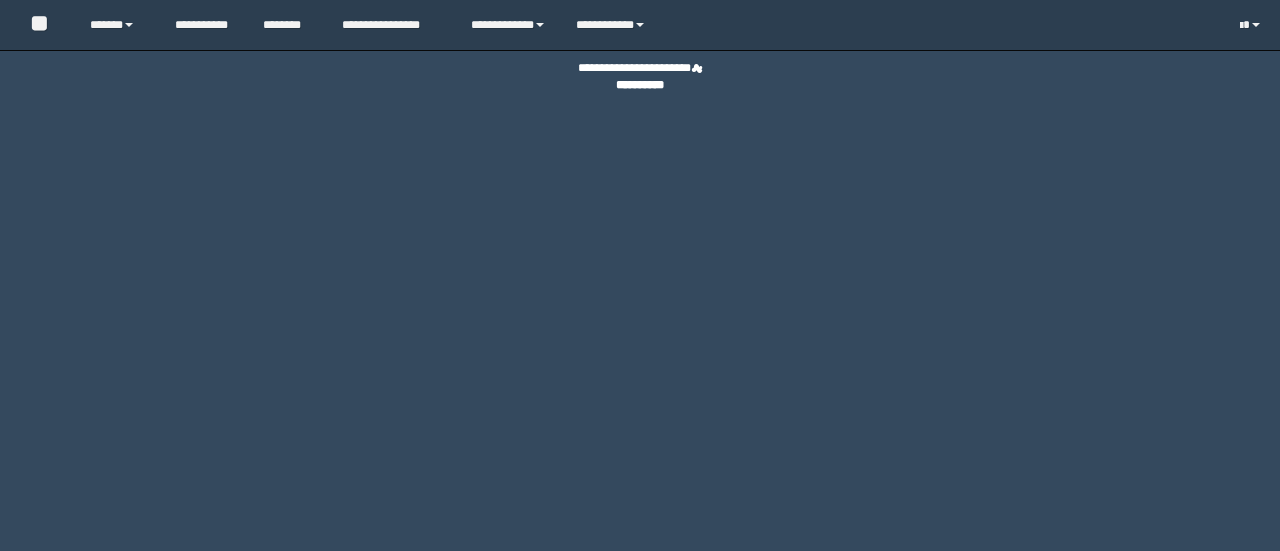 scroll, scrollTop: 0, scrollLeft: 0, axis: both 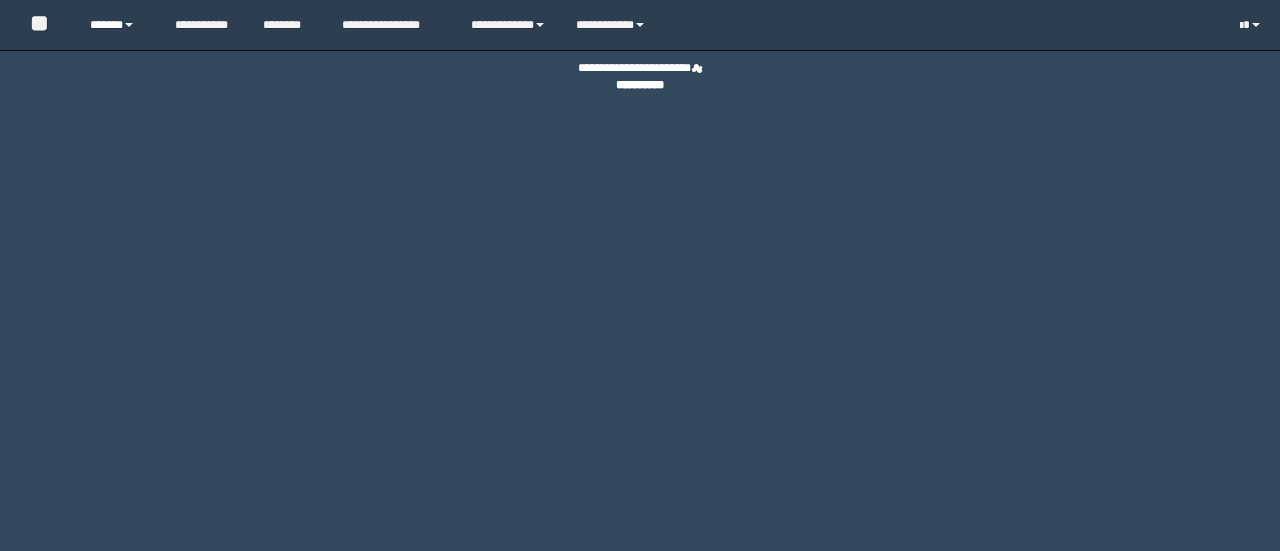 click on "******" at bounding box center (117, 25) 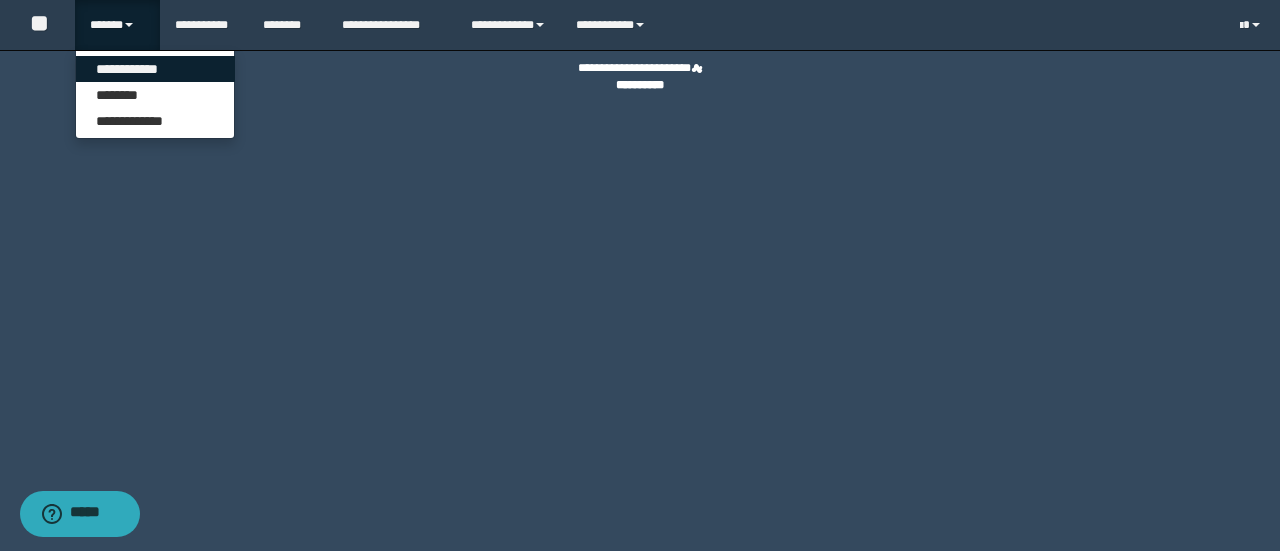 scroll, scrollTop: 0, scrollLeft: 0, axis: both 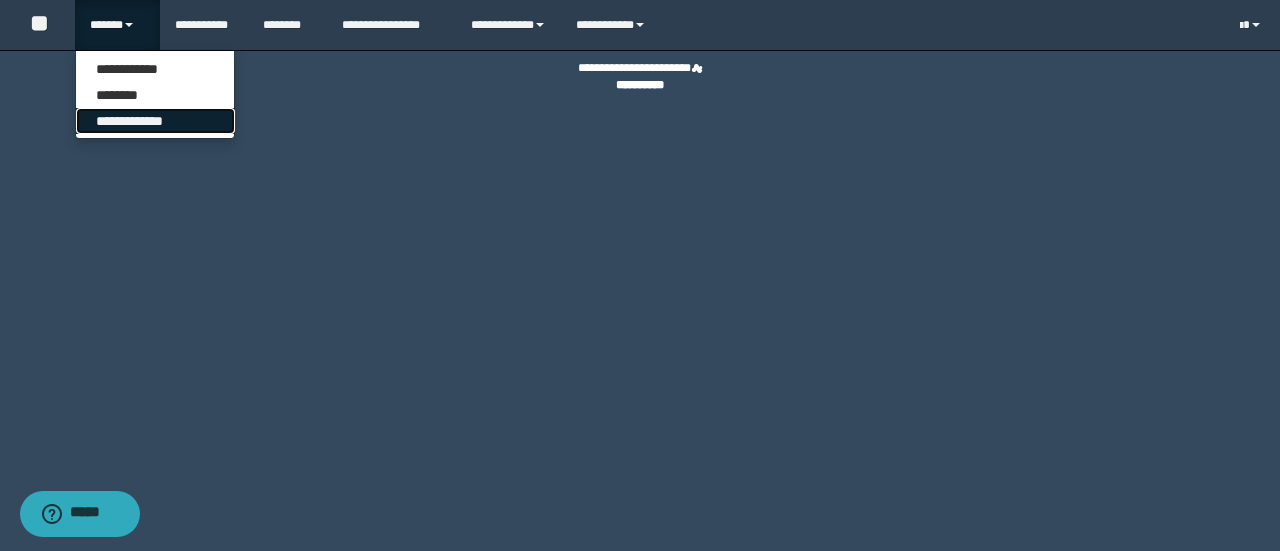 click on "**********" at bounding box center (155, 121) 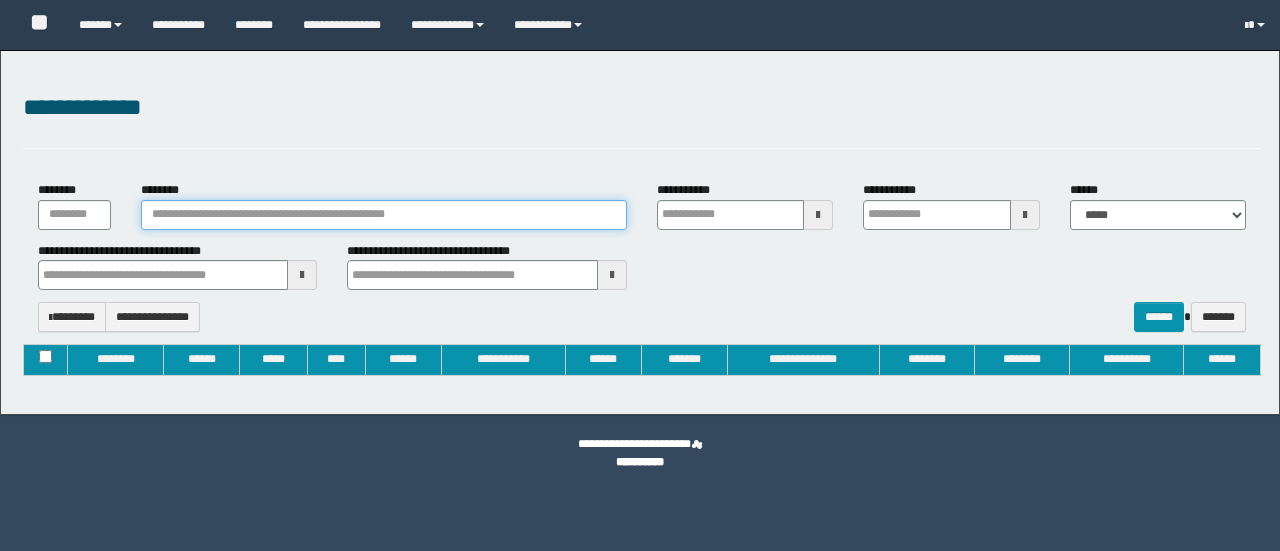 click on "********" at bounding box center [384, 215] 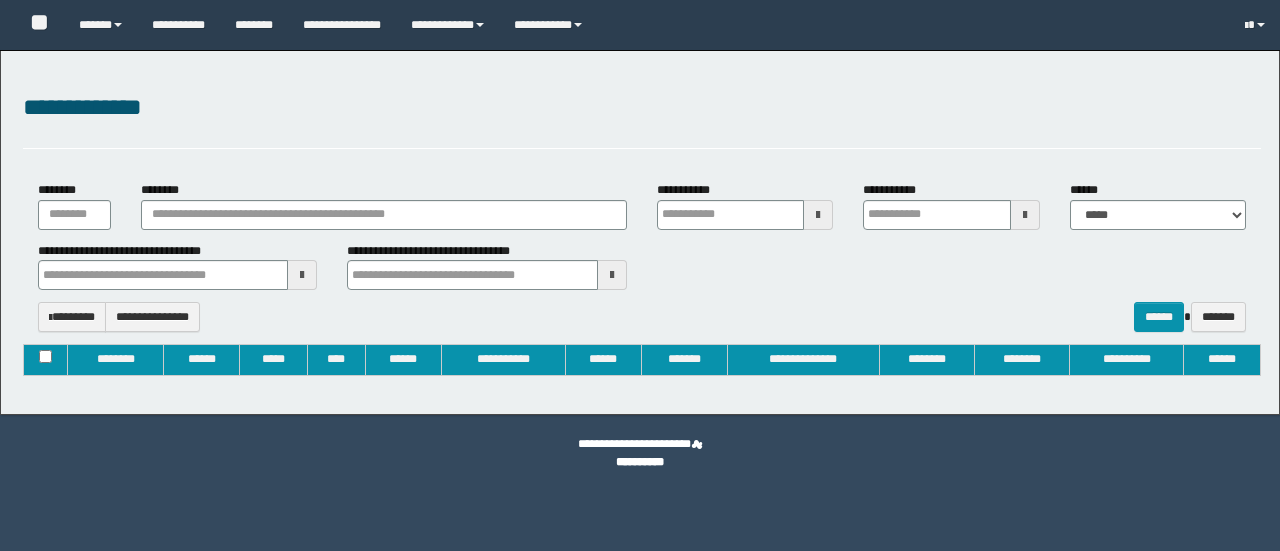 type on "**********" 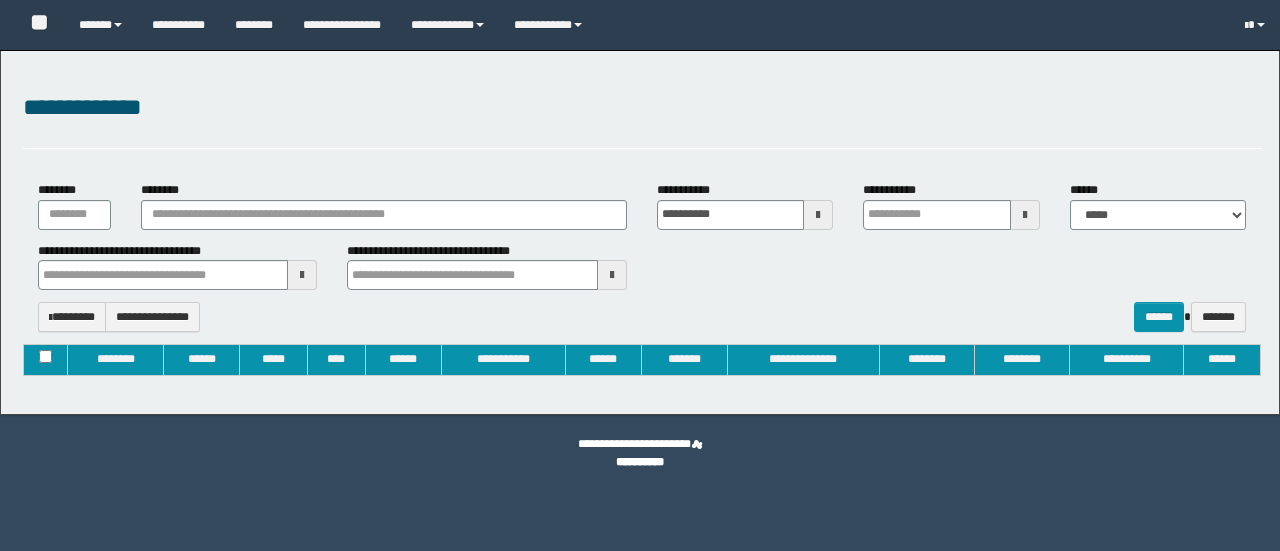 type on "**********" 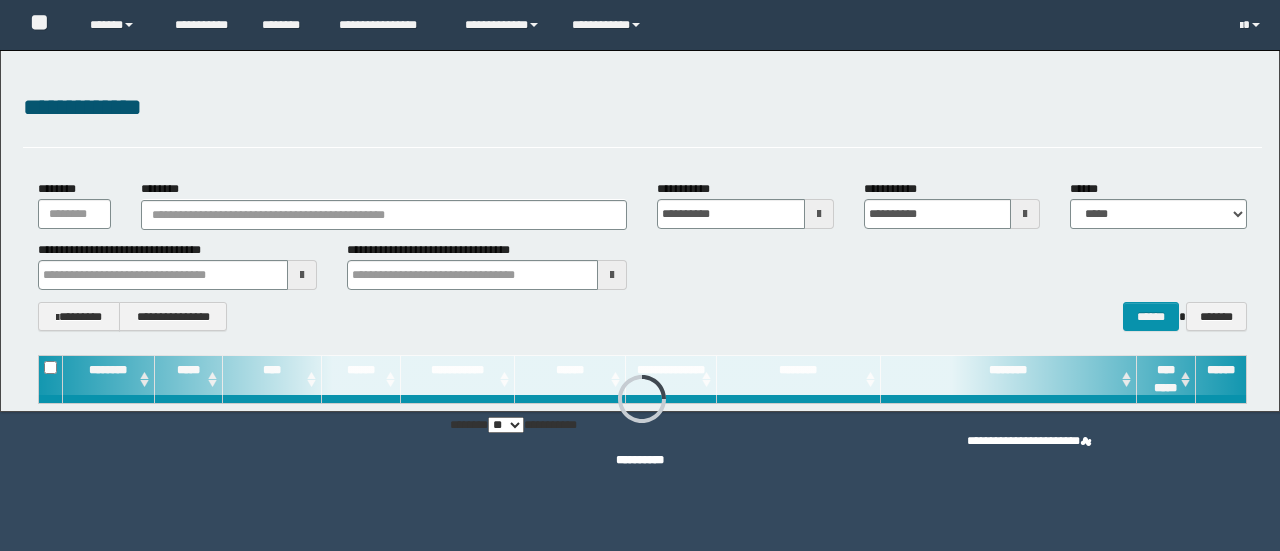 scroll, scrollTop: 0, scrollLeft: 0, axis: both 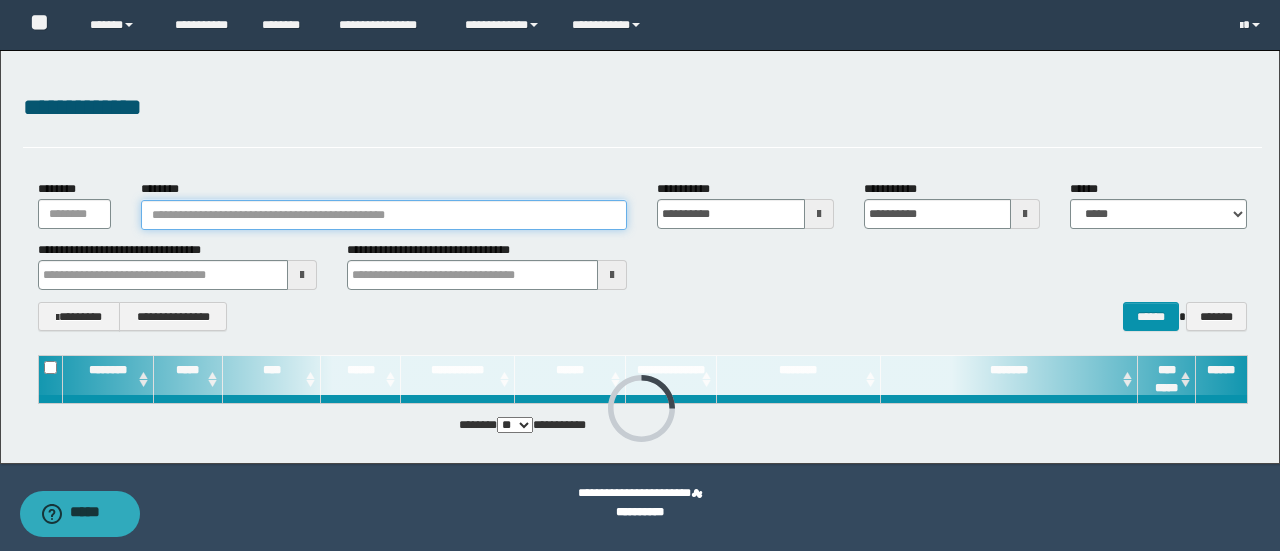 click on "********" at bounding box center (384, 215) 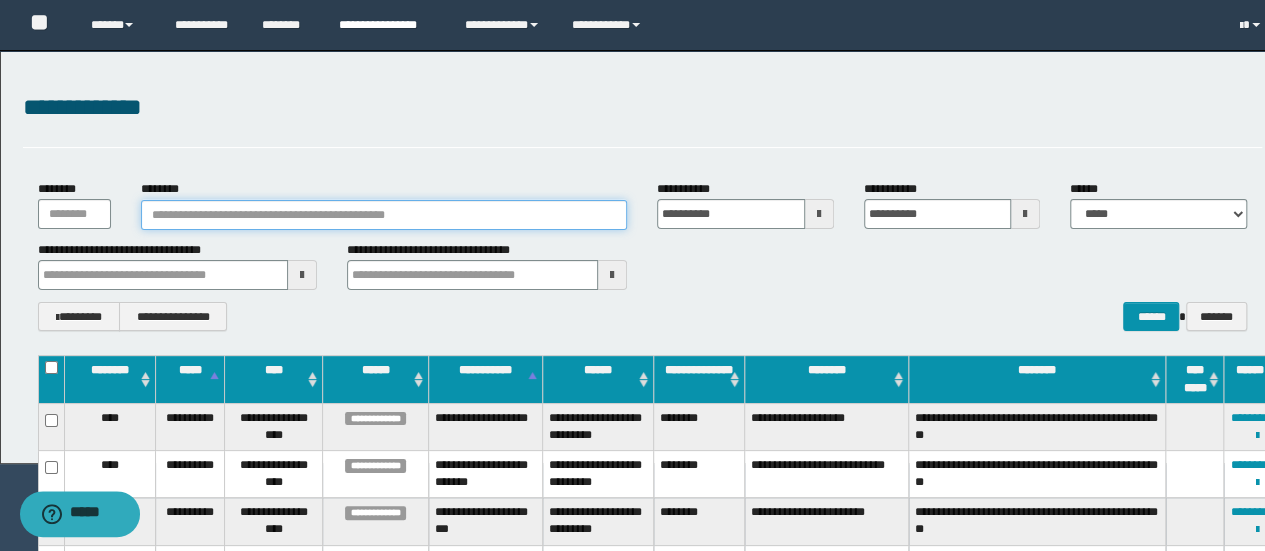 type 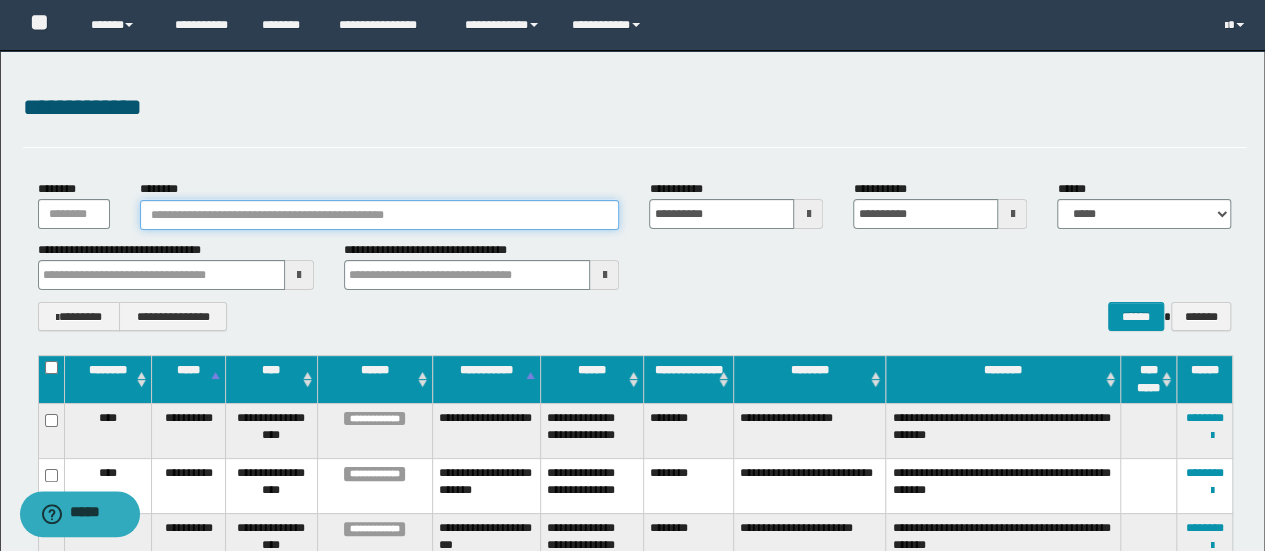 click on "********" at bounding box center (380, 215) 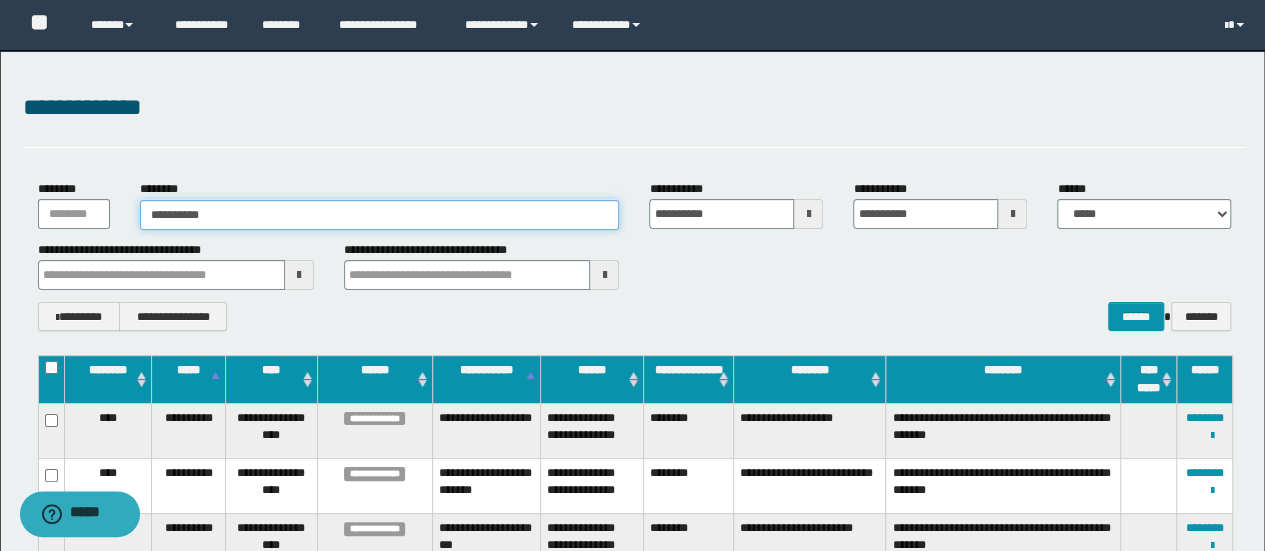 type on "**********" 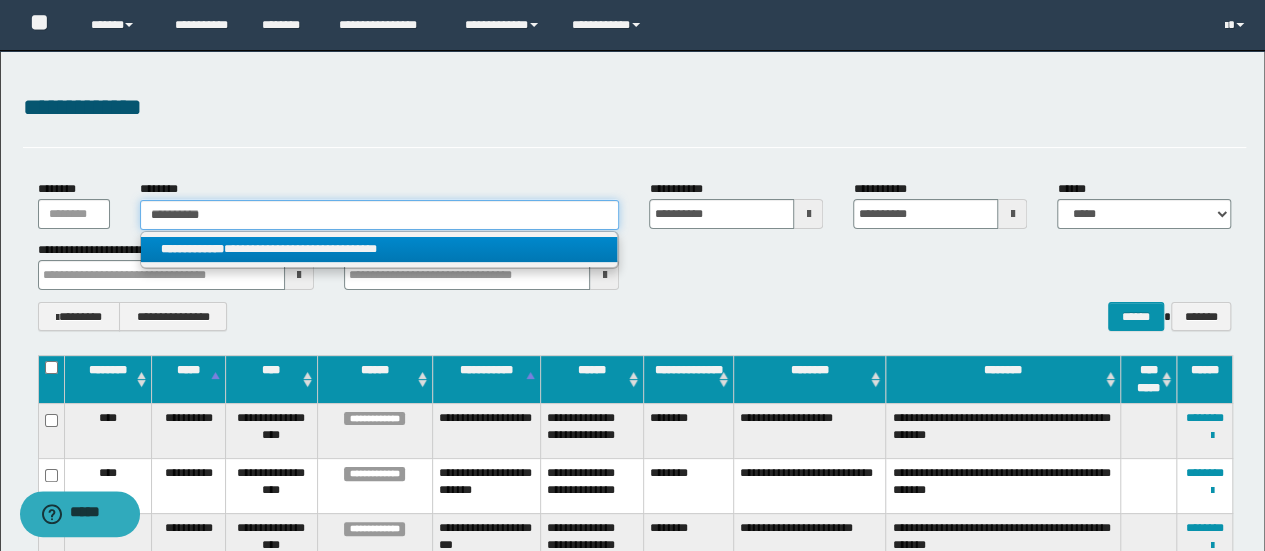 type on "**********" 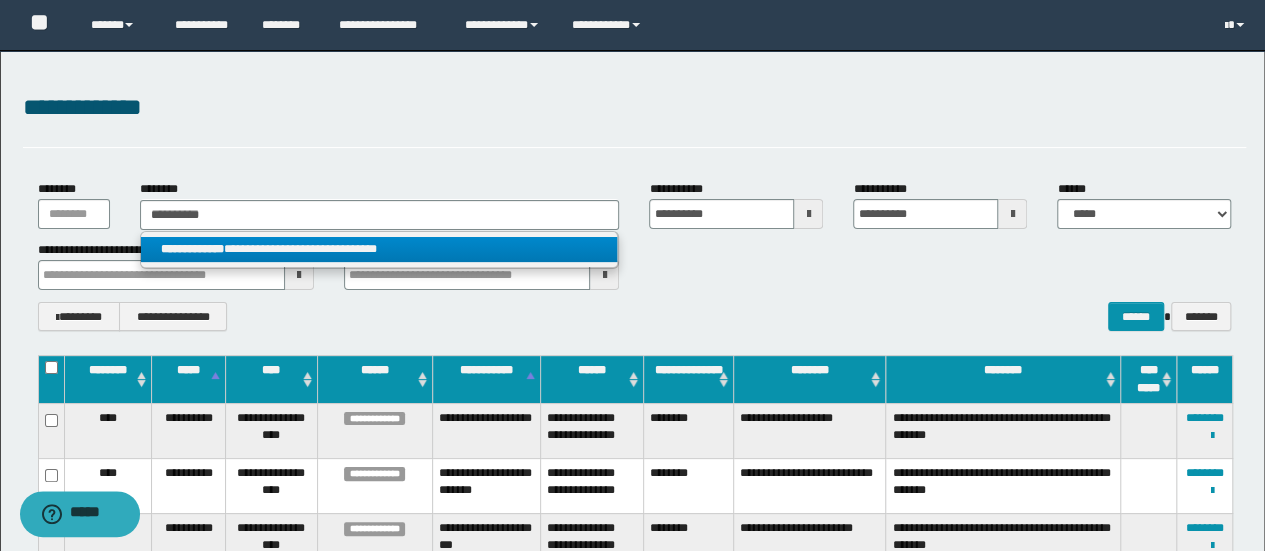 click on "**********" at bounding box center (379, 249) 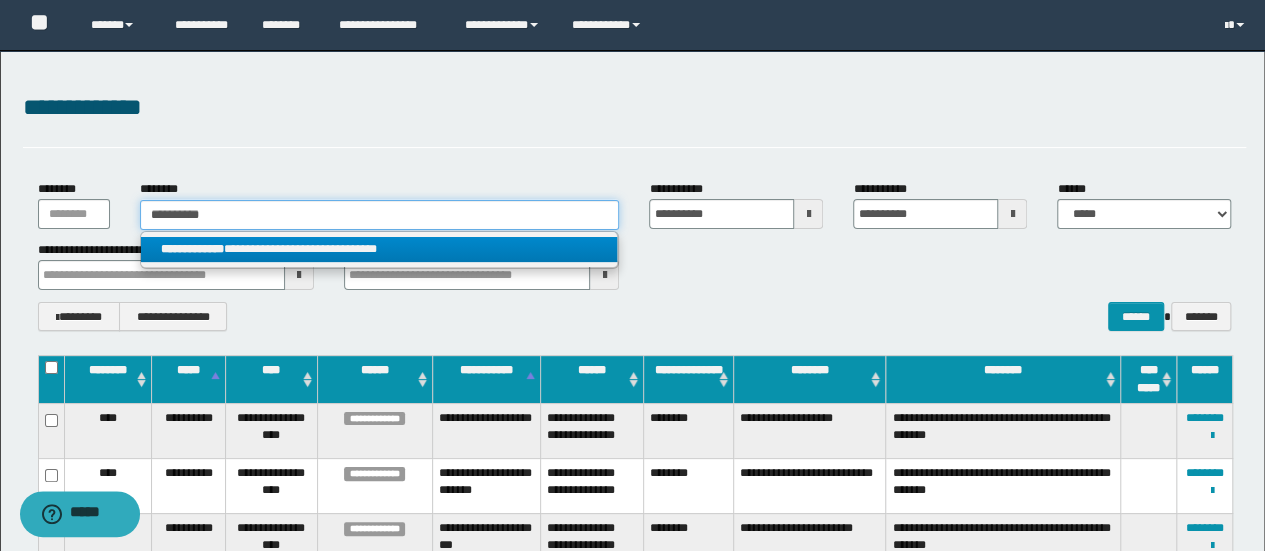 type 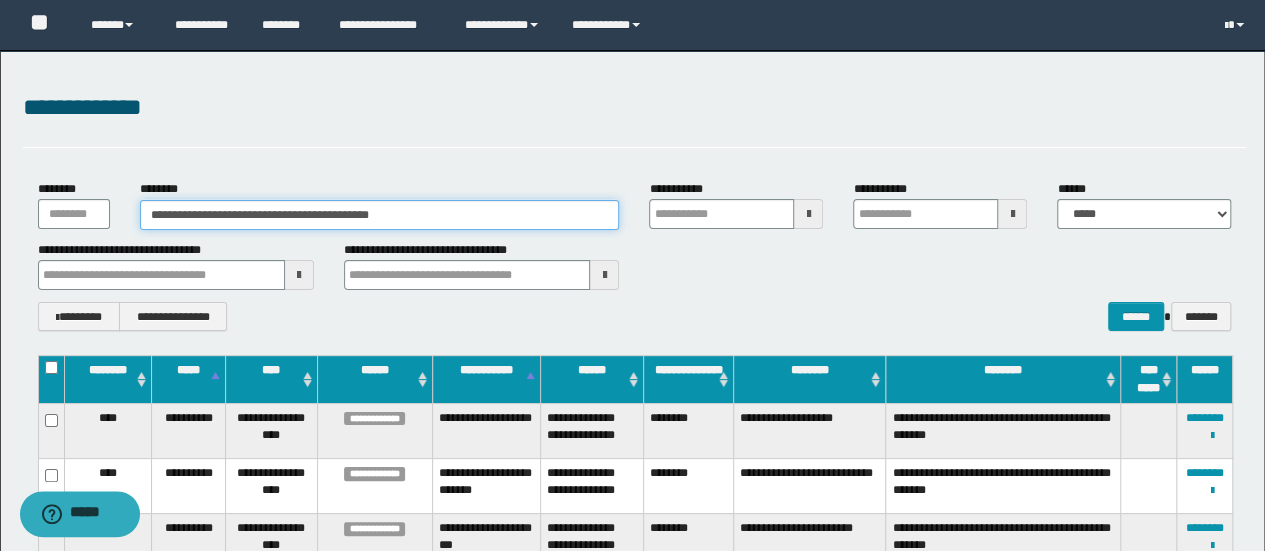 type 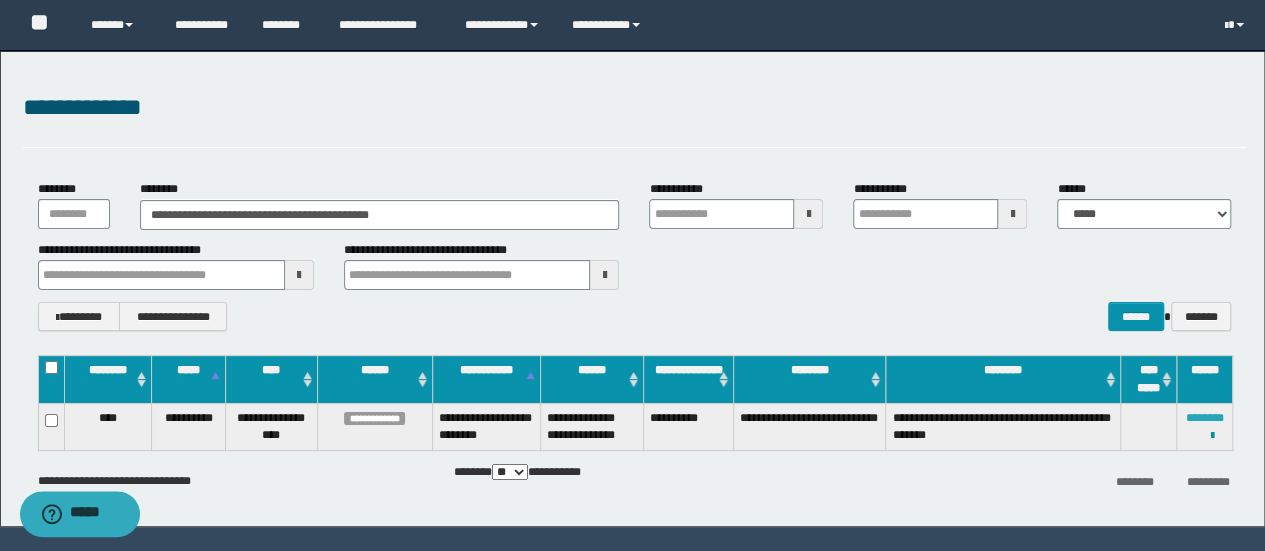 click on "********" at bounding box center [1205, 418] 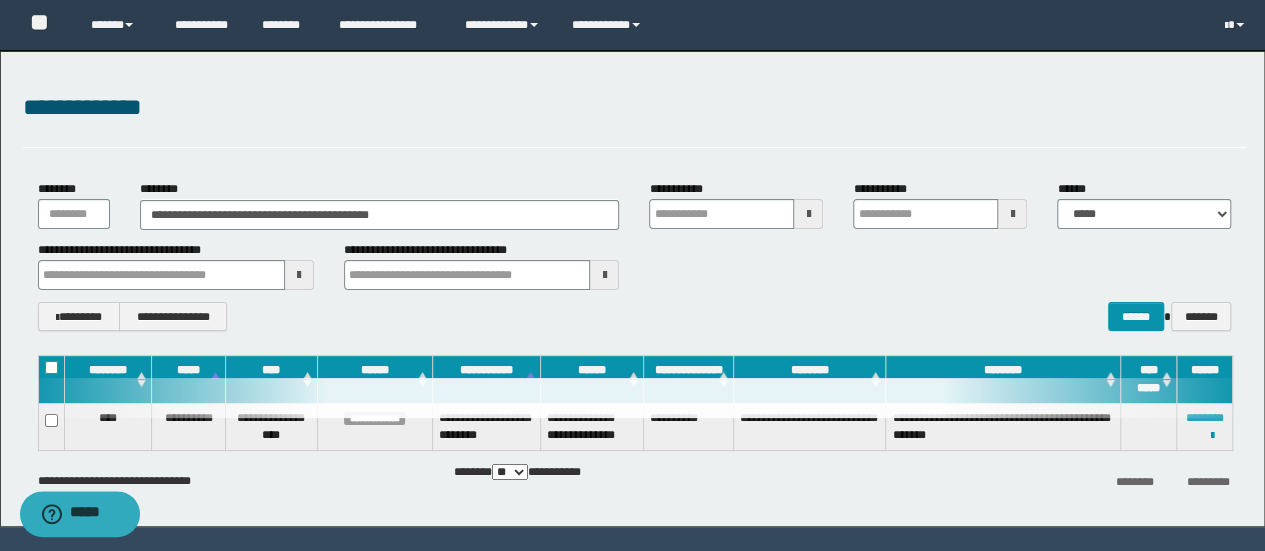 type 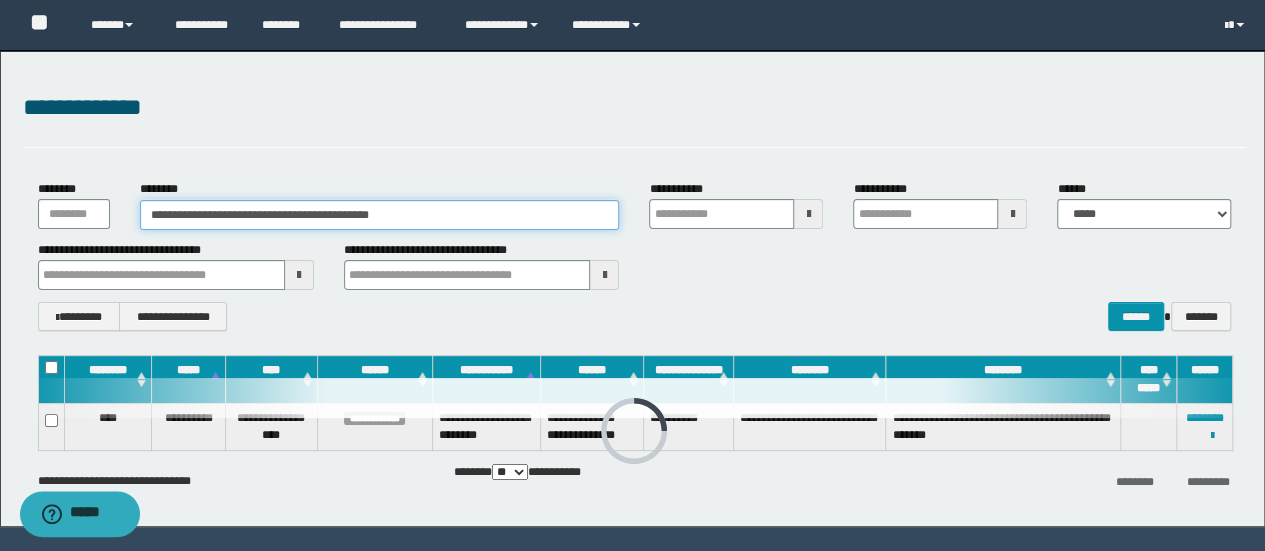 drag, startPoint x: 489, startPoint y: 212, endPoint x: 0, endPoint y: 91, distance: 503.74796 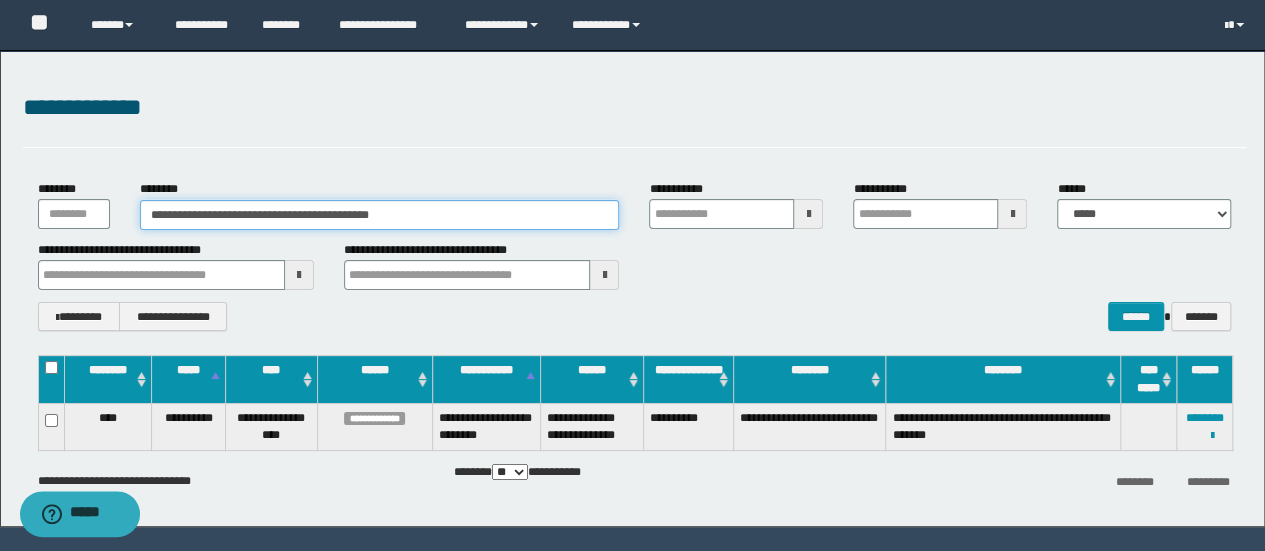paste 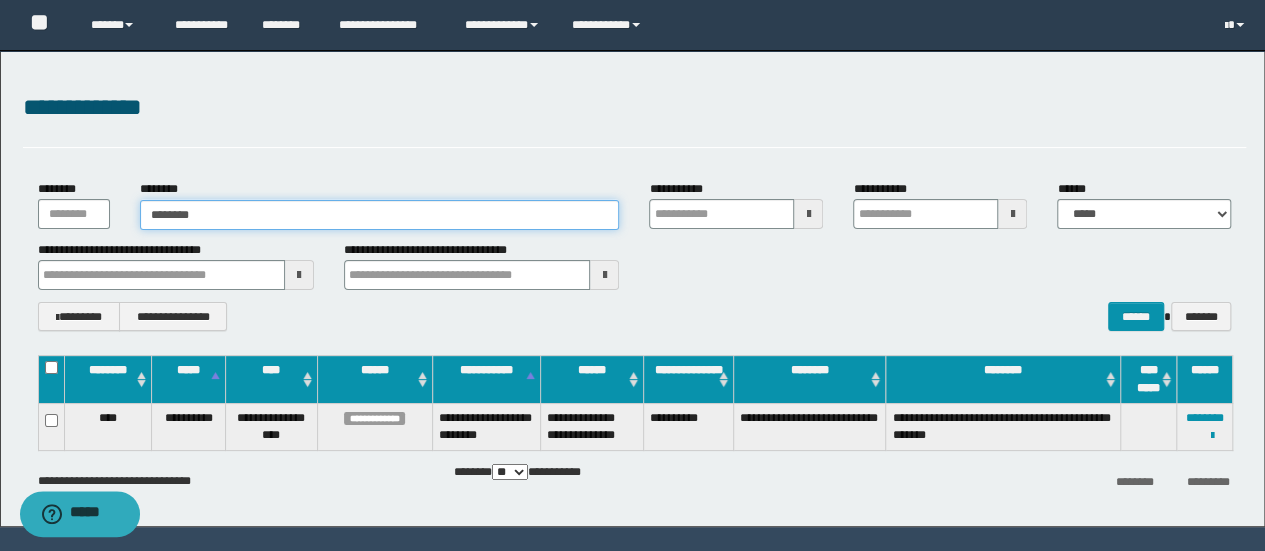 type on "********" 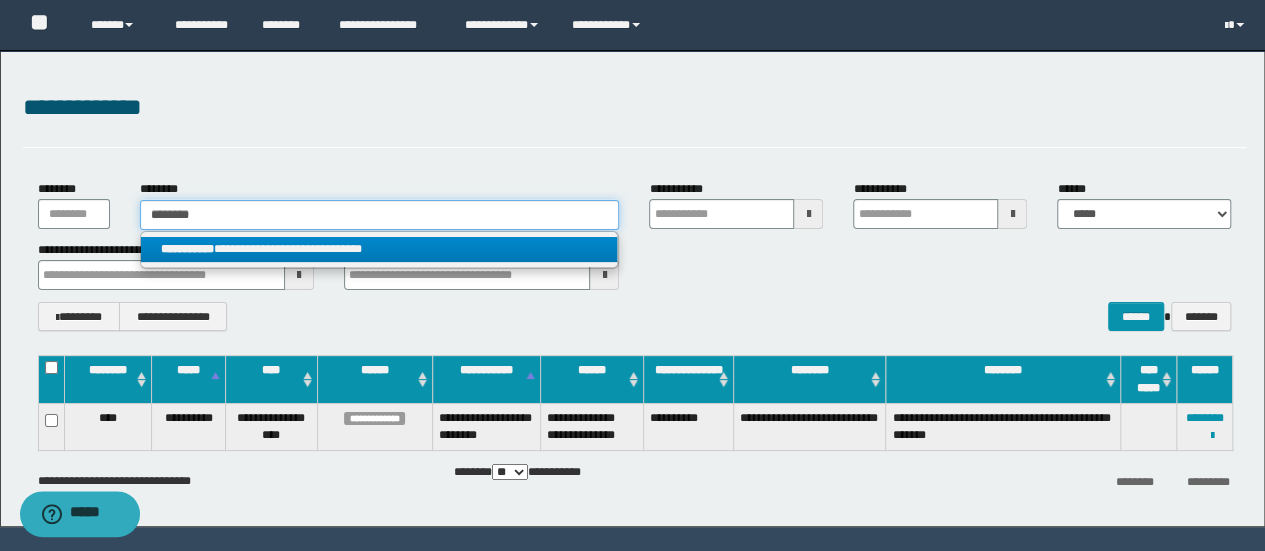 type on "********" 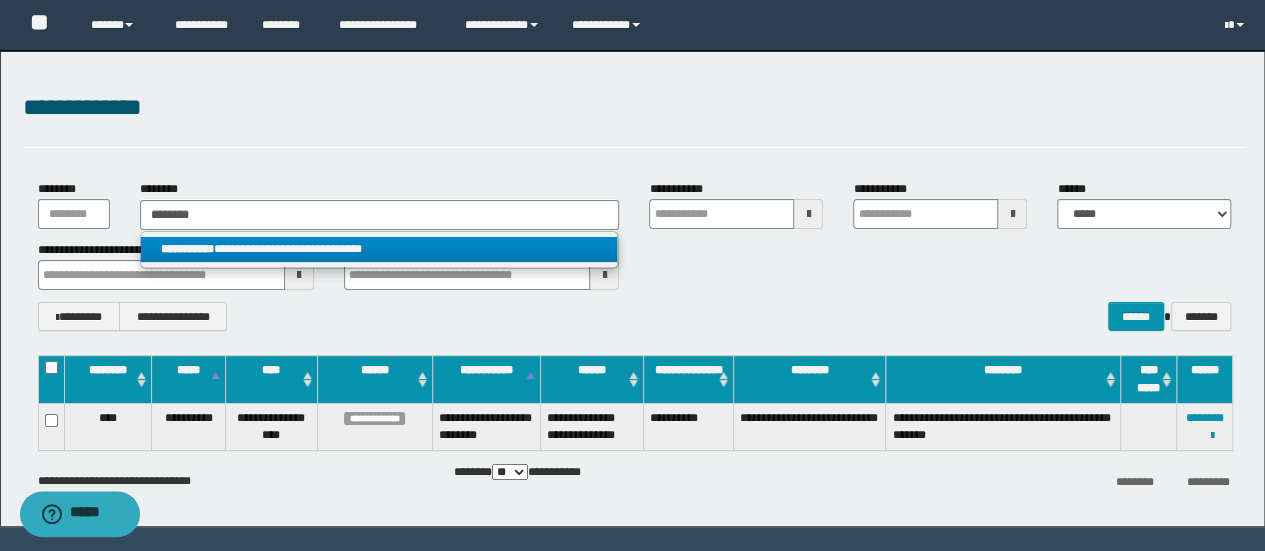 click on "**********" at bounding box center (379, 249) 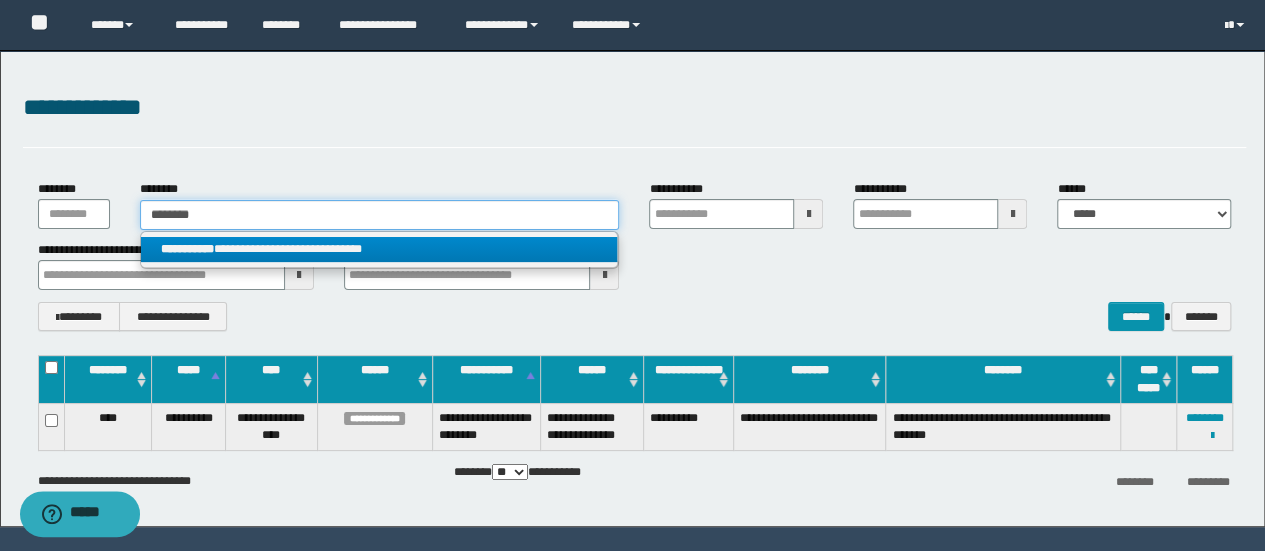 type 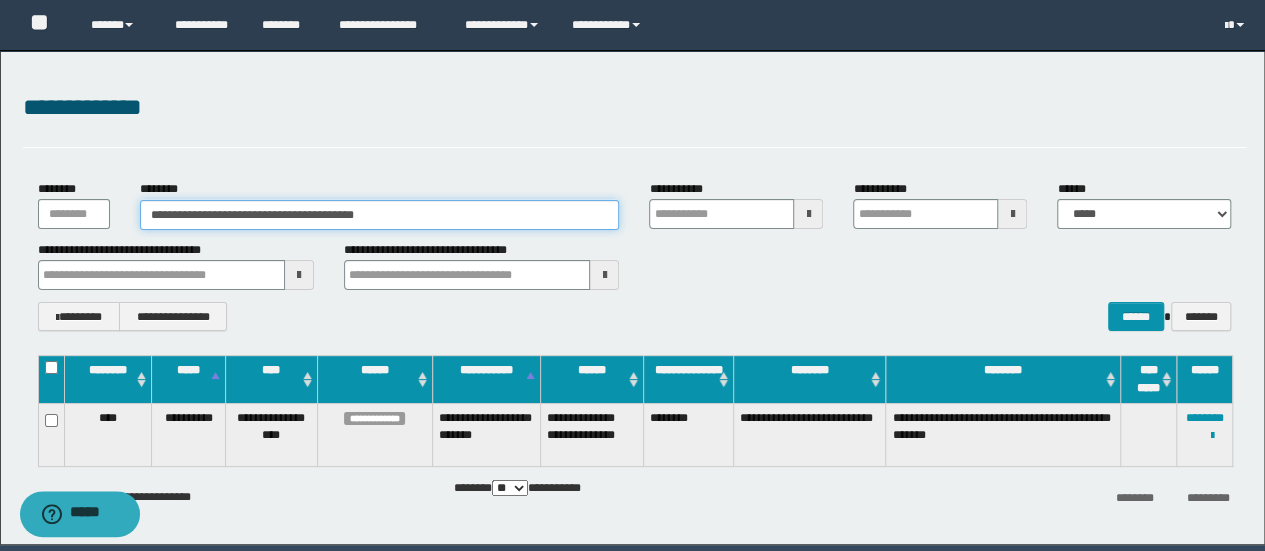 type 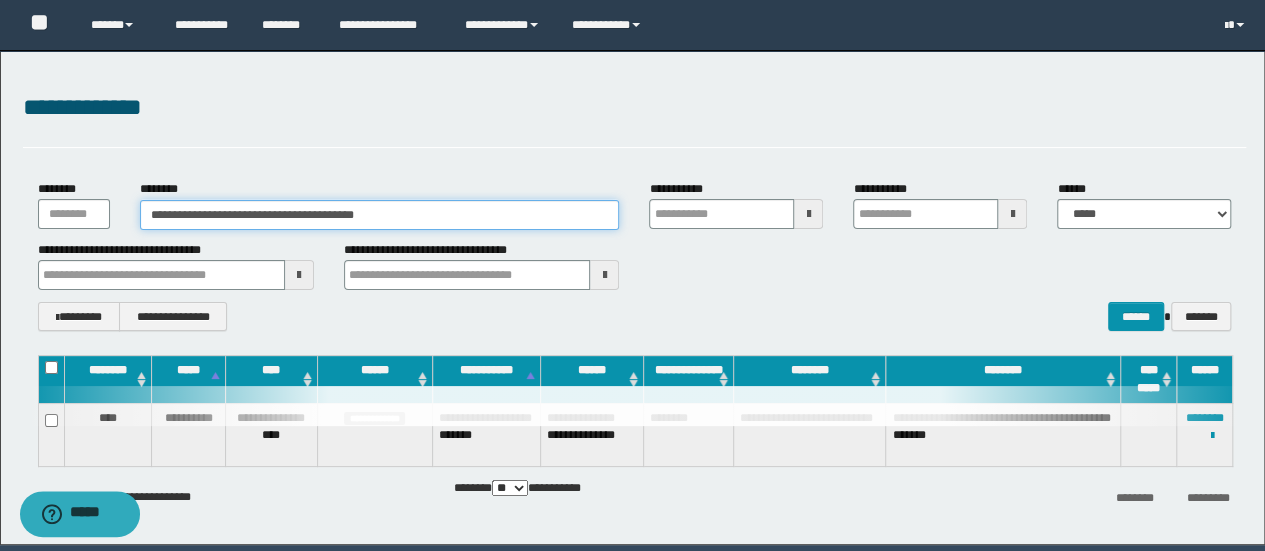 type 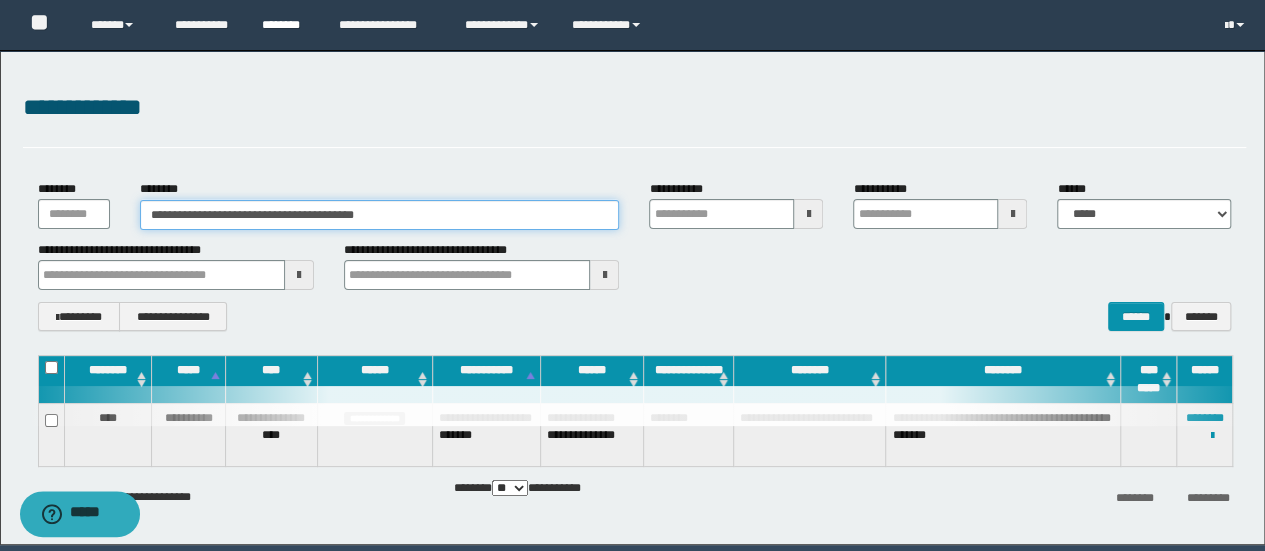type 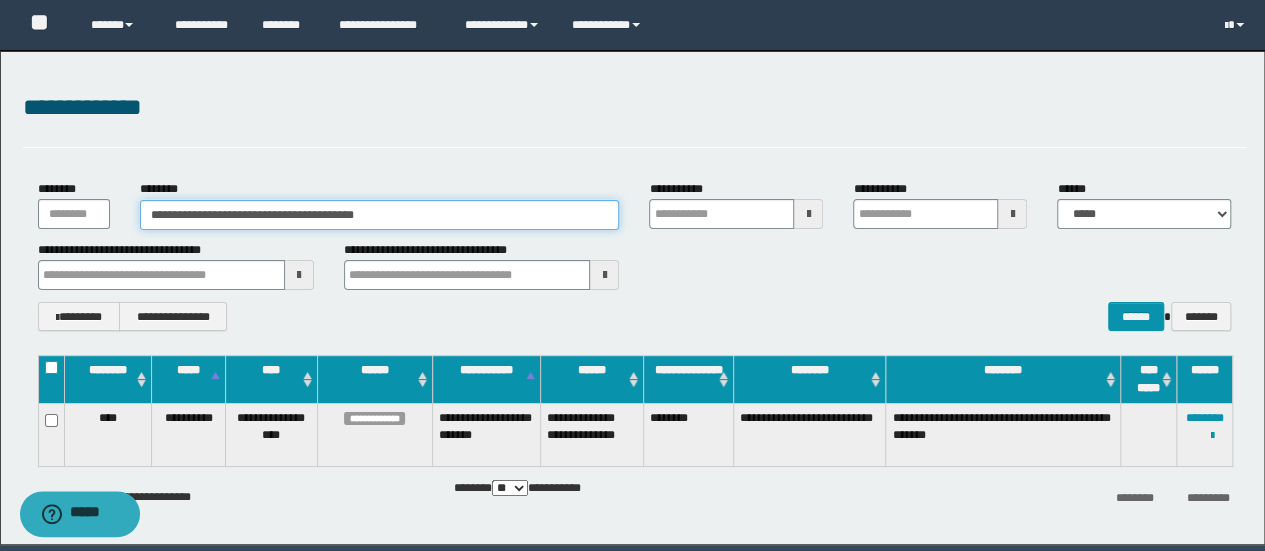 type 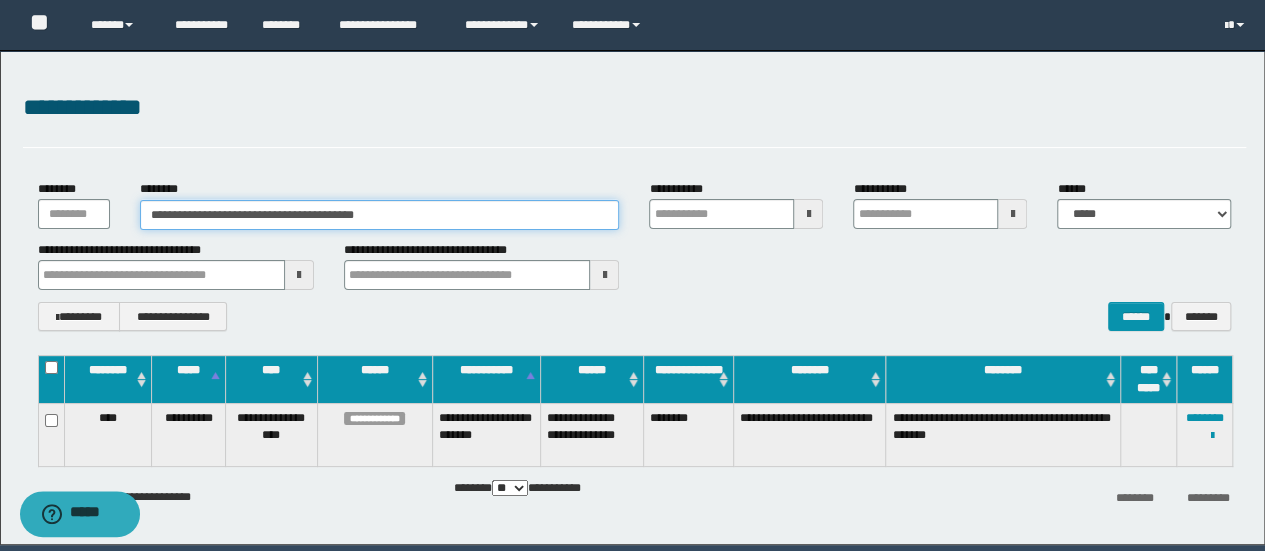 click on "**********" at bounding box center [380, 215] 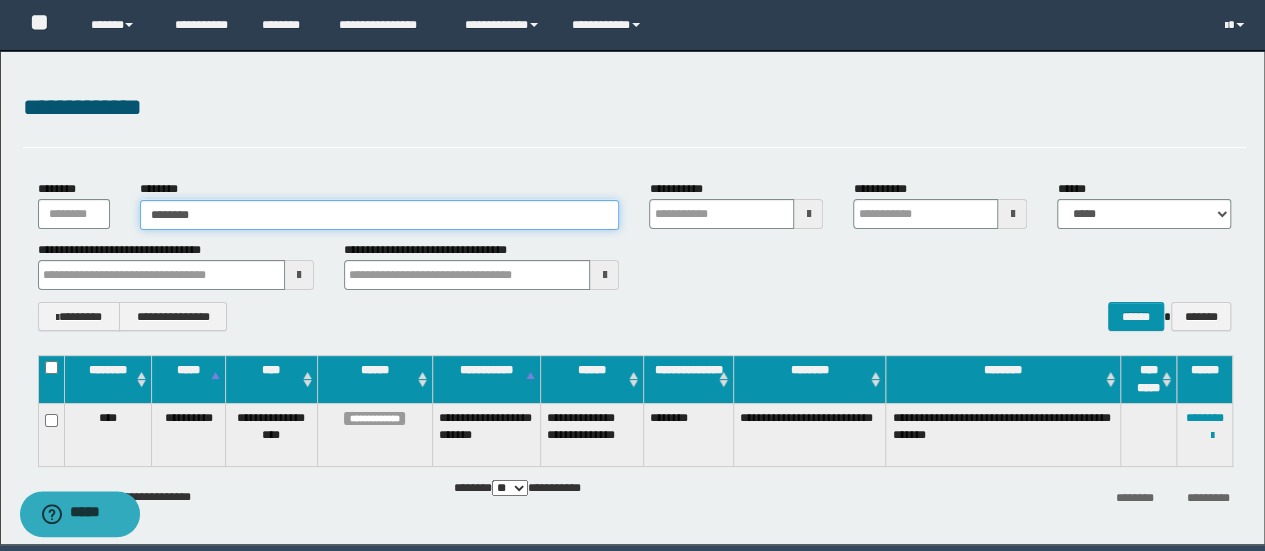 type on "********" 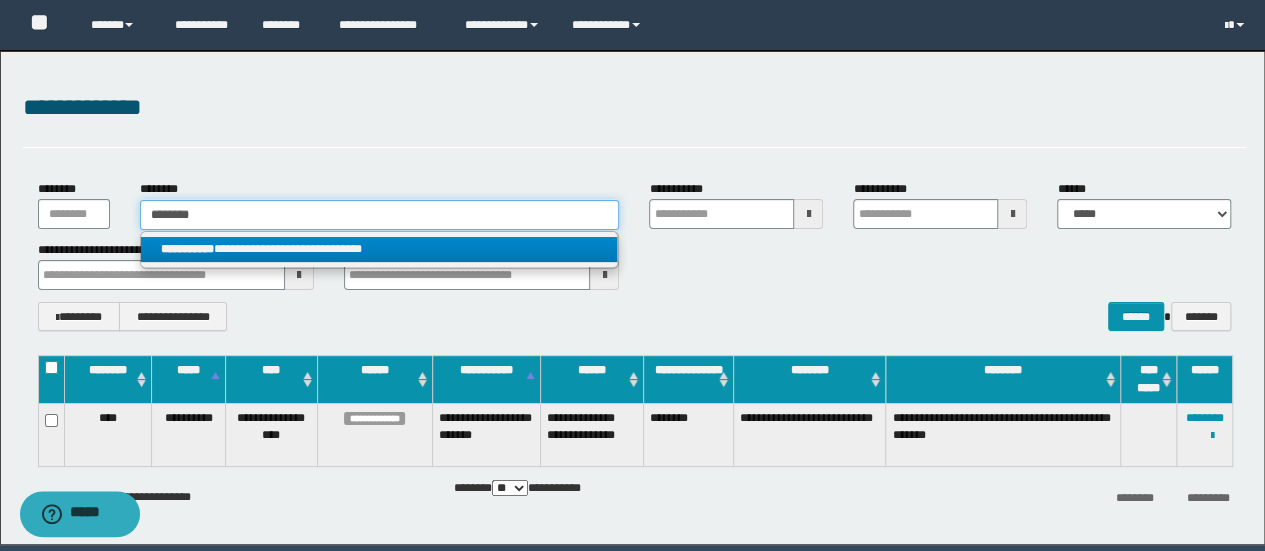 type on "********" 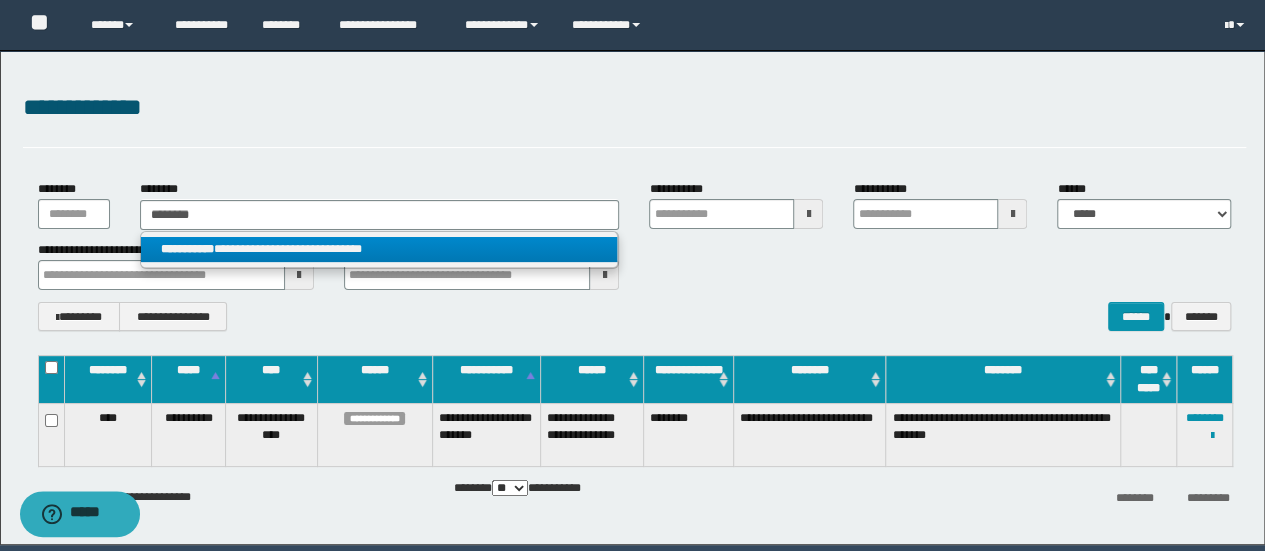 click on "**********" at bounding box center [379, 249] 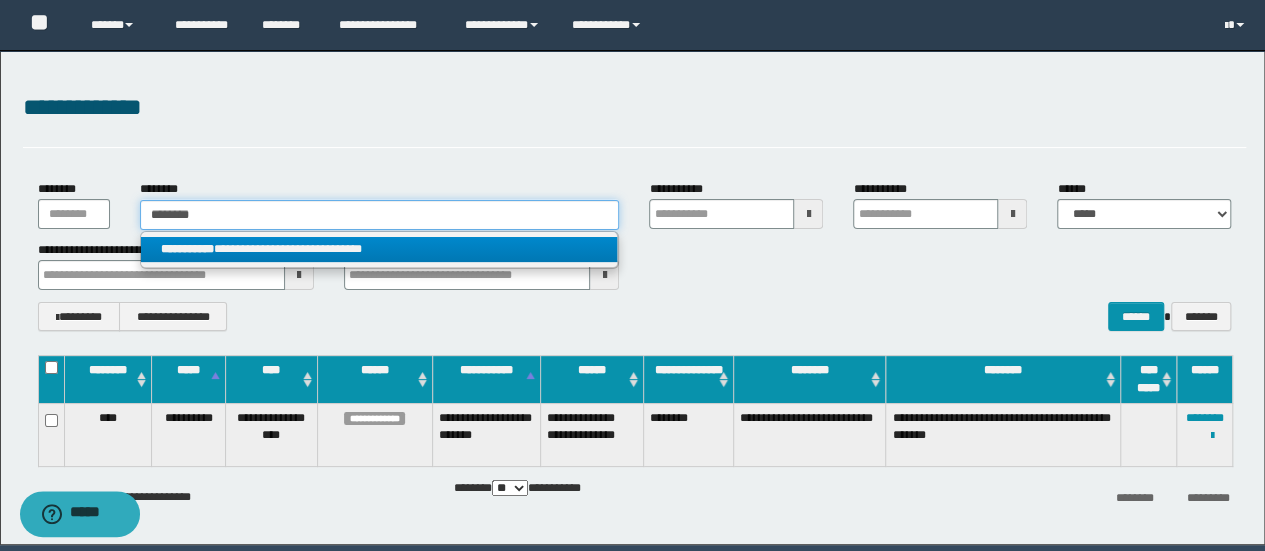 type 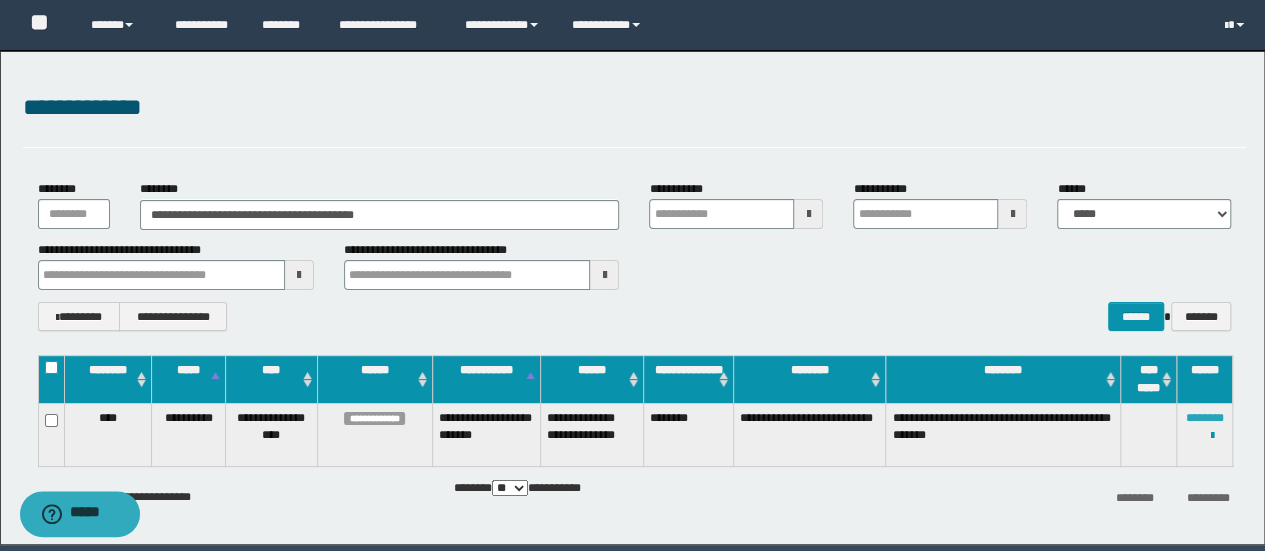 click on "********" at bounding box center (1205, 418) 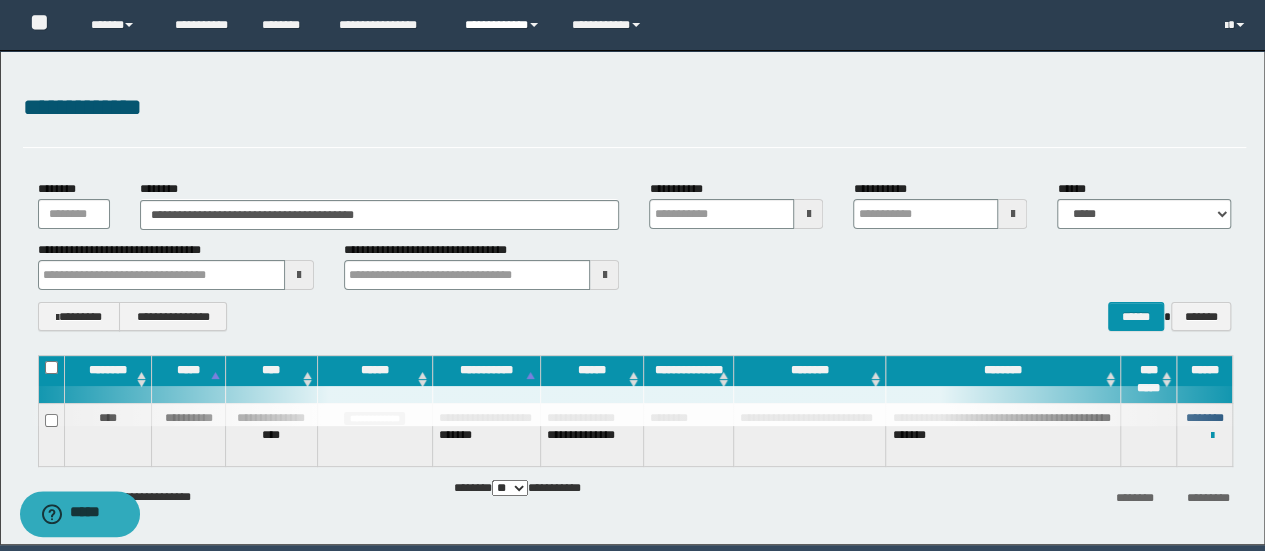 type 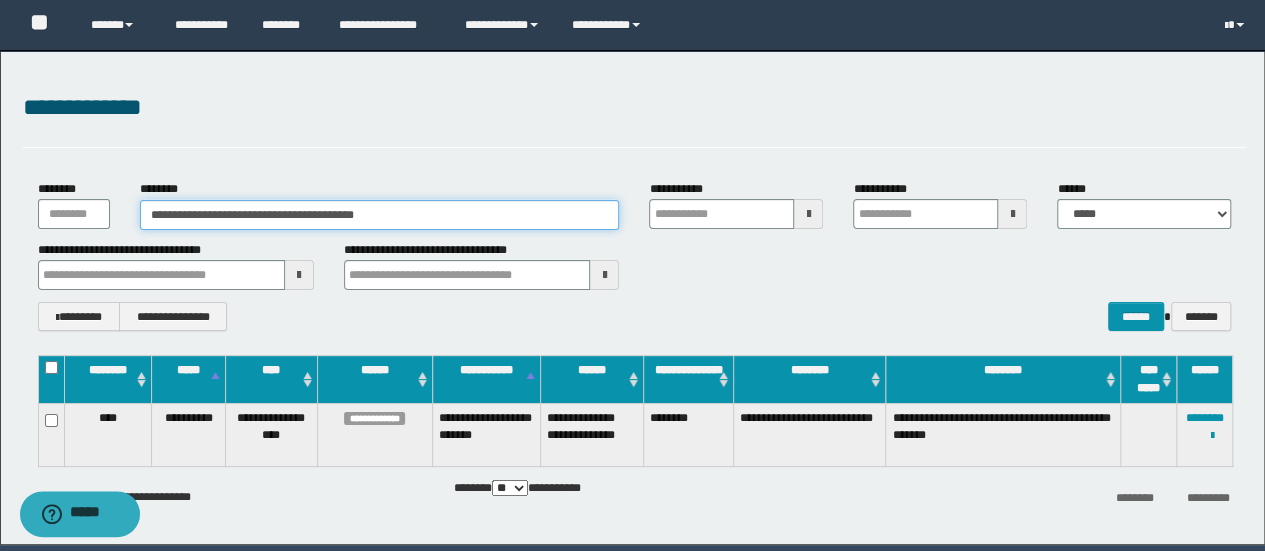 drag, startPoint x: 438, startPoint y: 209, endPoint x: 0, endPoint y: 133, distance: 444.5447 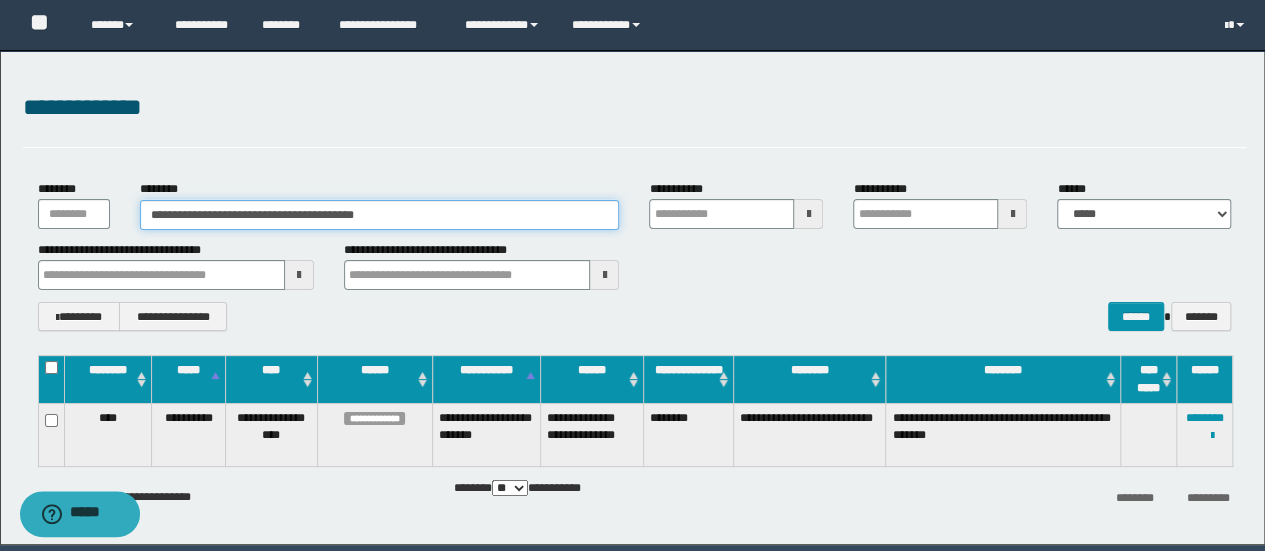 paste 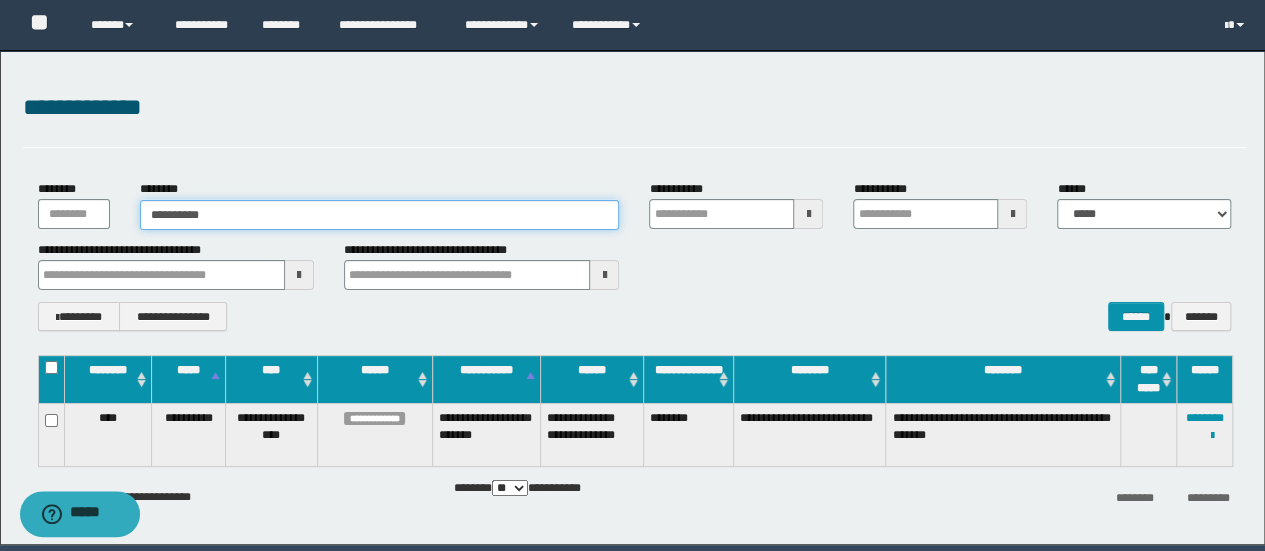 type on "**********" 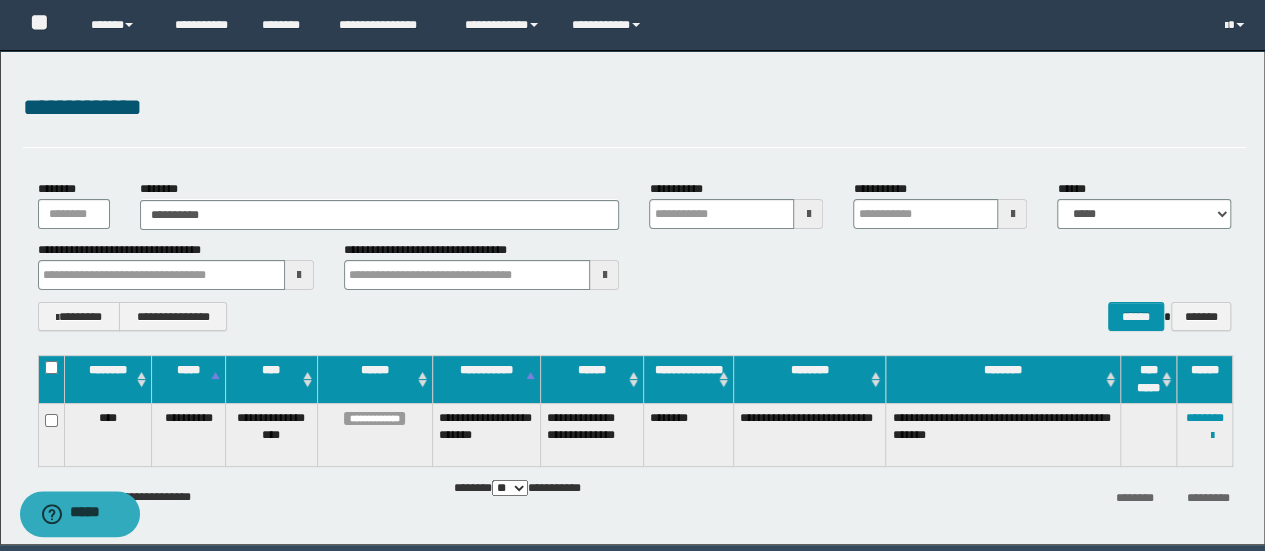 drag, startPoint x: 16, startPoint y: 136, endPoint x: 42, endPoint y: 143, distance: 26.925823 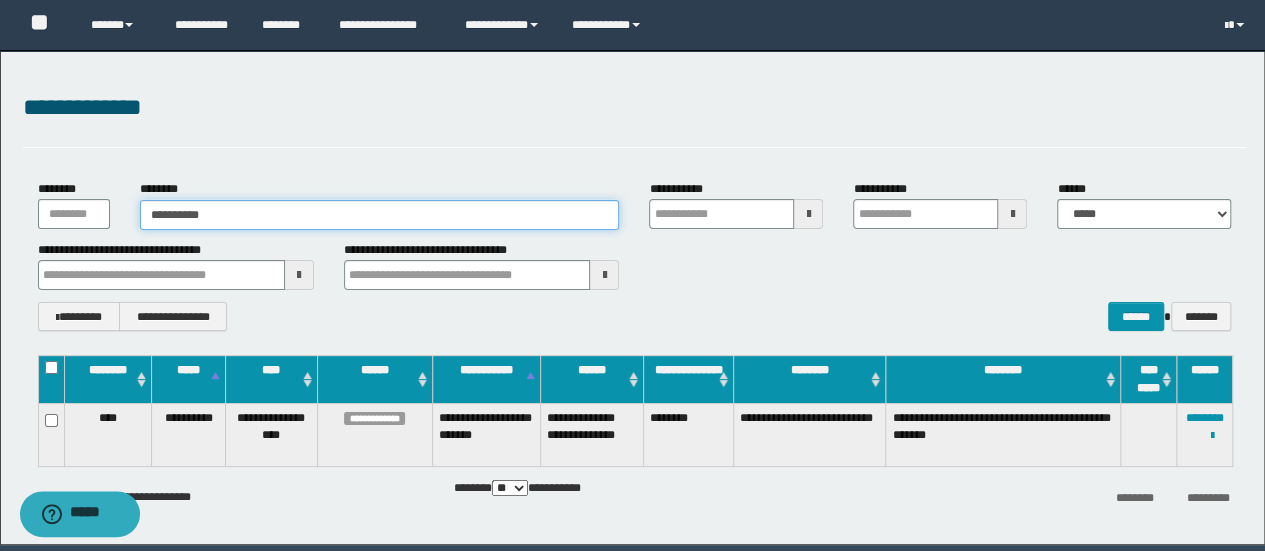 type on "**********" 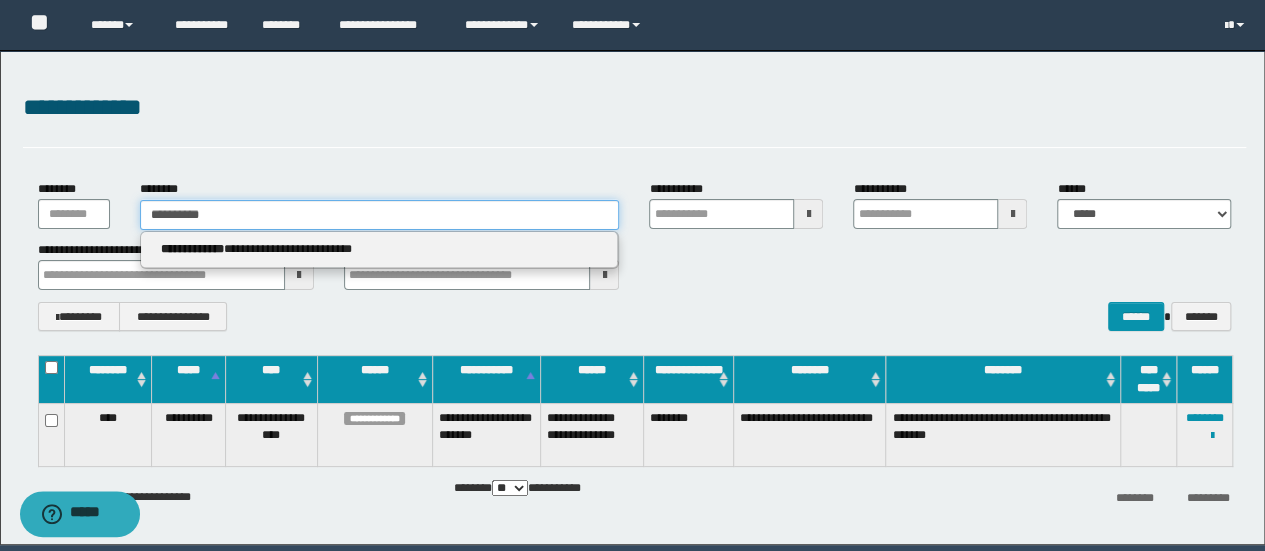 click on "**********" at bounding box center [380, 215] 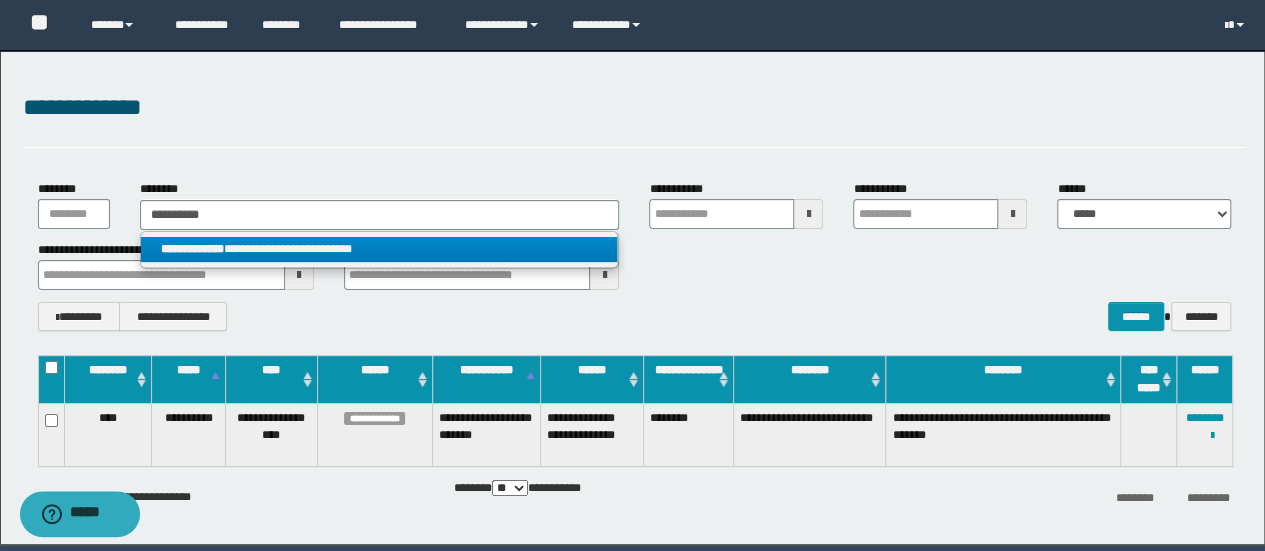 click on "**********" at bounding box center [379, 249] 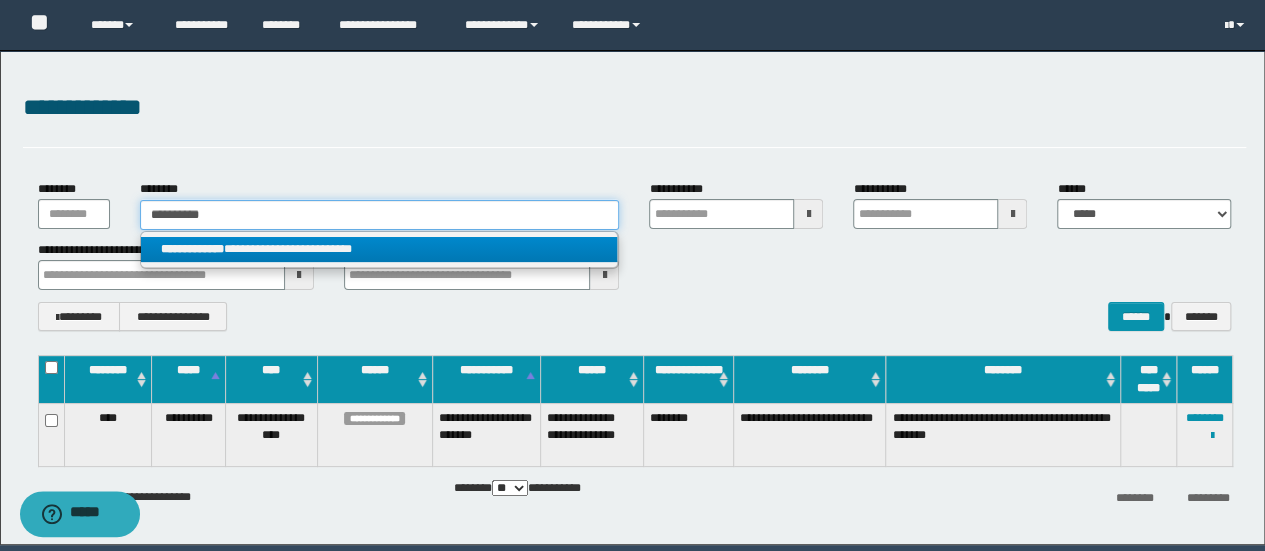 type 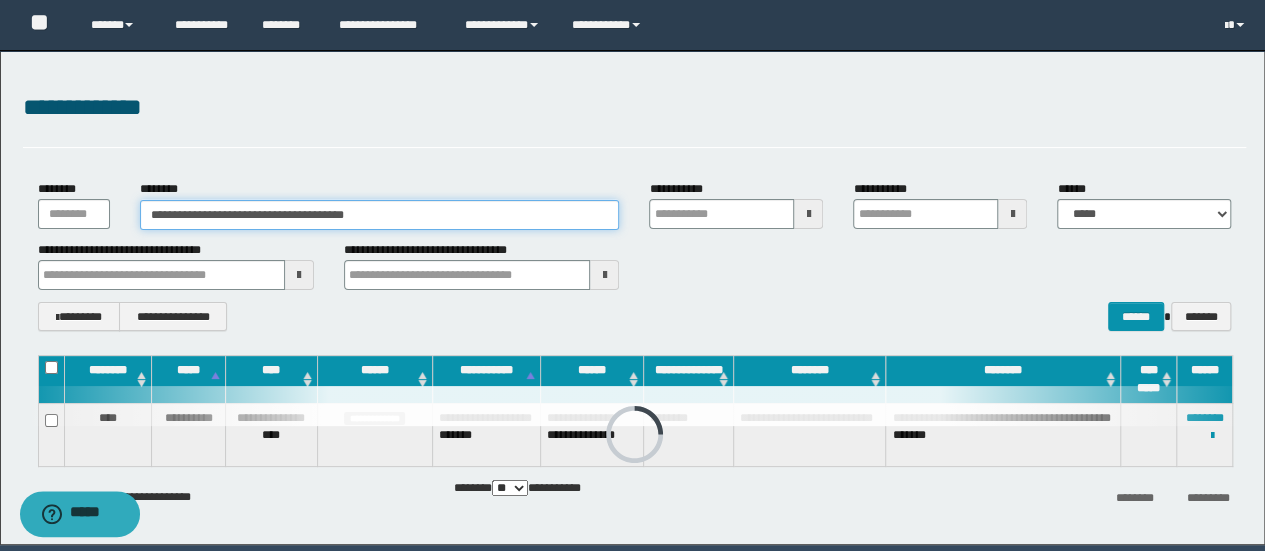 type 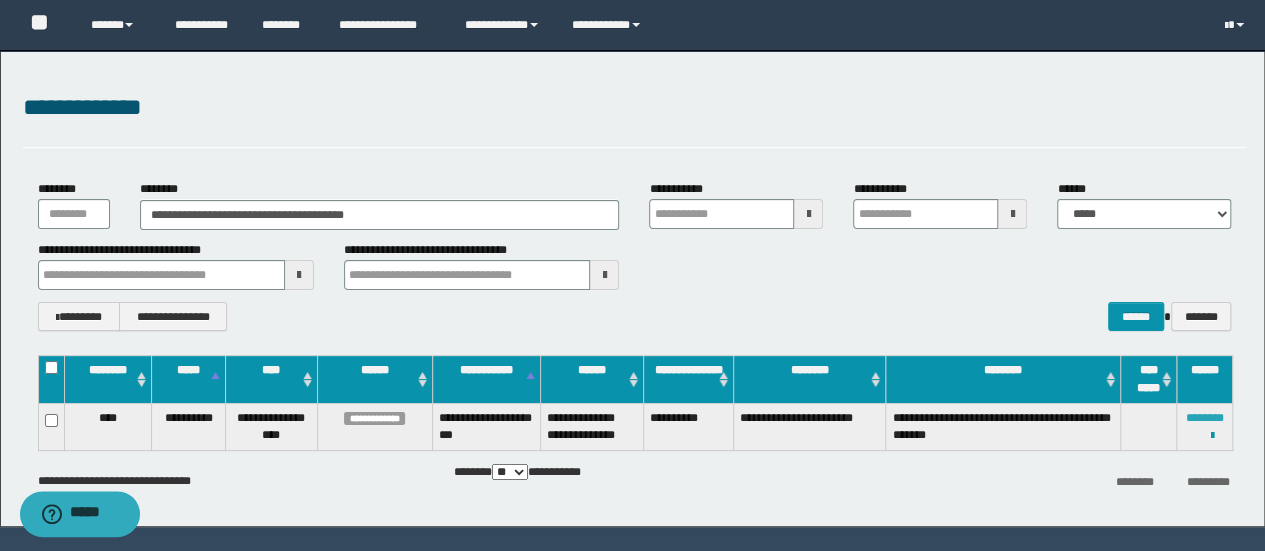 click on "********" at bounding box center [1205, 418] 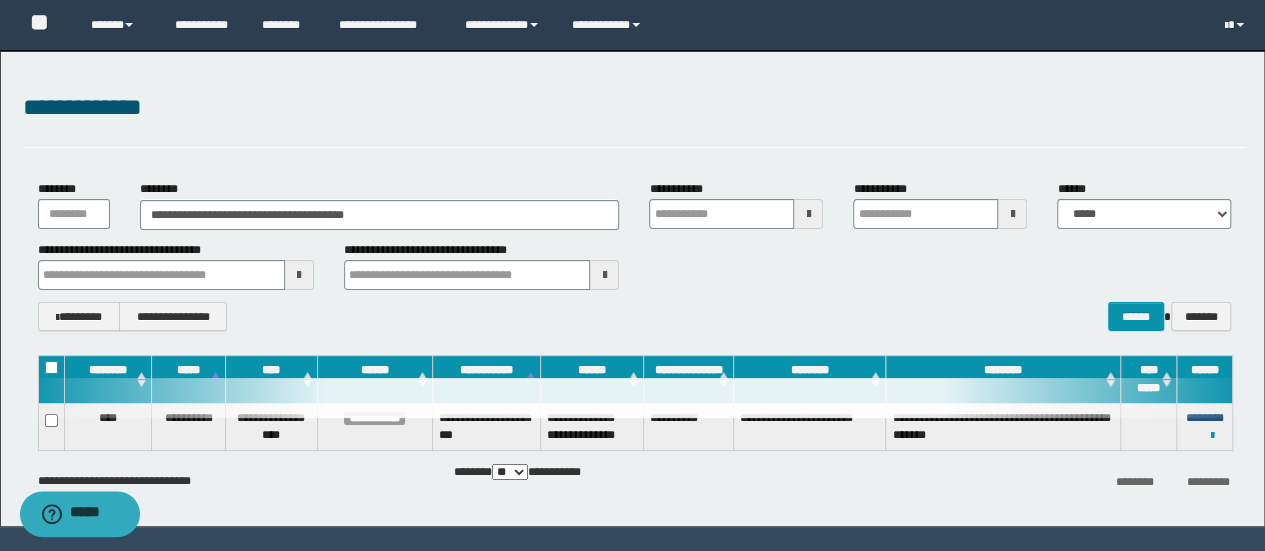 type 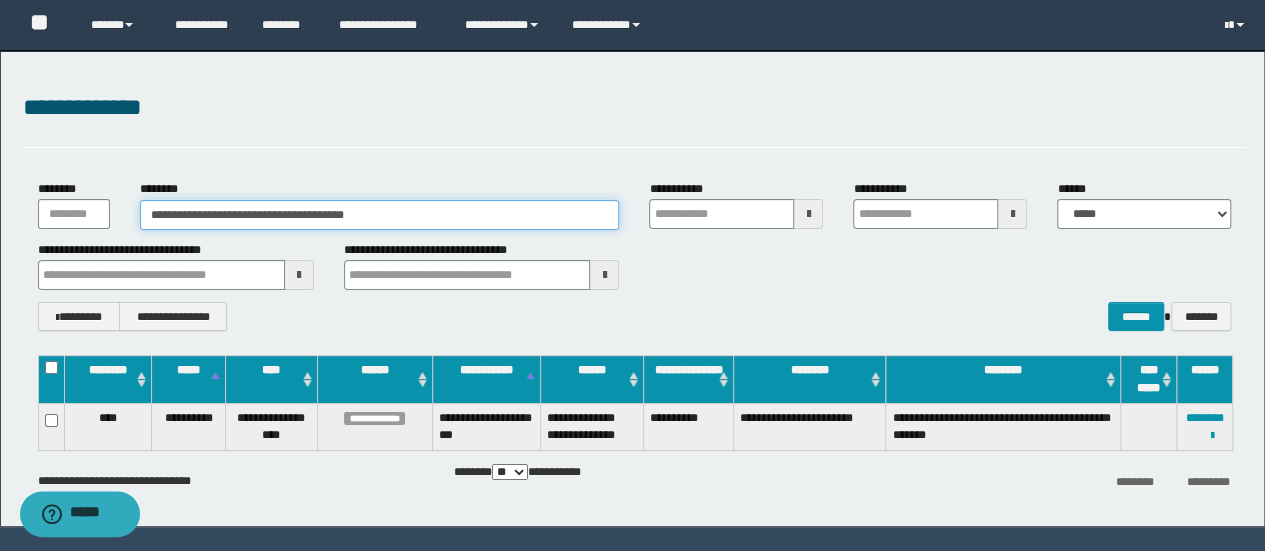 click on "**********" at bounding box center [632, 288] 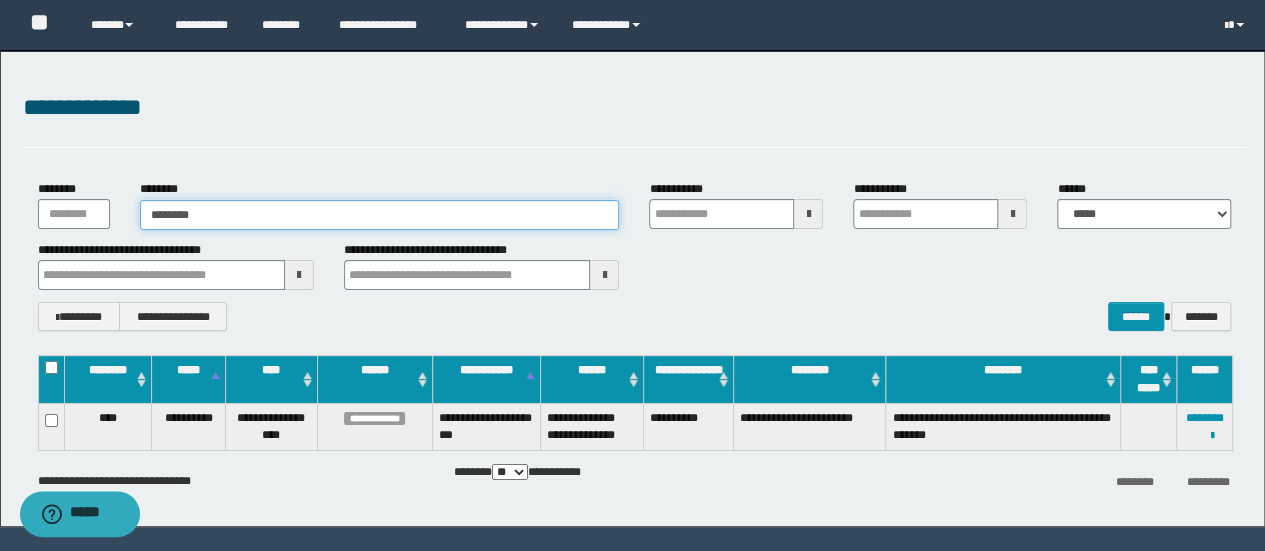 type on "********" 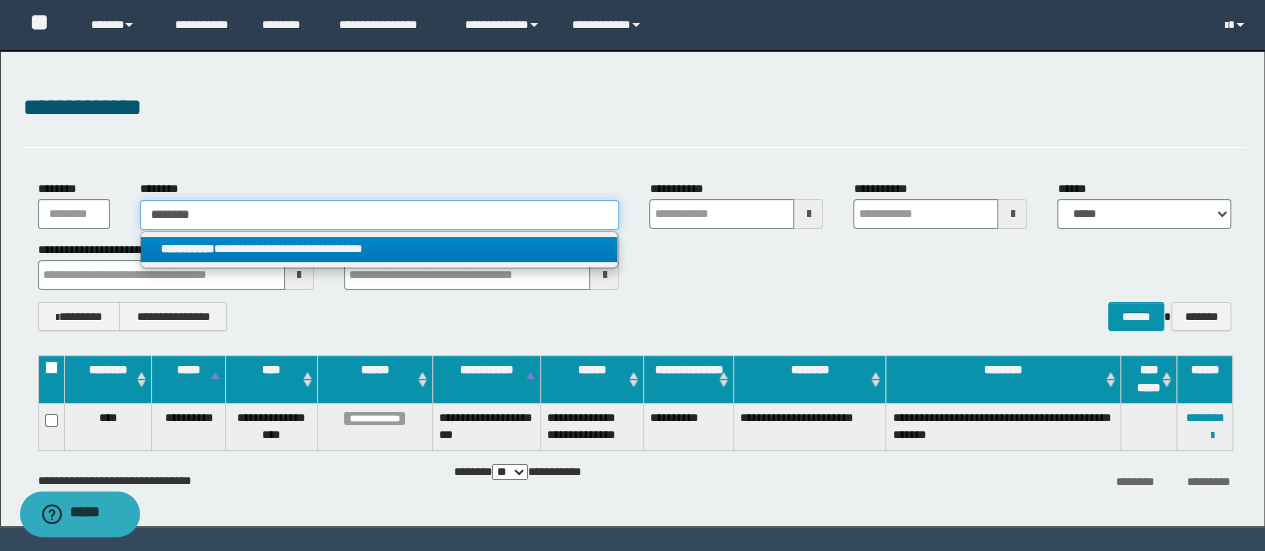 type on "********" 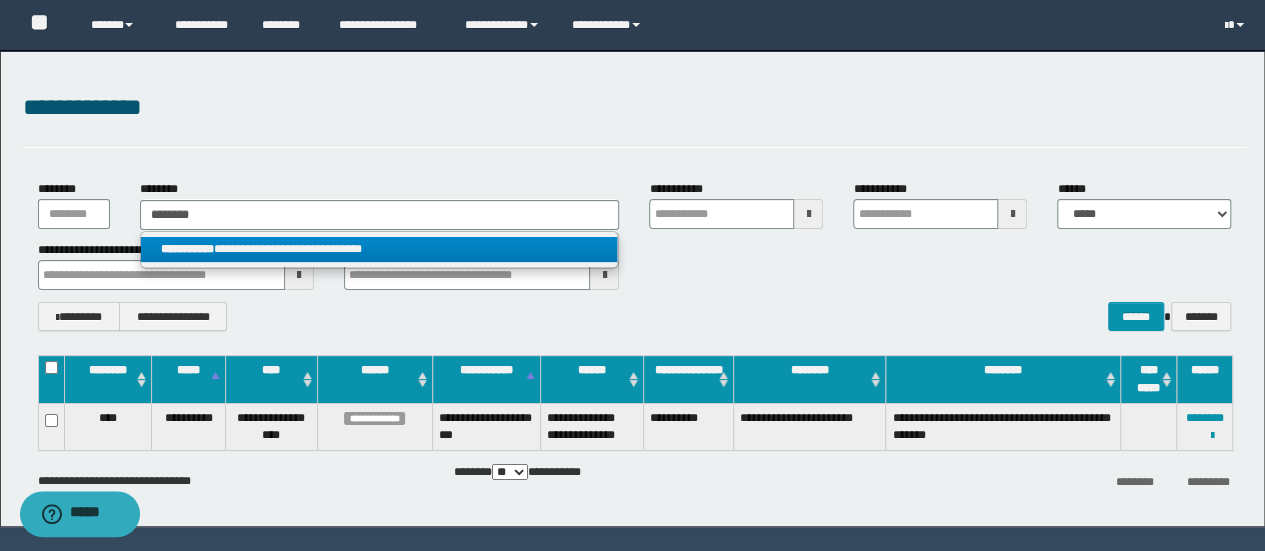 click on "**********" at bounding box center (379, 249) 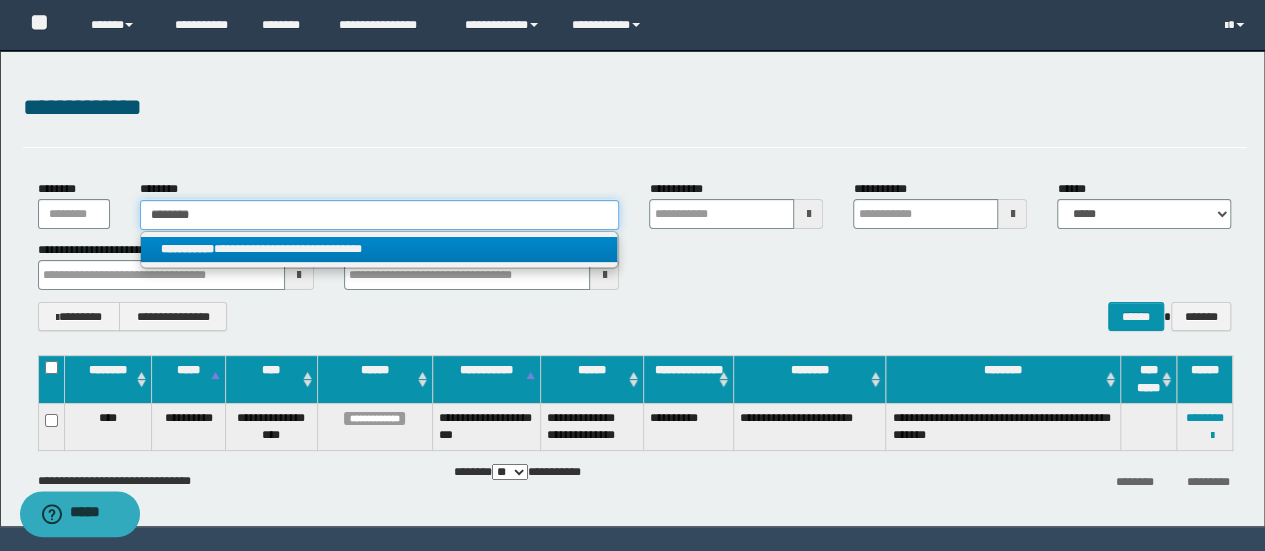 type 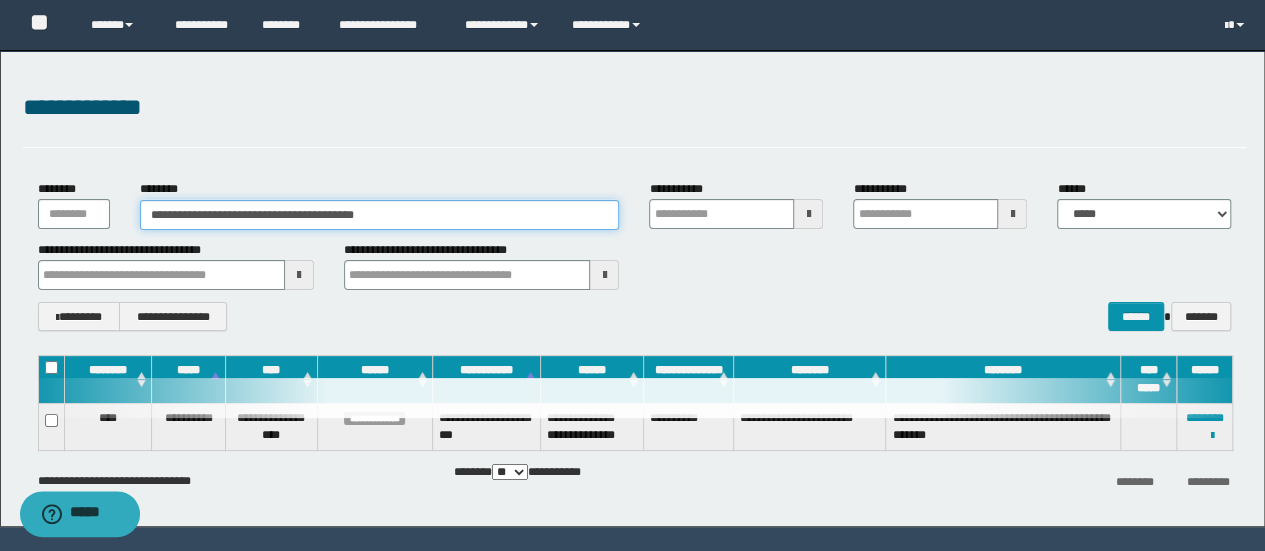type 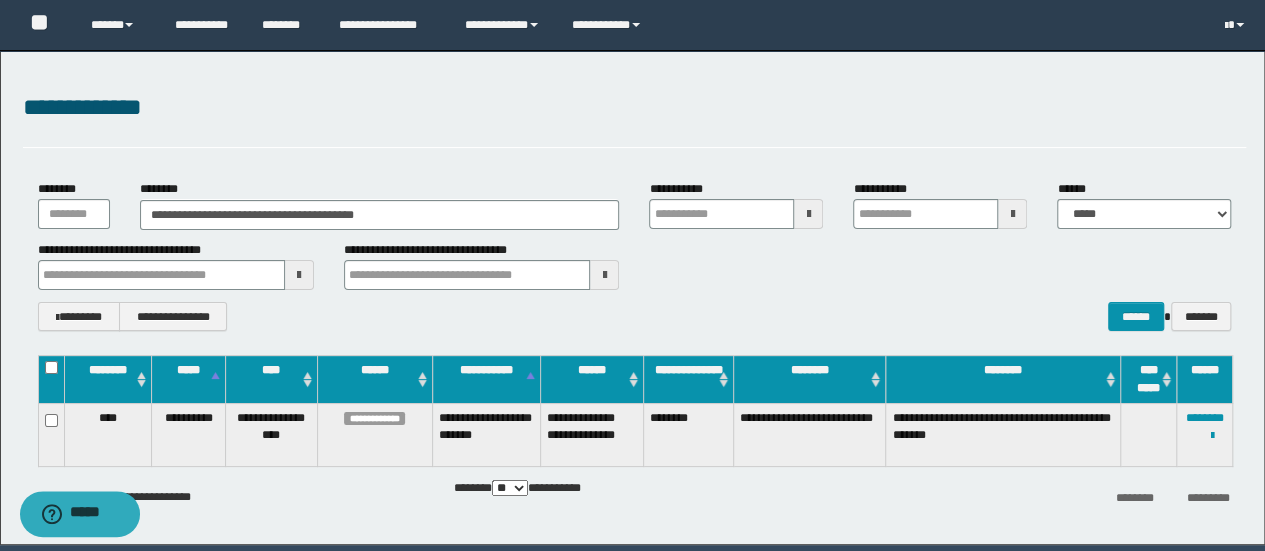 click on "**********" at bounding box center [1205, 434] 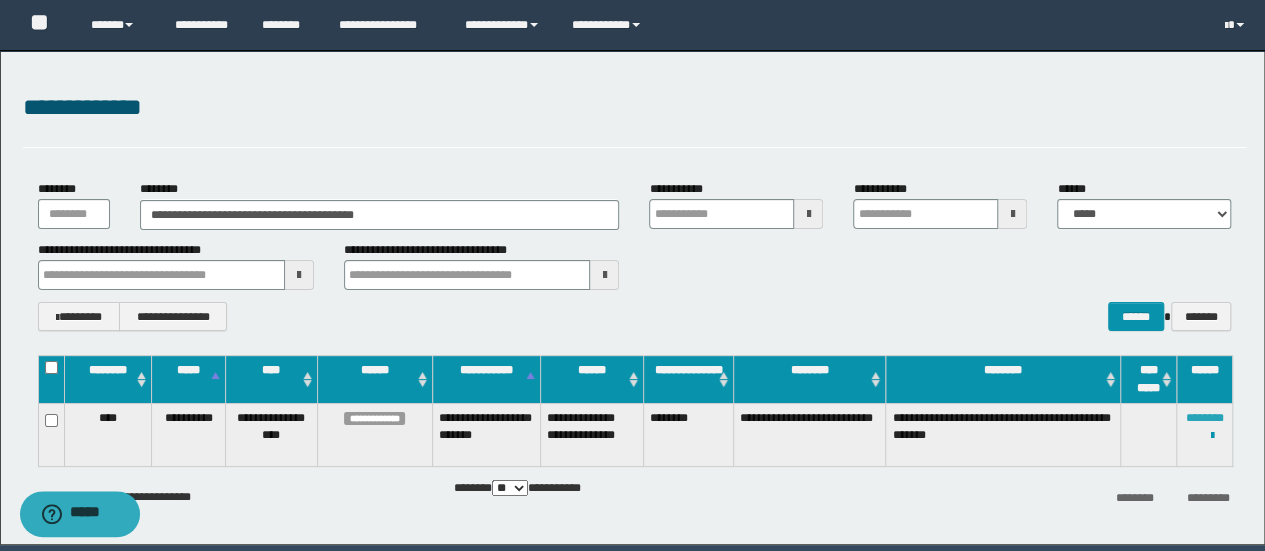 click on "********" at bounding box center (1205, 418) 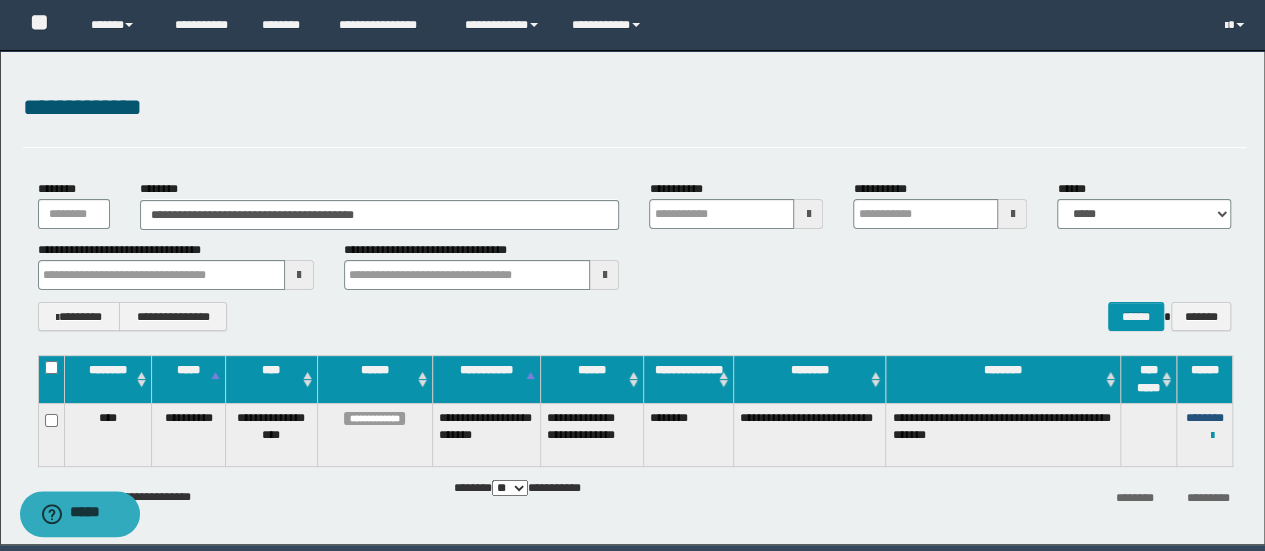 type 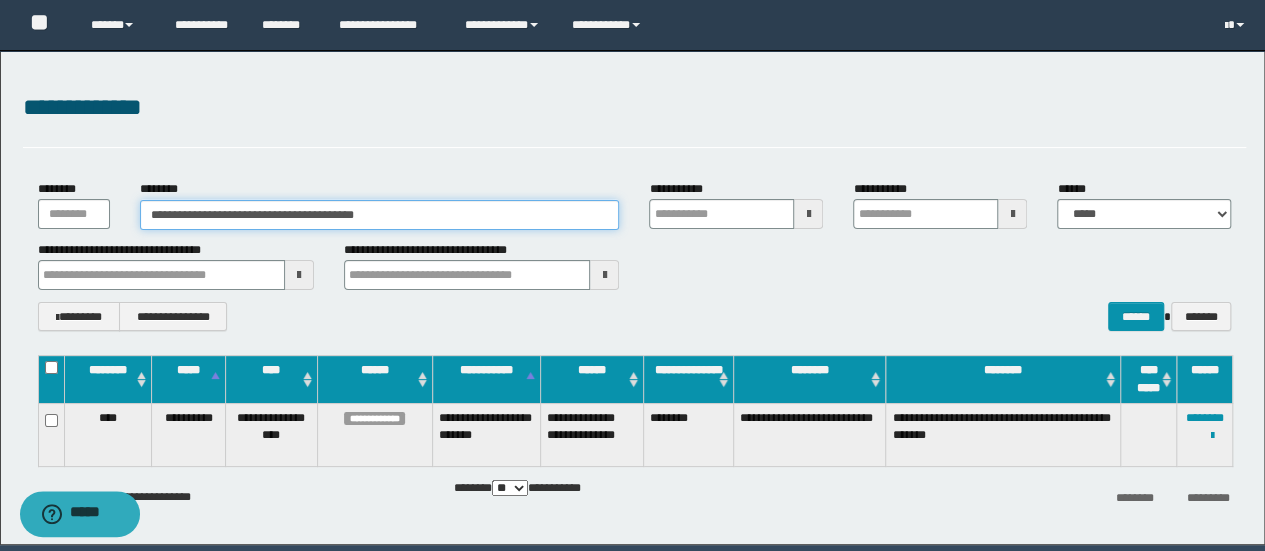 drag, startPoint x: 438, startPoint y: 219, endPoint x: 0, endPoint y: 167, distance: 441.07596 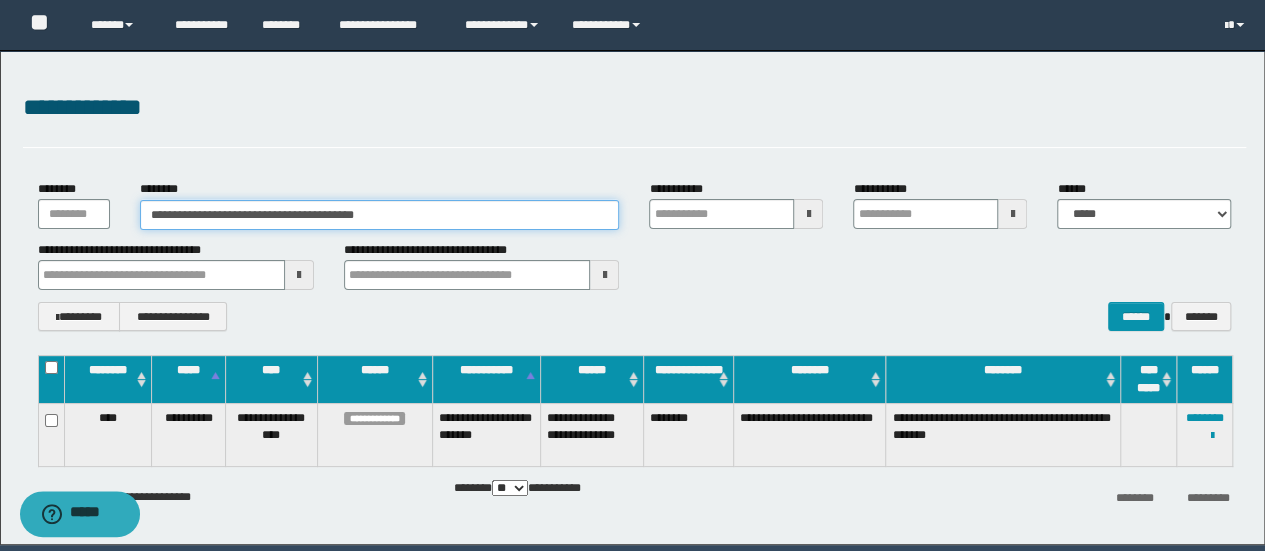 paste 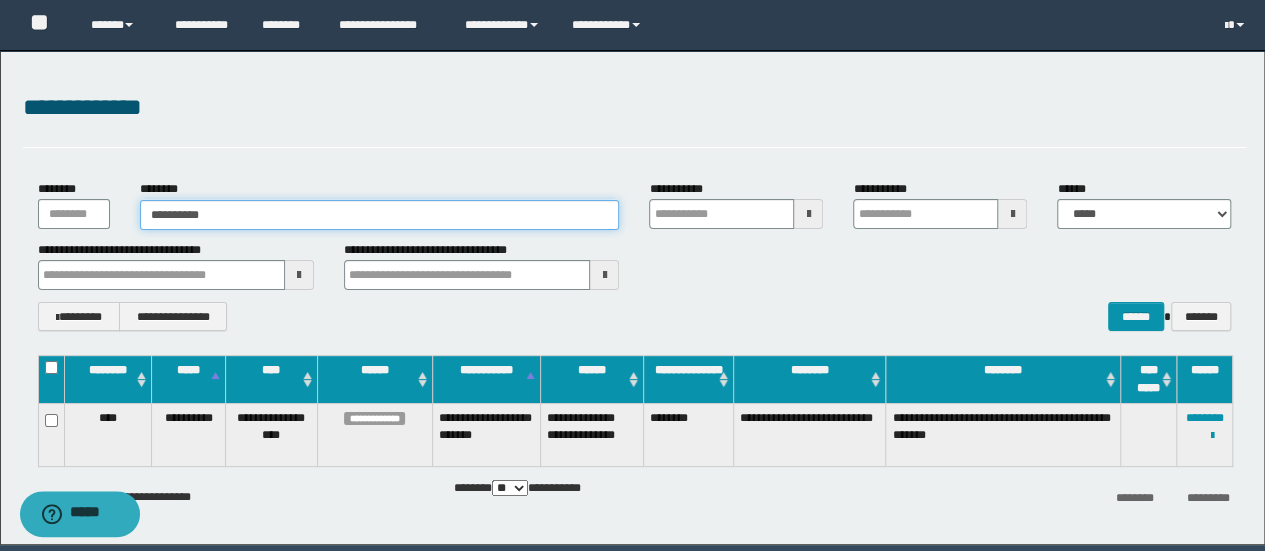 type on "**********" 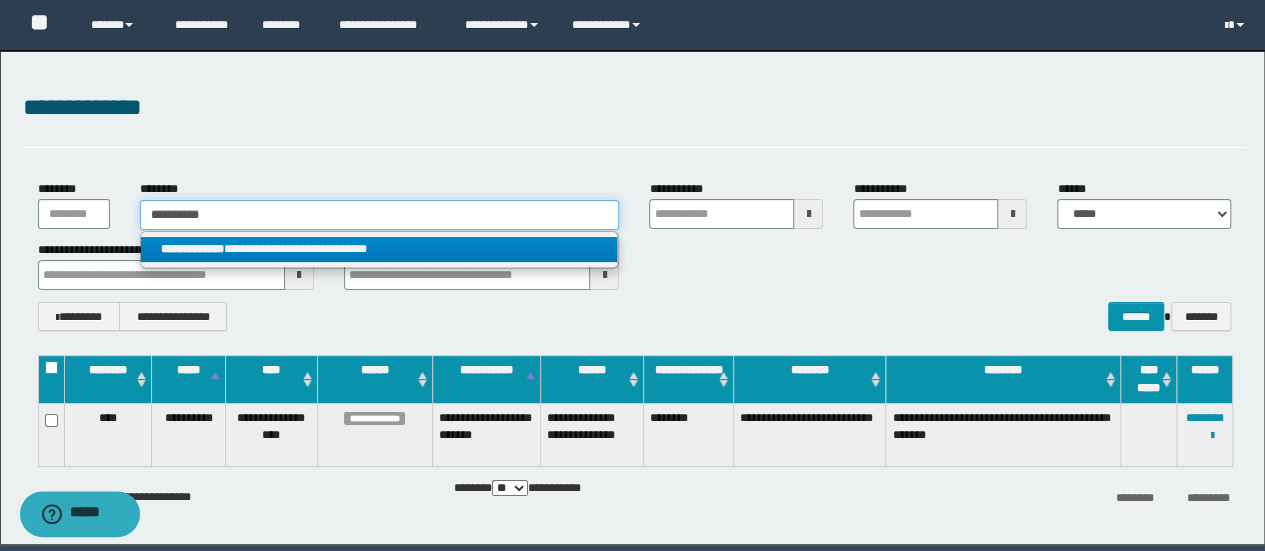 type on "**********" 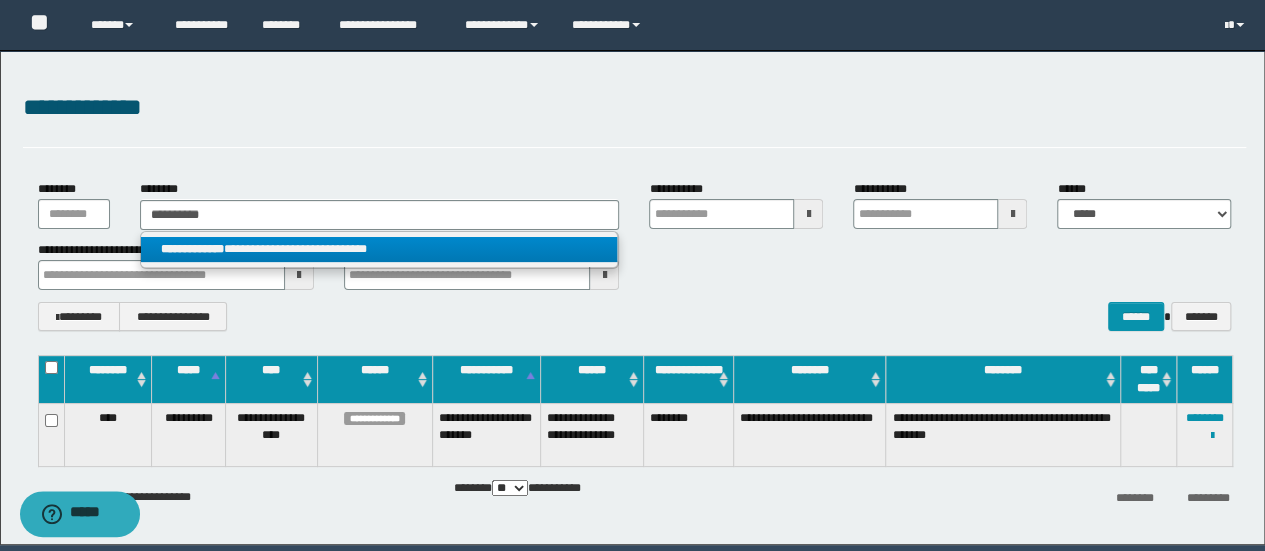 click on "**********" at bounding box center [379, 249] 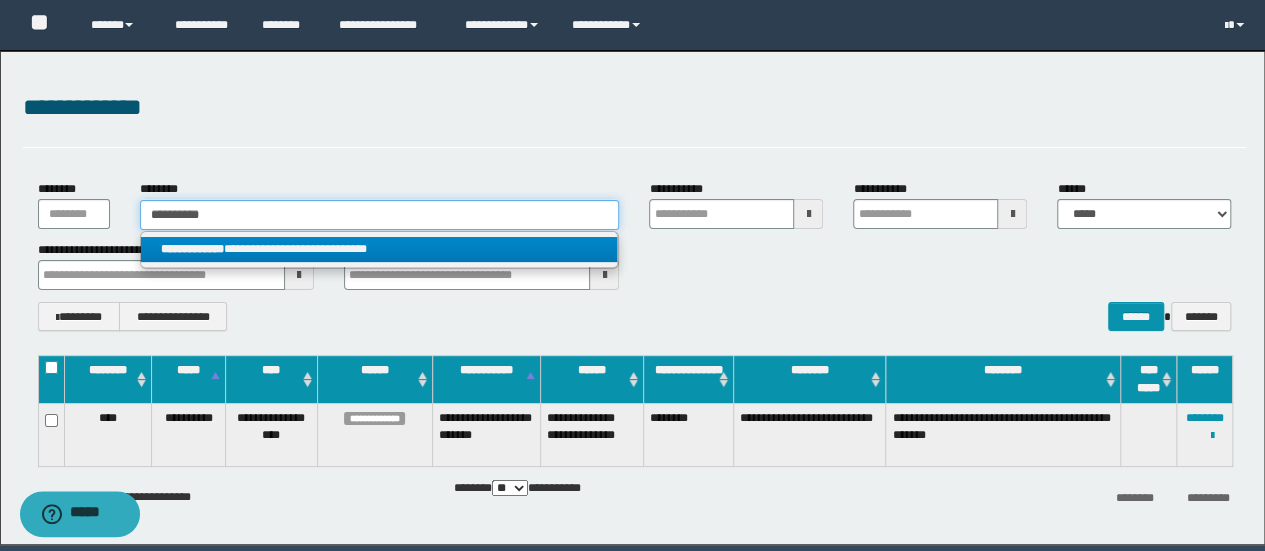 type 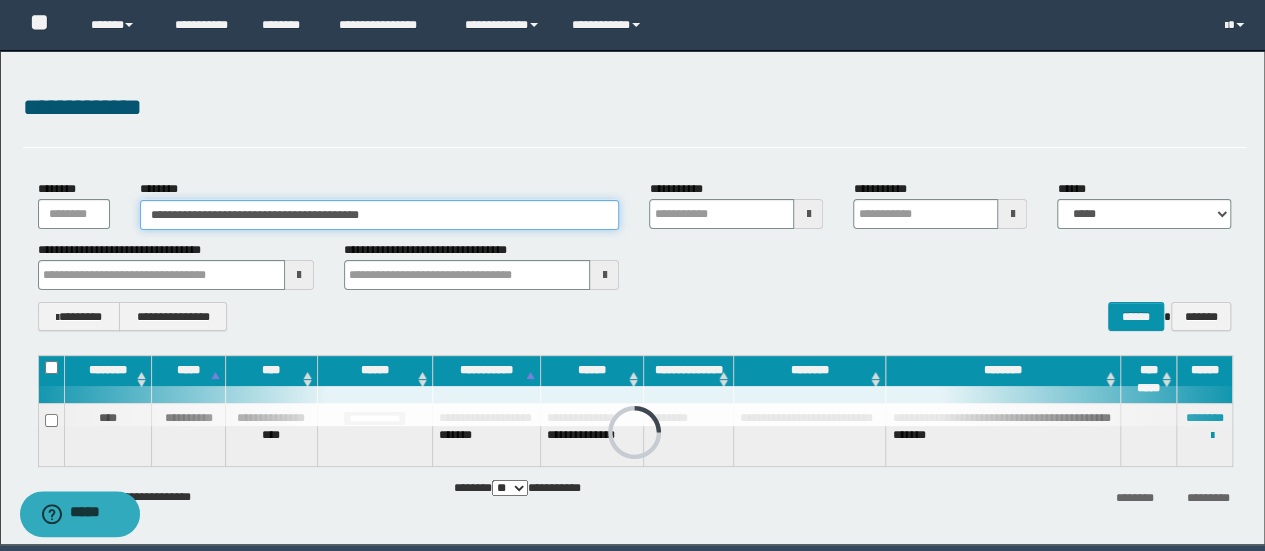 type 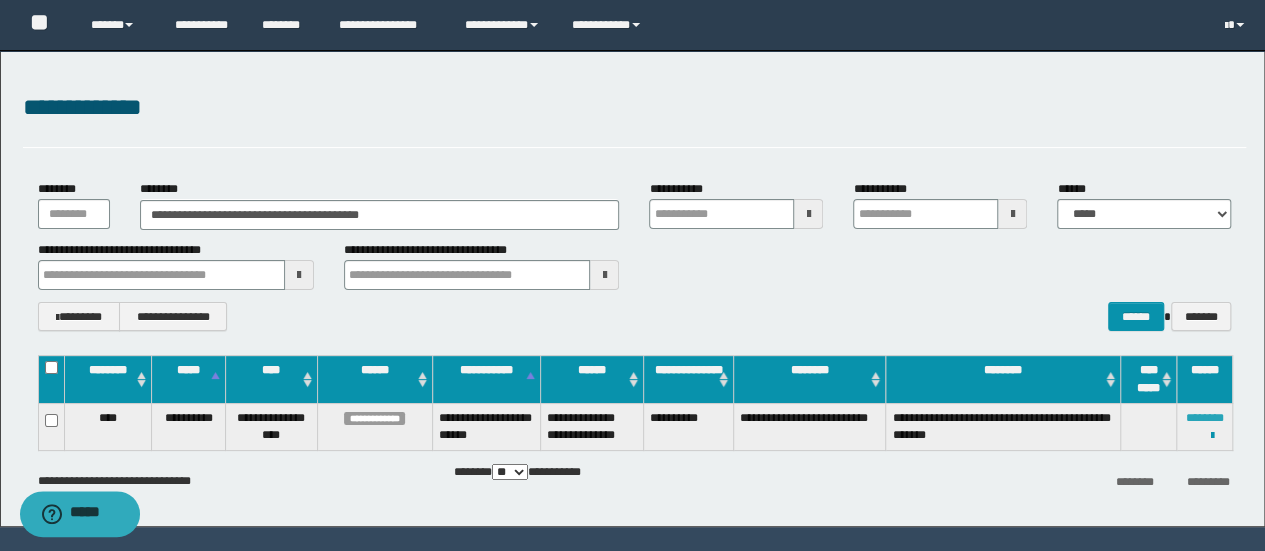 click on "********" at bounding box center [1205, 418] 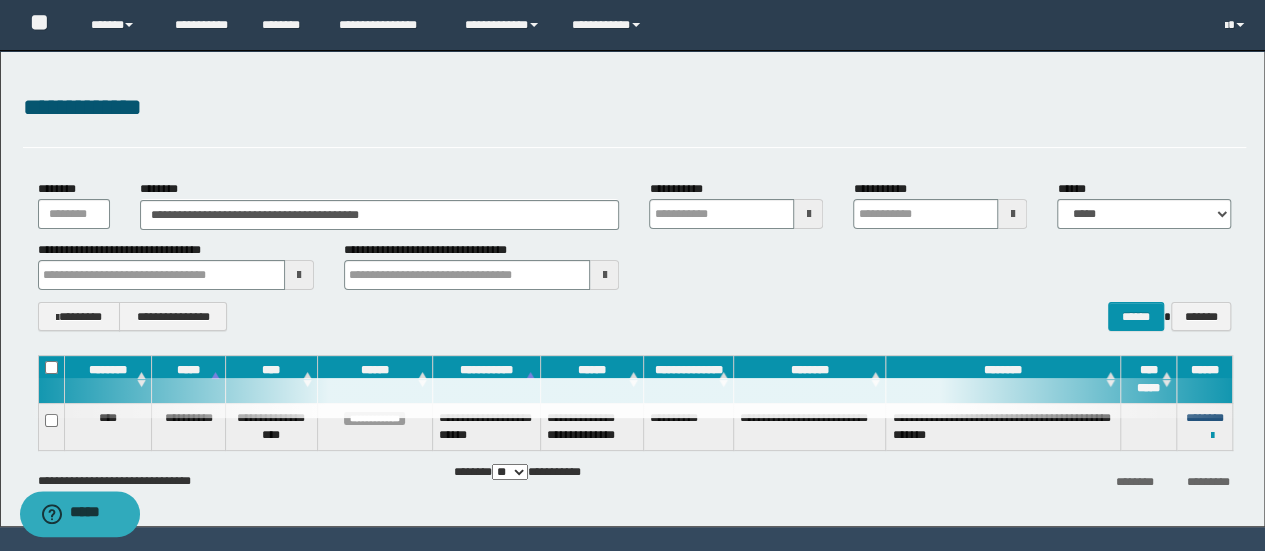 type 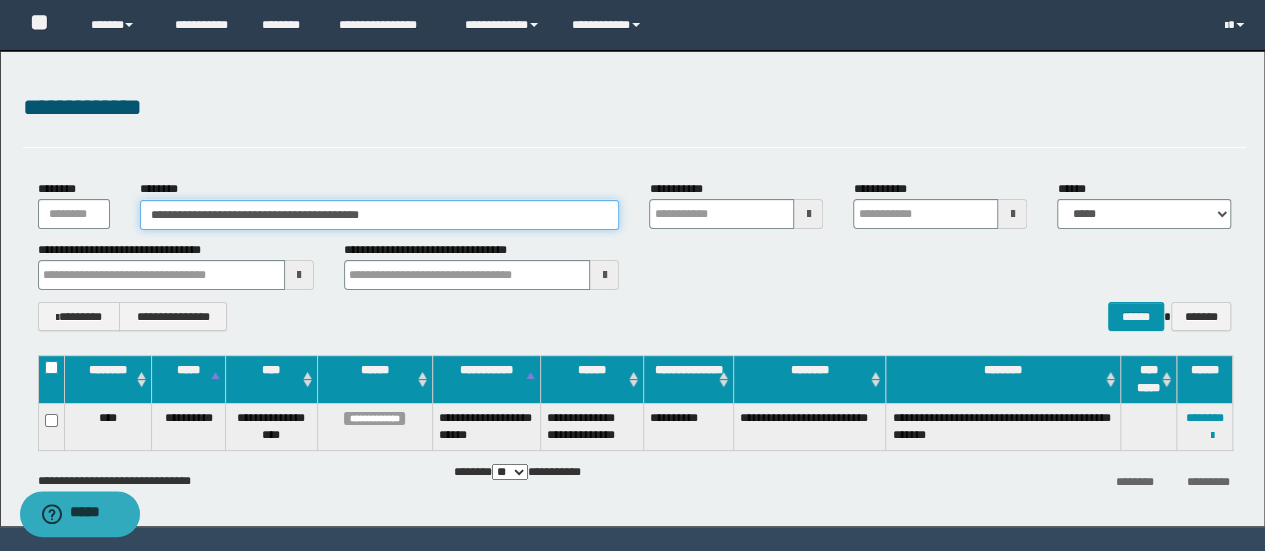 drag, startPoint x: 440, startPoint y: 217, endPoint x: 0, endPoint y: 222, distance: 440.0284 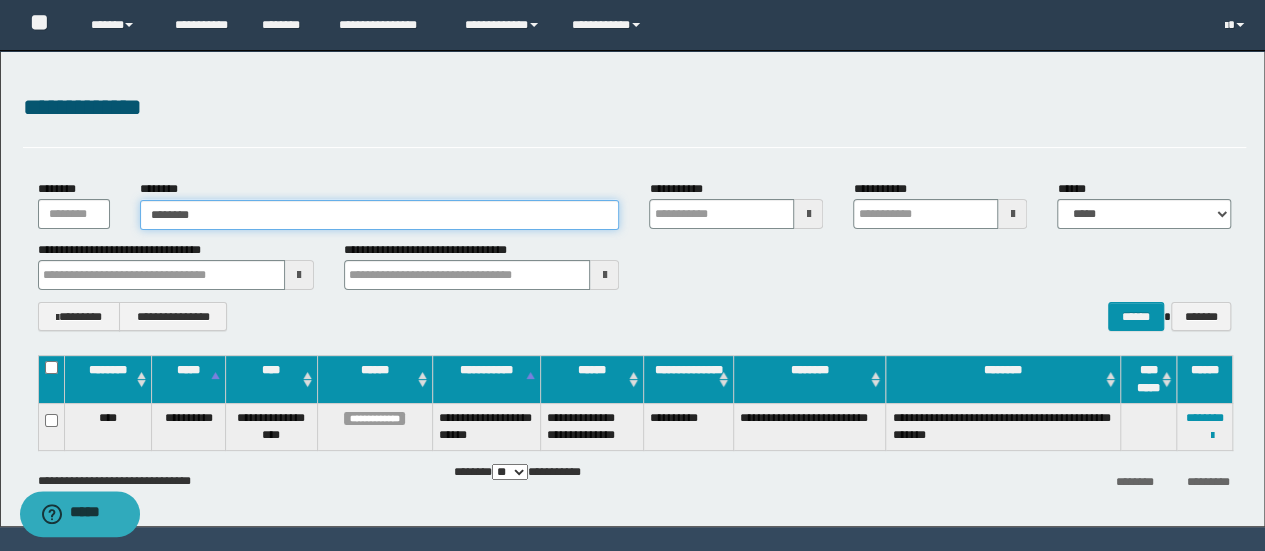 type on "********" 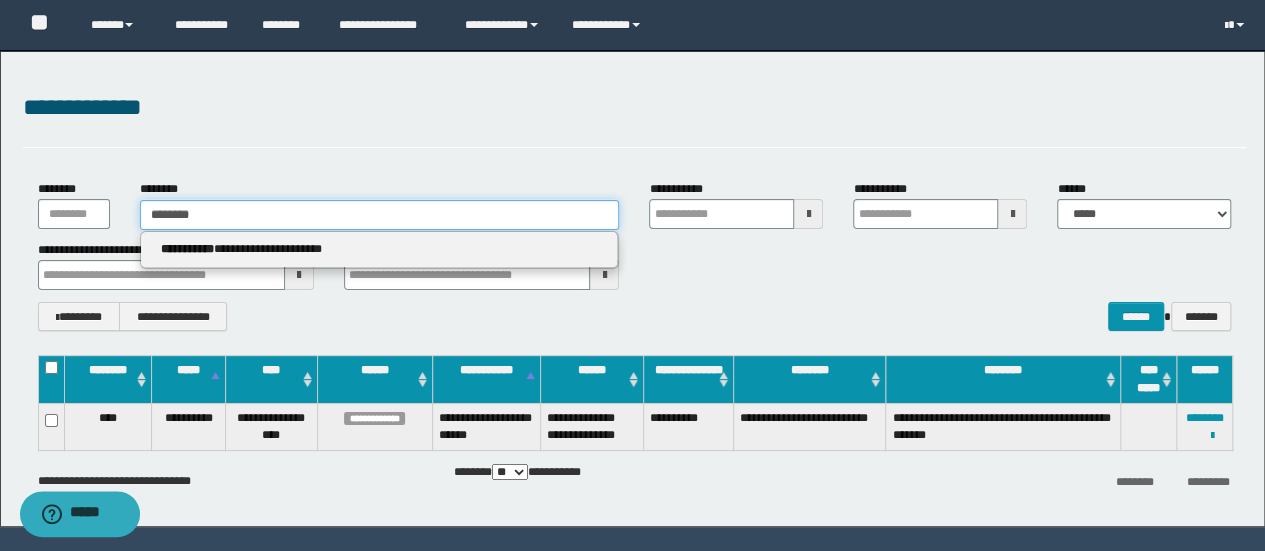 type 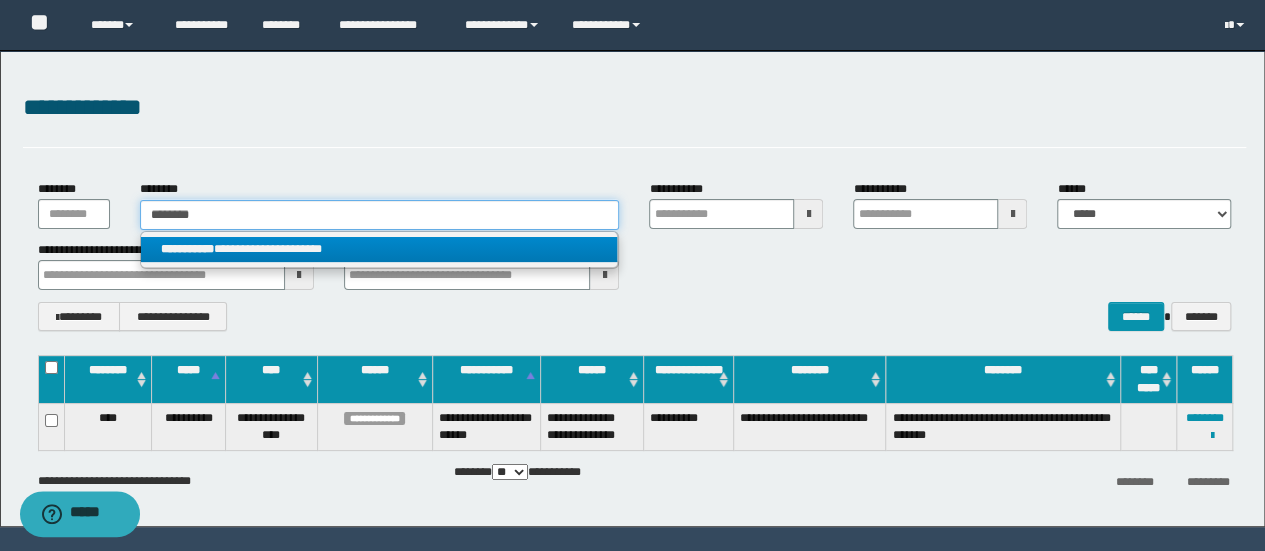 type on "********" 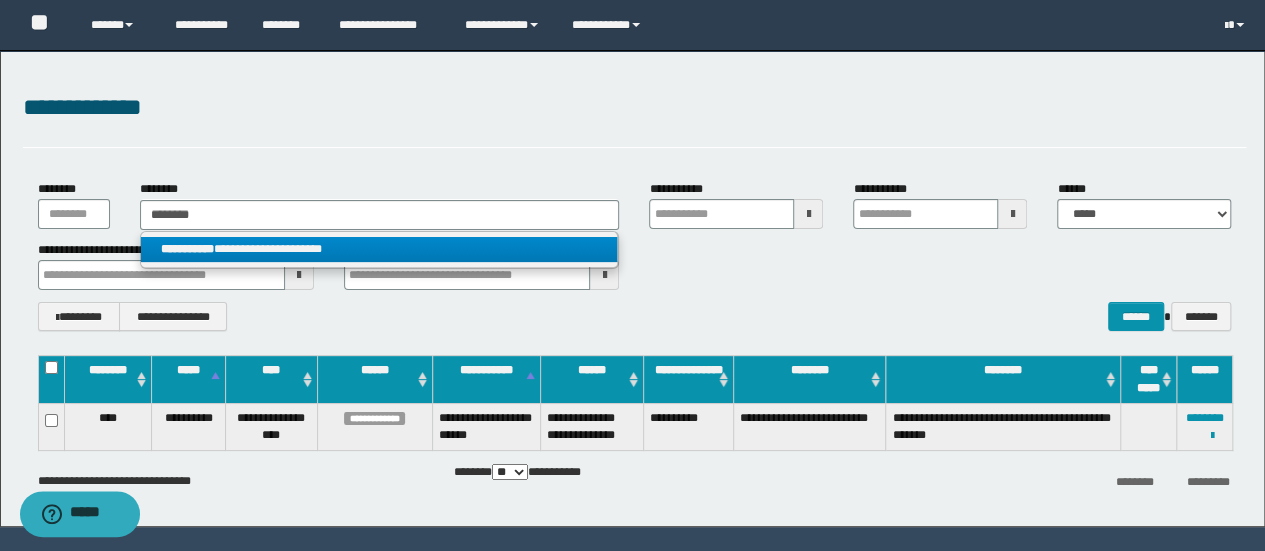 click on "**********" at bounding box center (379, 249) 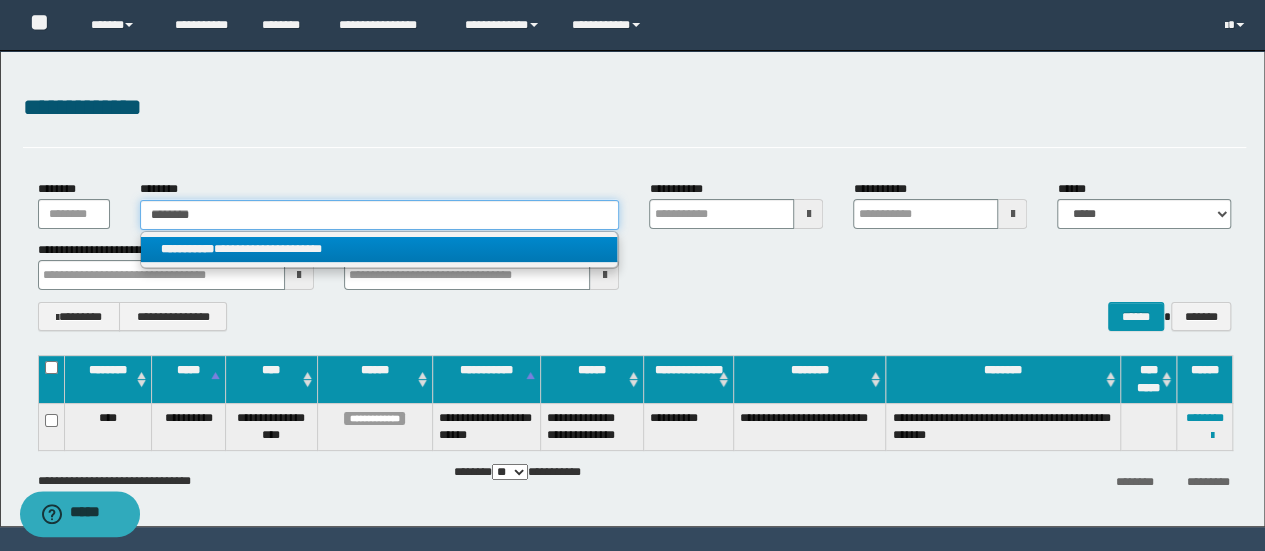type 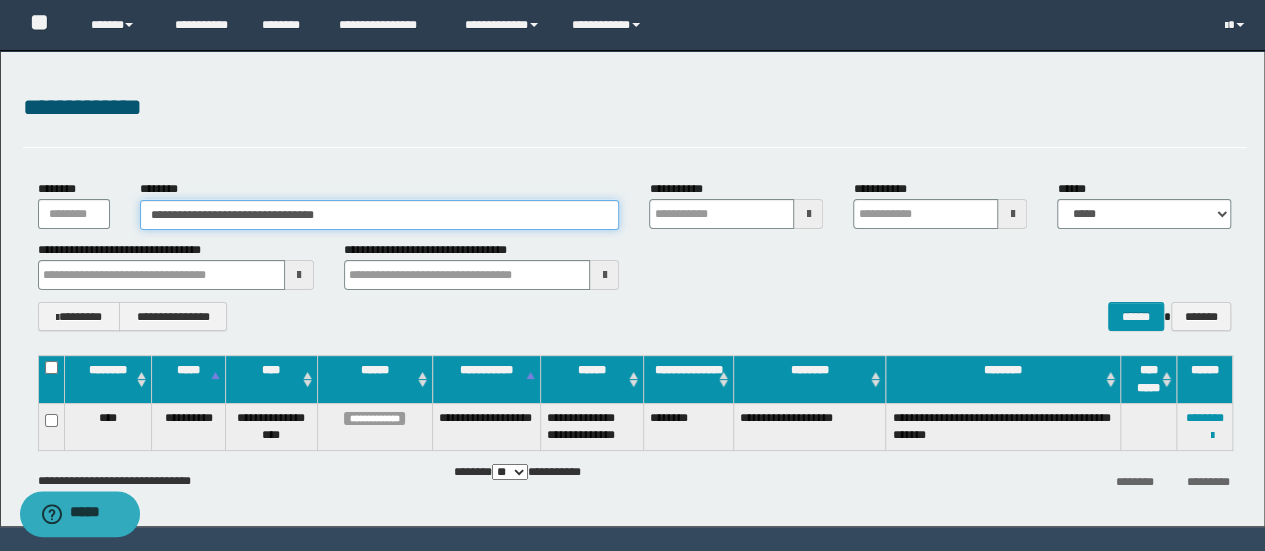 type 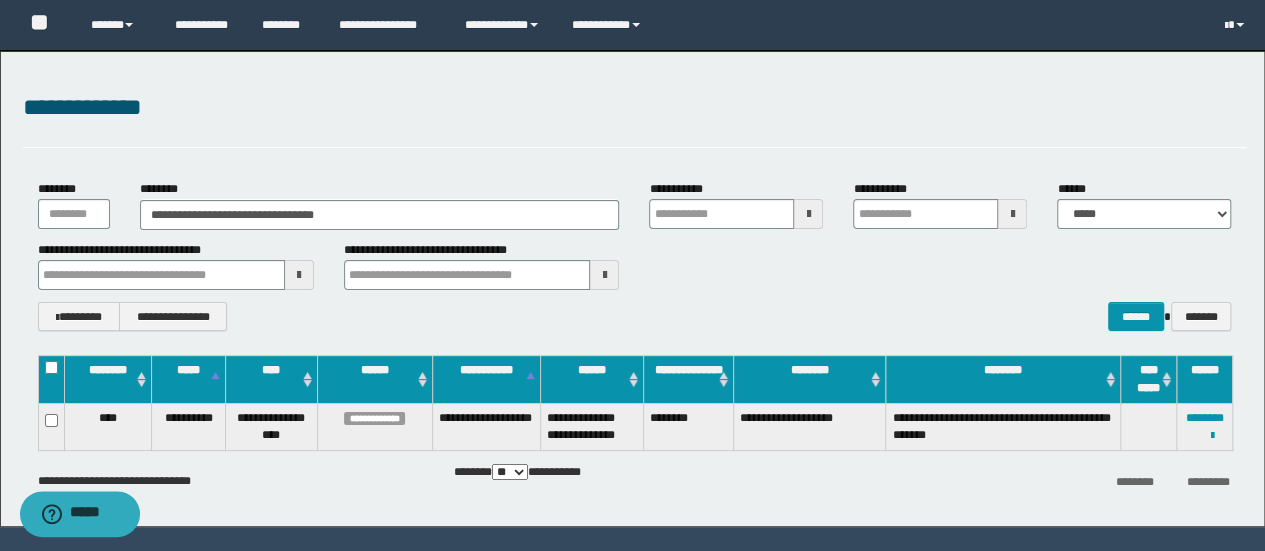 click on "**********" at bounding box center (1205, 426) 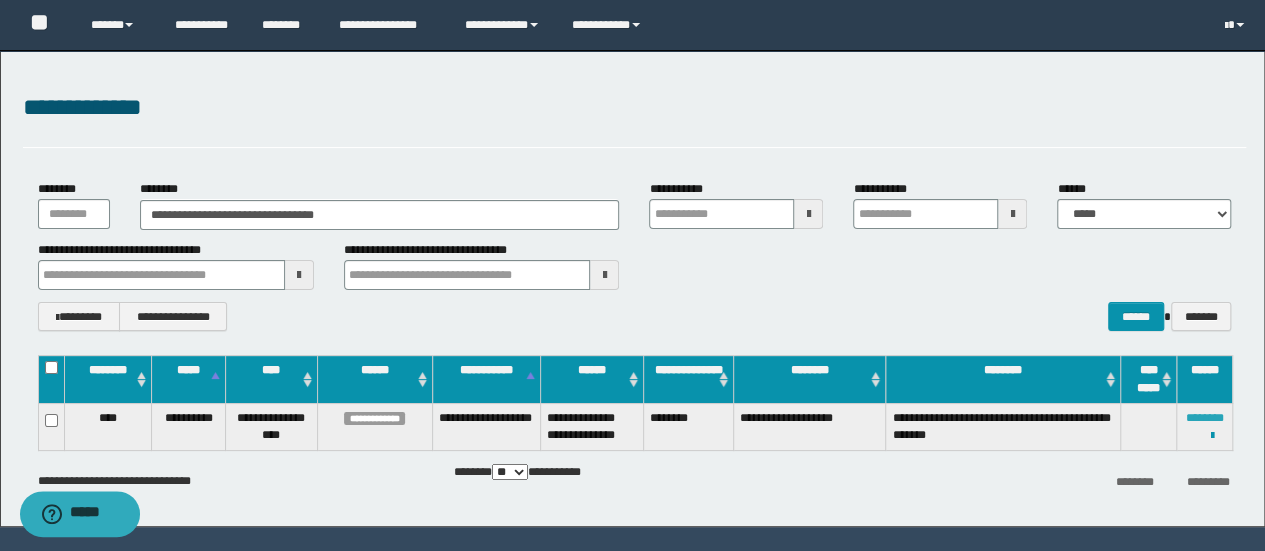 click on "********" at bounding box center (1205, 418) 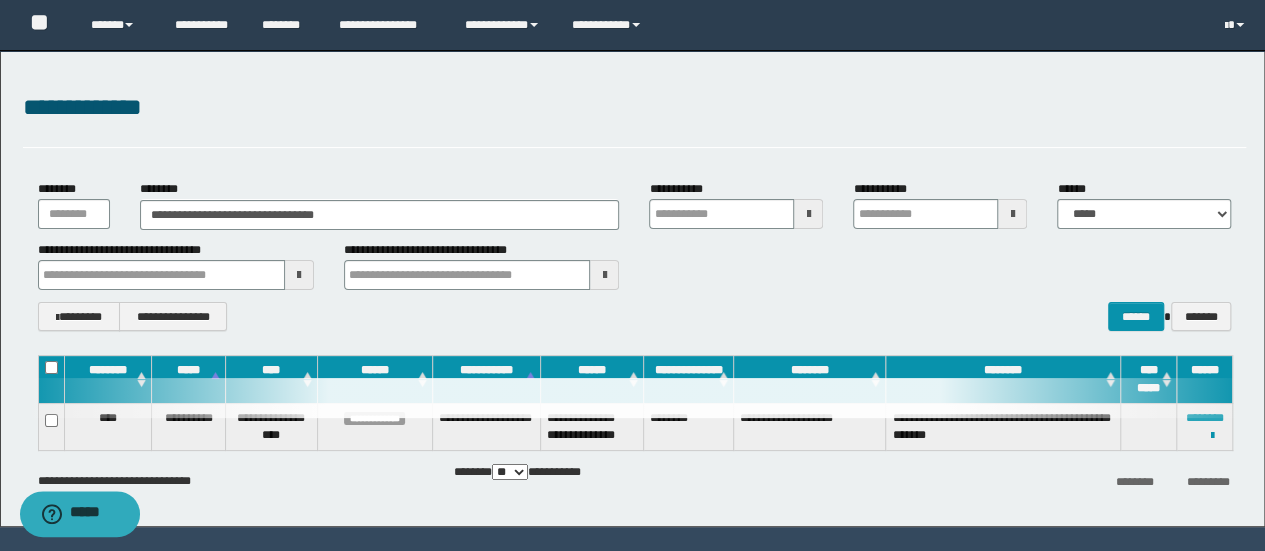 type 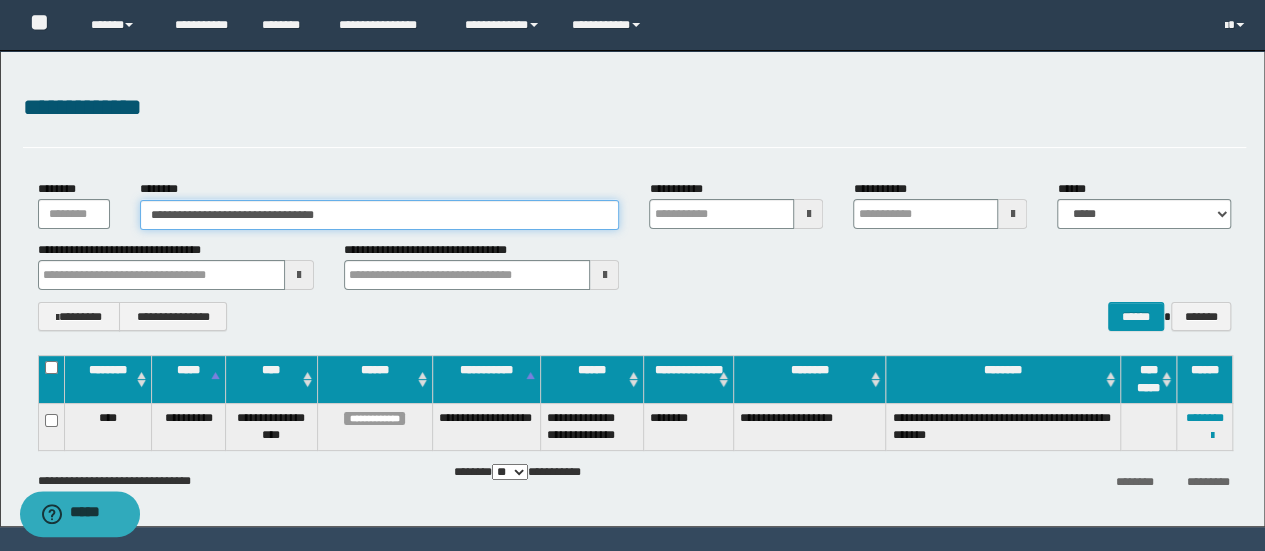 click on "**********" at bounding box center [380, 215] 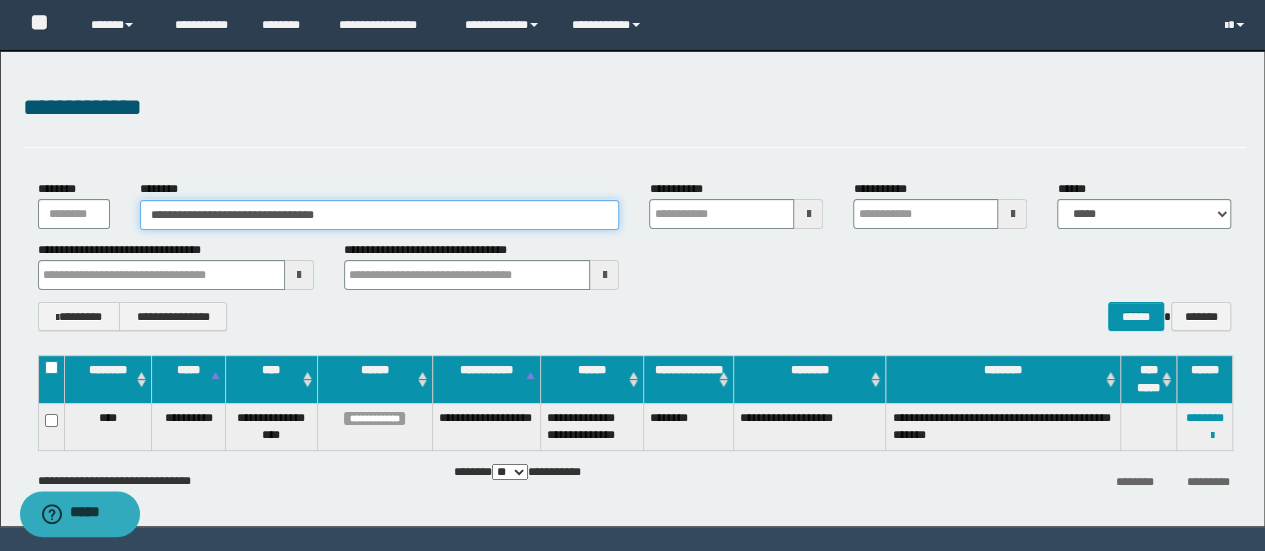 paste 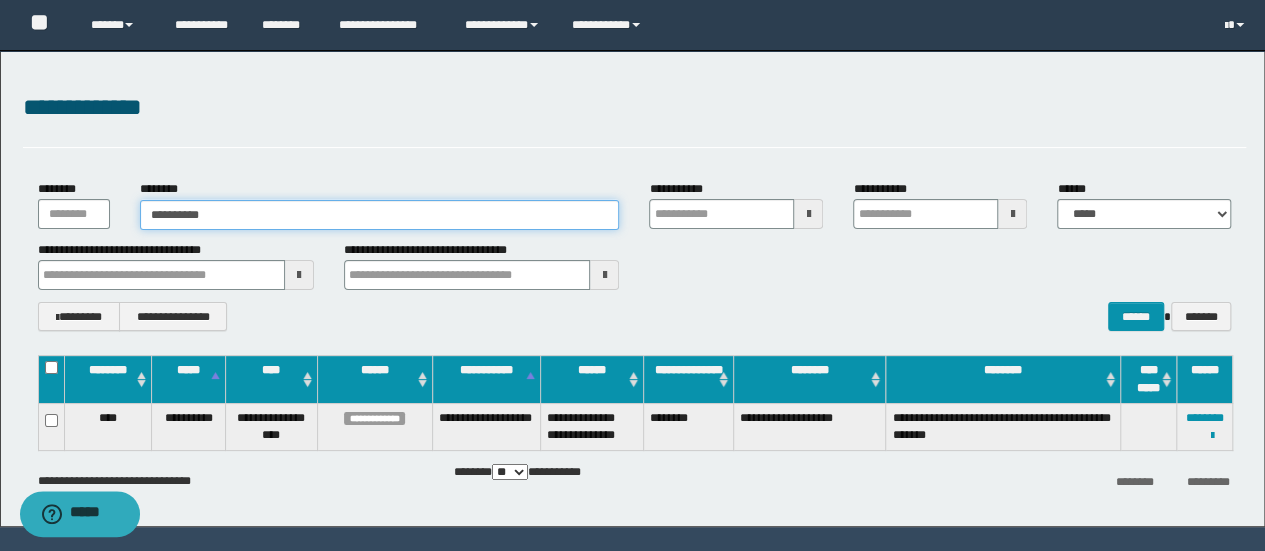 type on "**********" 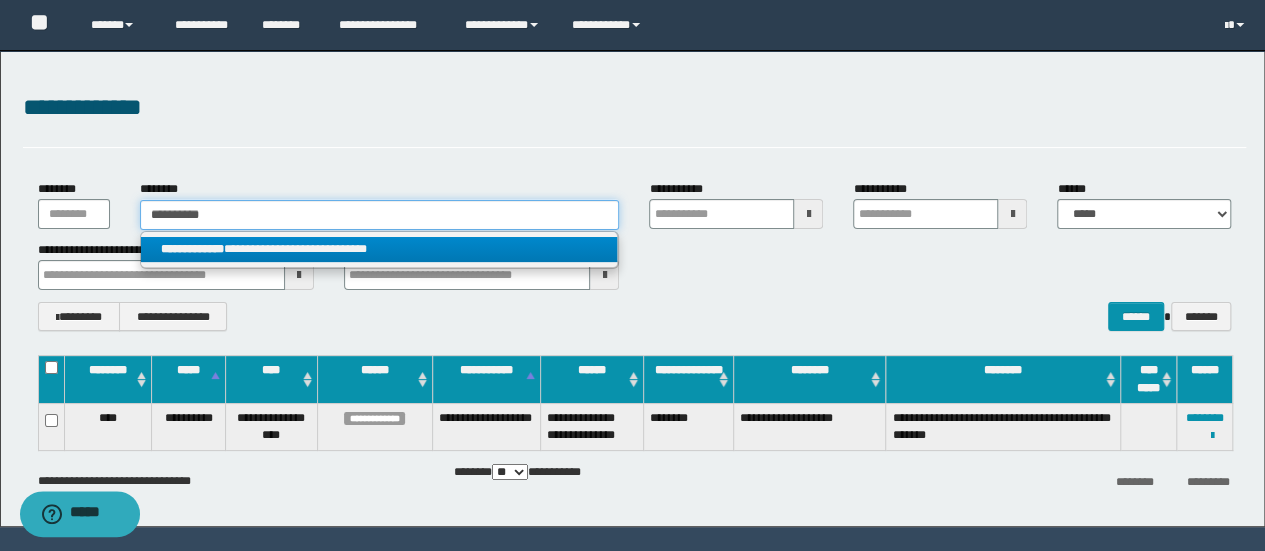 type on "**********" 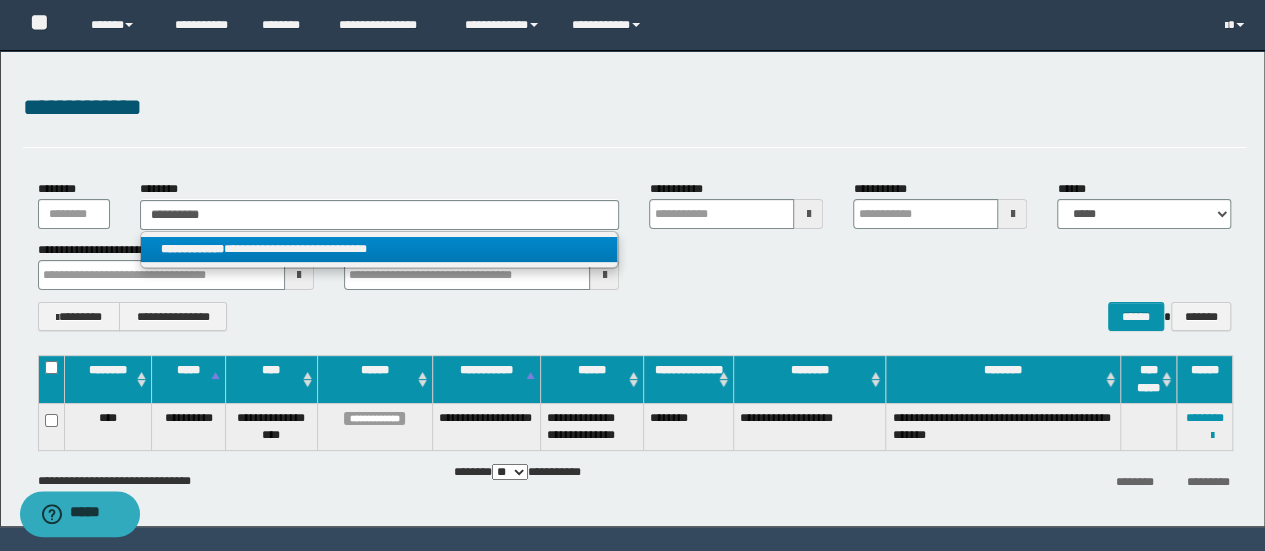click on "**********" at bounding box center [379, 249] 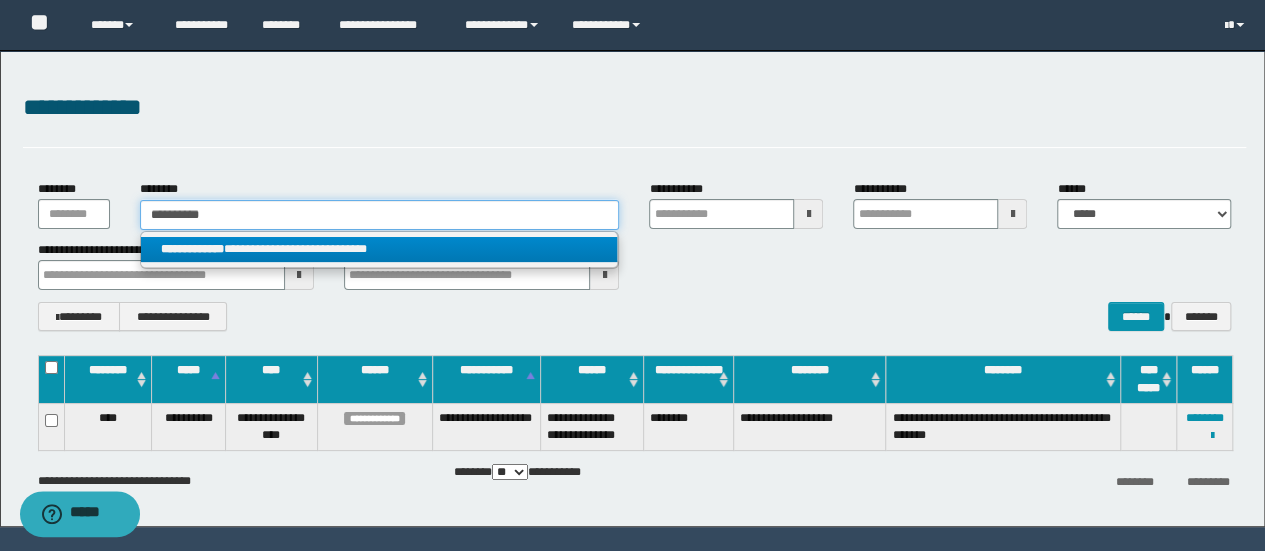 type 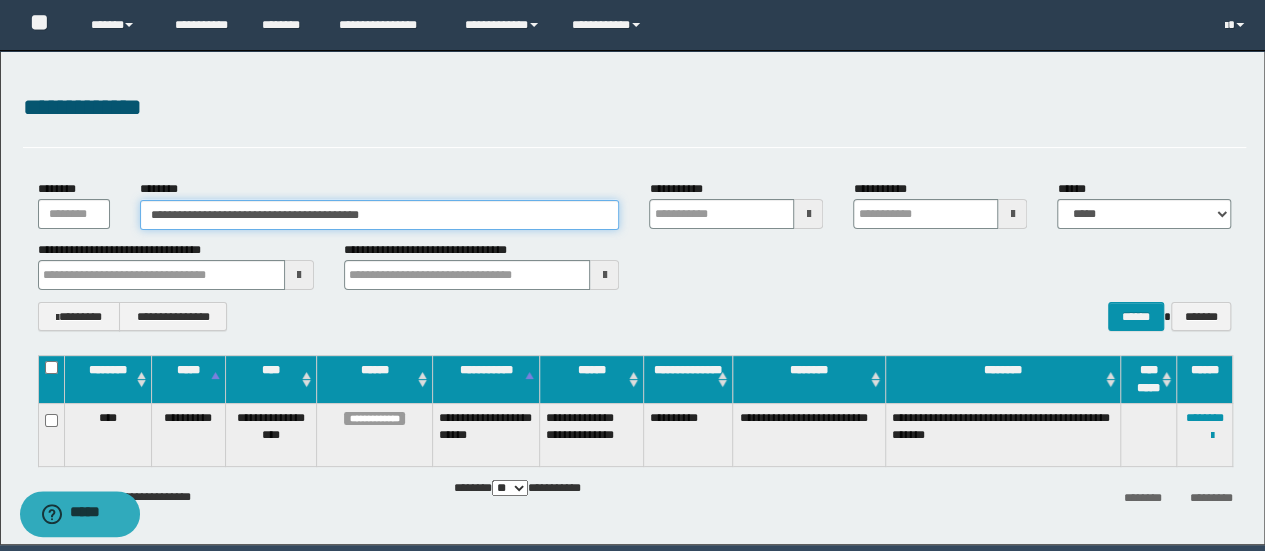 type 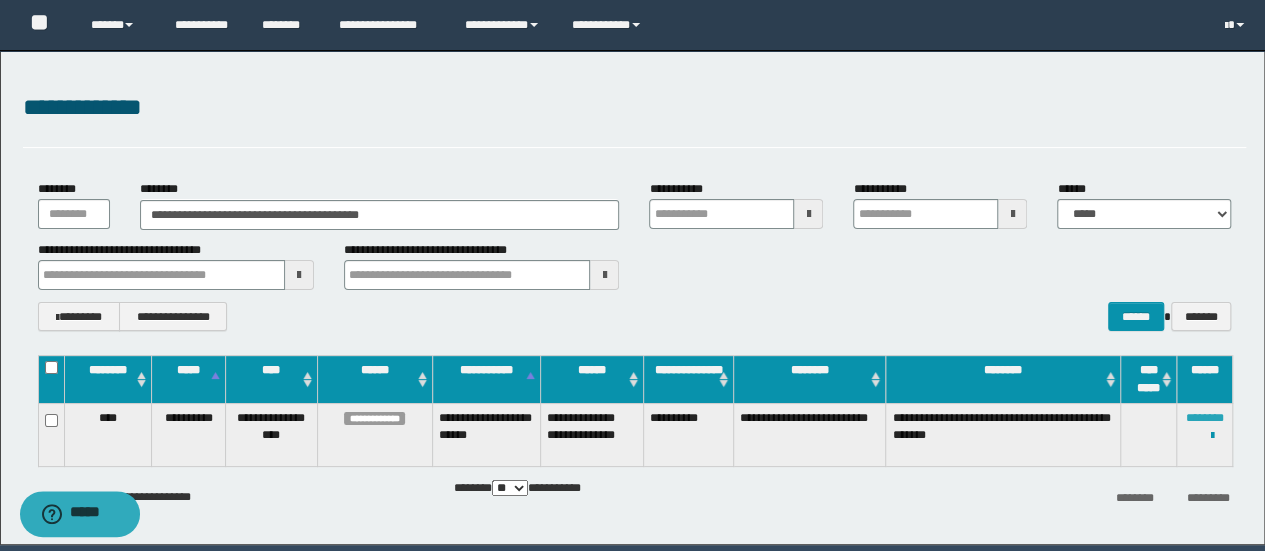click on "********" at bounding box center (1205, 418) 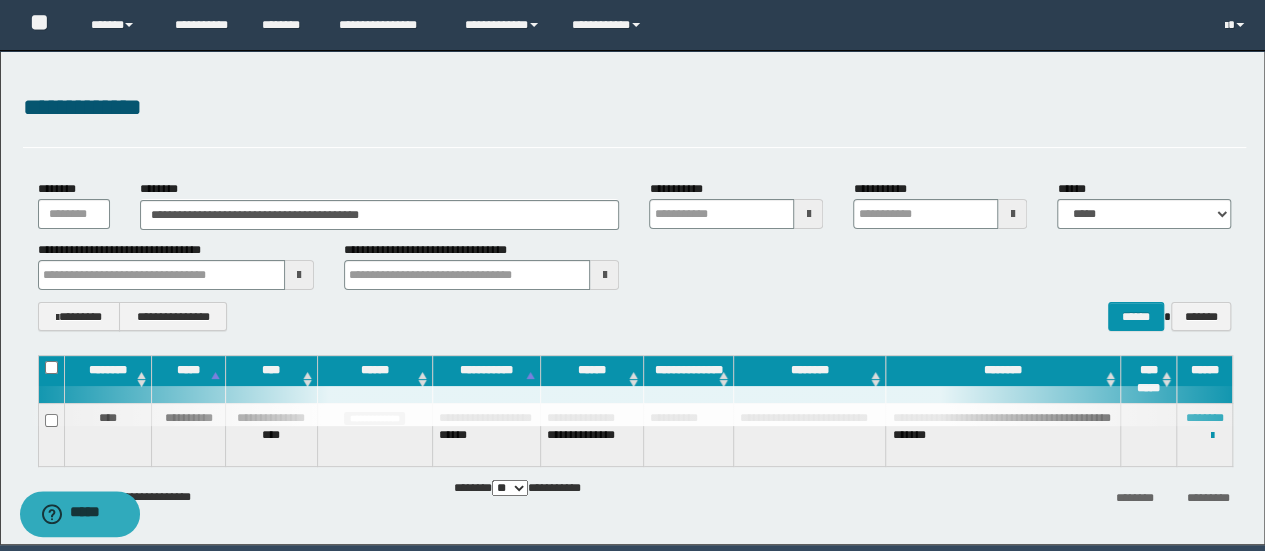 type 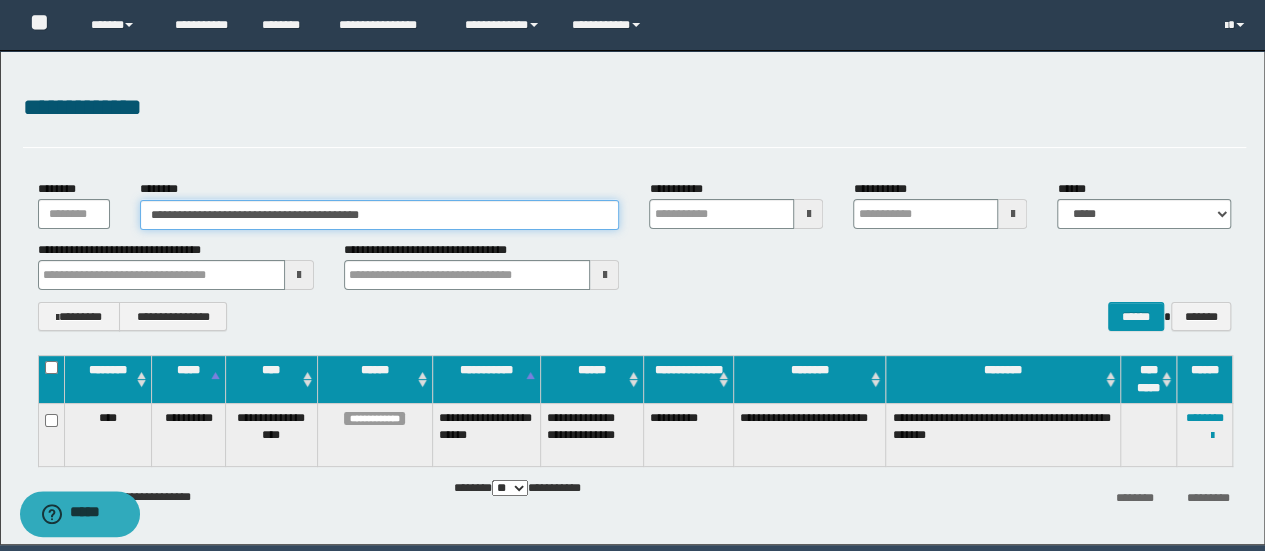drag, startPoint x: 448, startPoint y: 215, endPoint x: 0, endPoint y: 218, distance: 448.01004 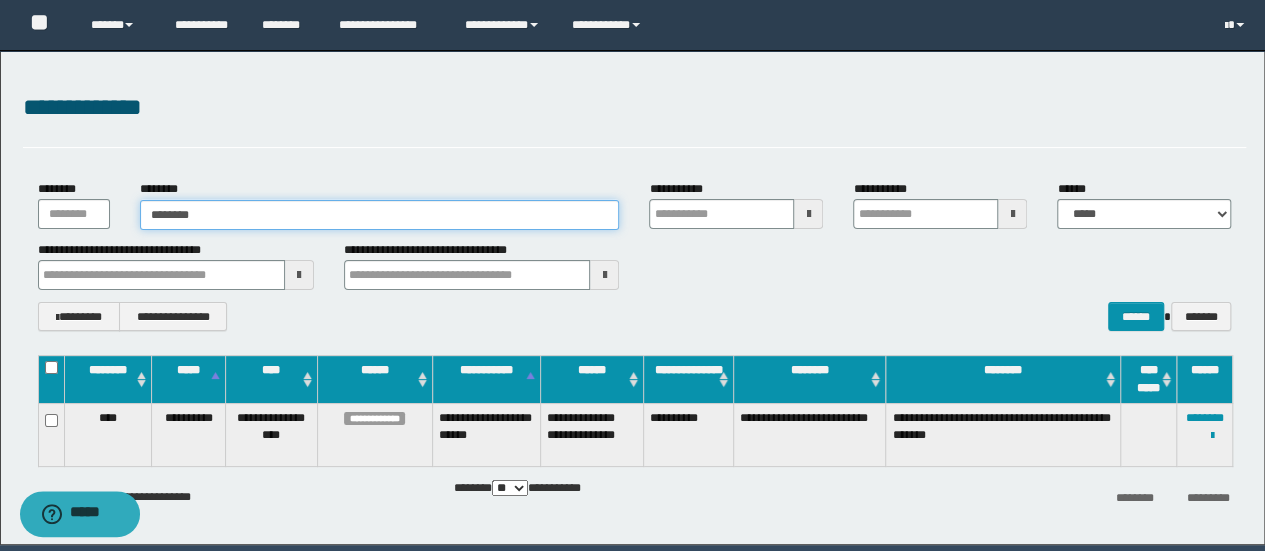 type on "********" 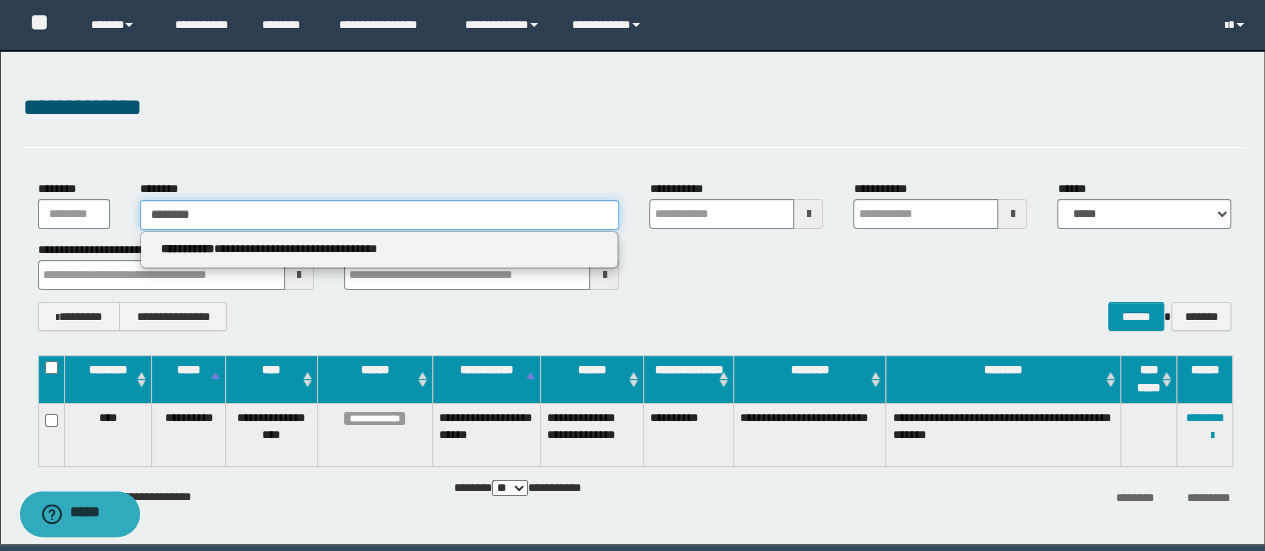 type 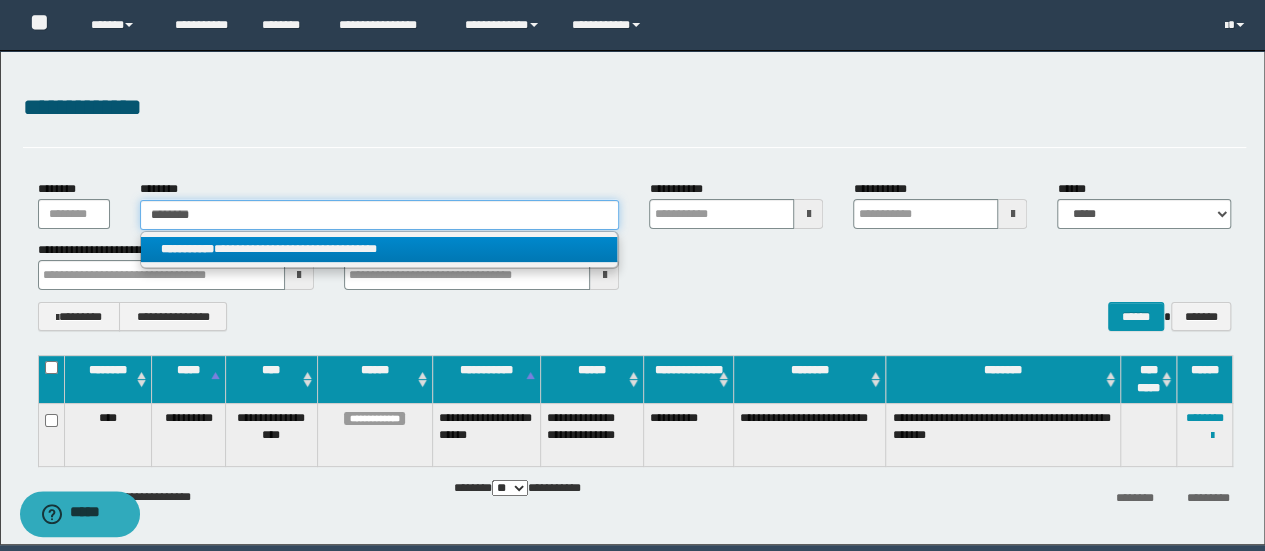 type on "********" 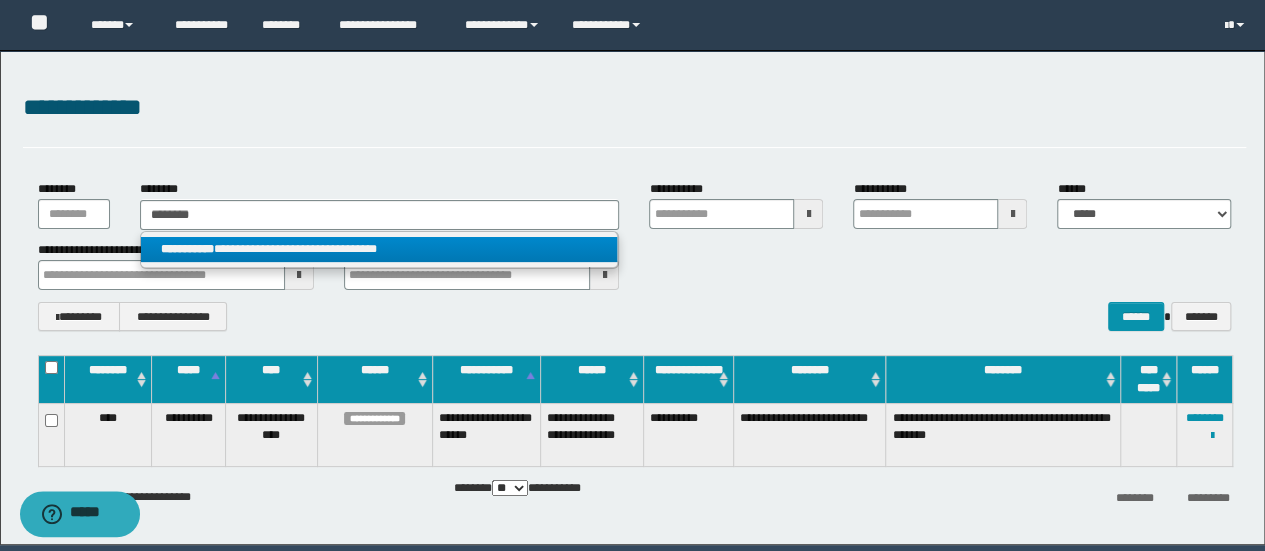 click on "**********" at bounding box center [379, 249] 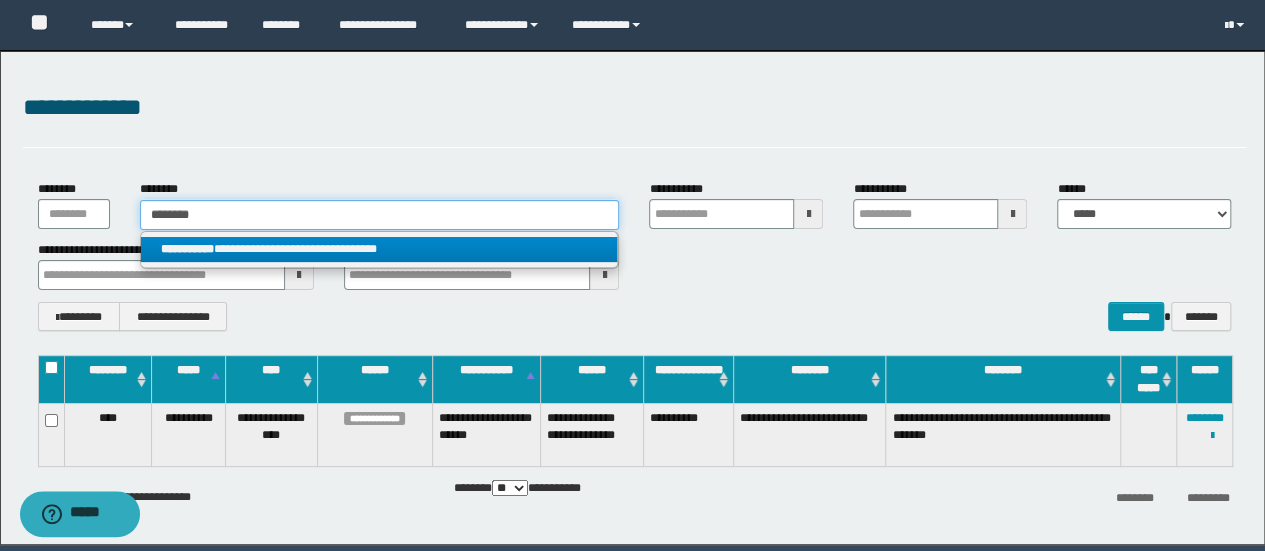 type 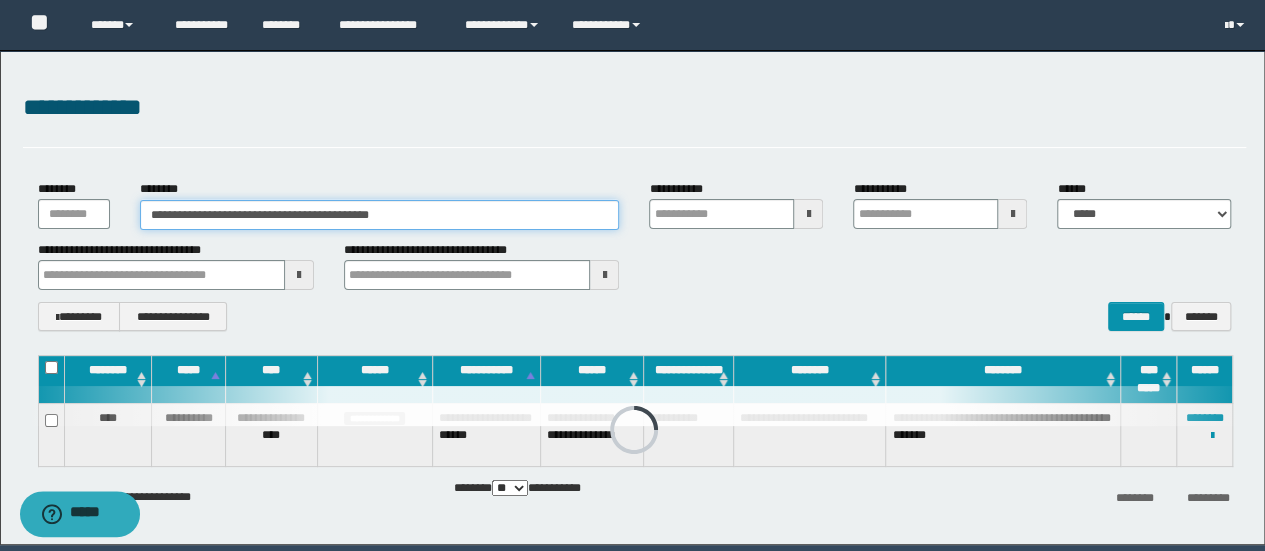 type 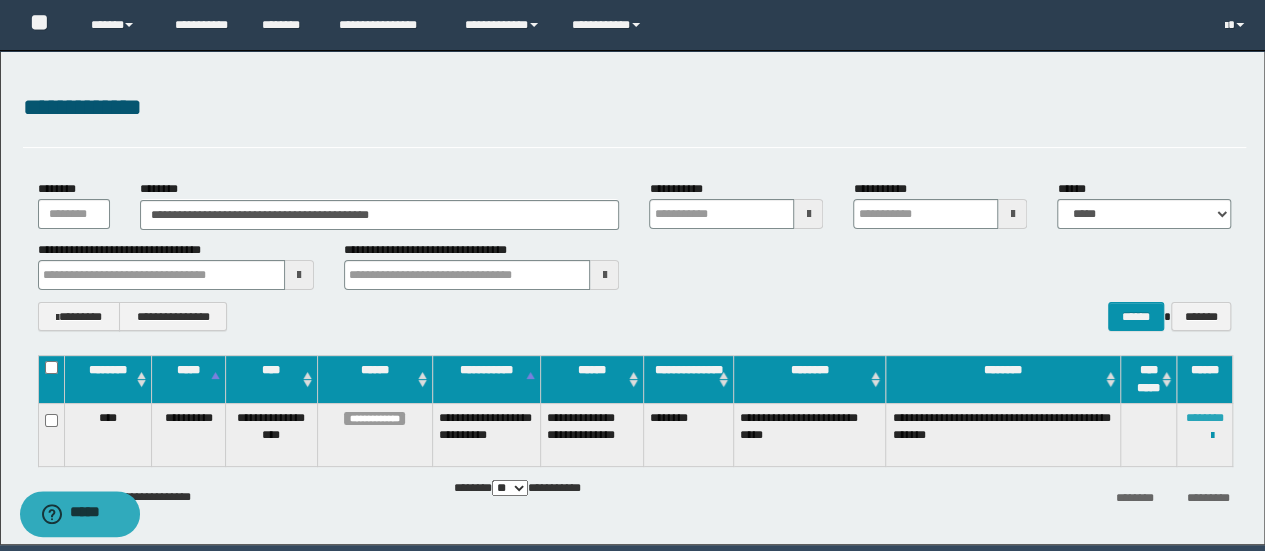 click on "********" at bounding box center (1205, 418) 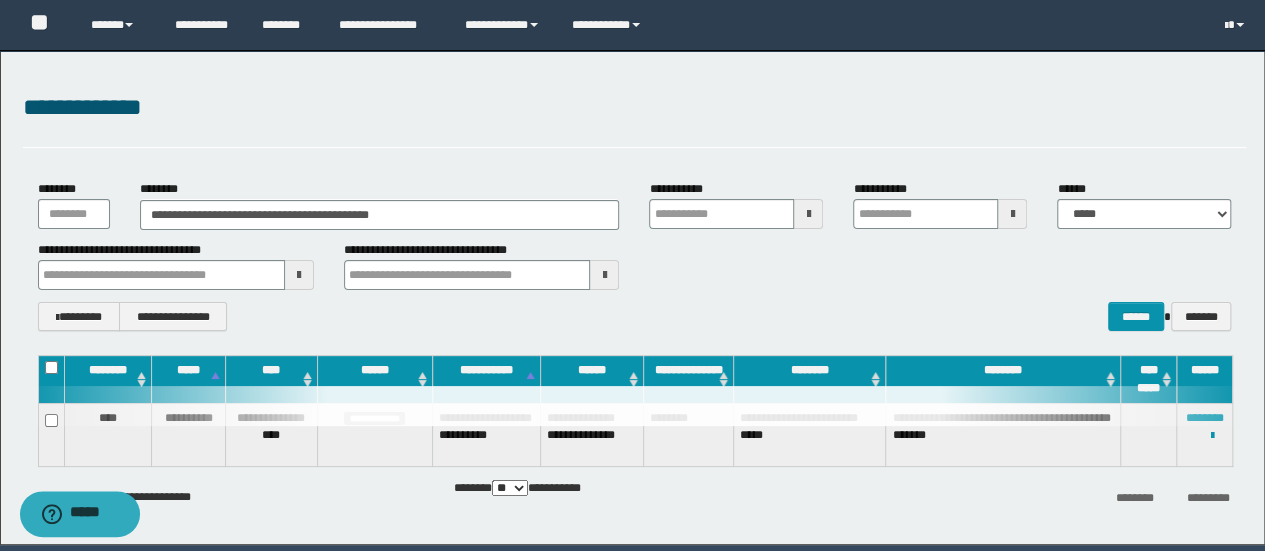 type 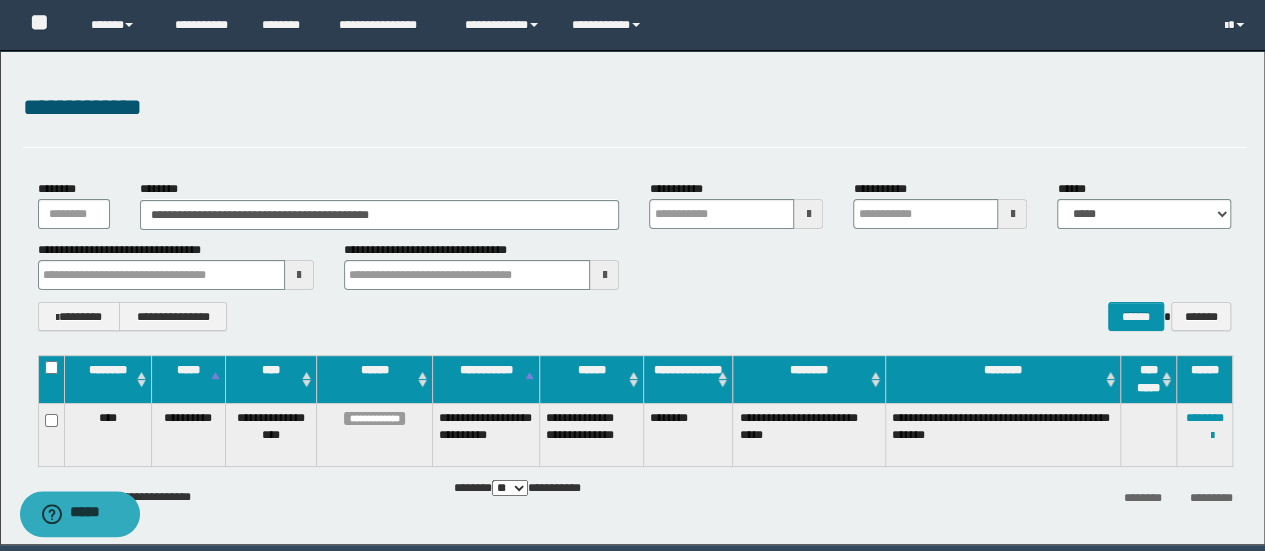 type 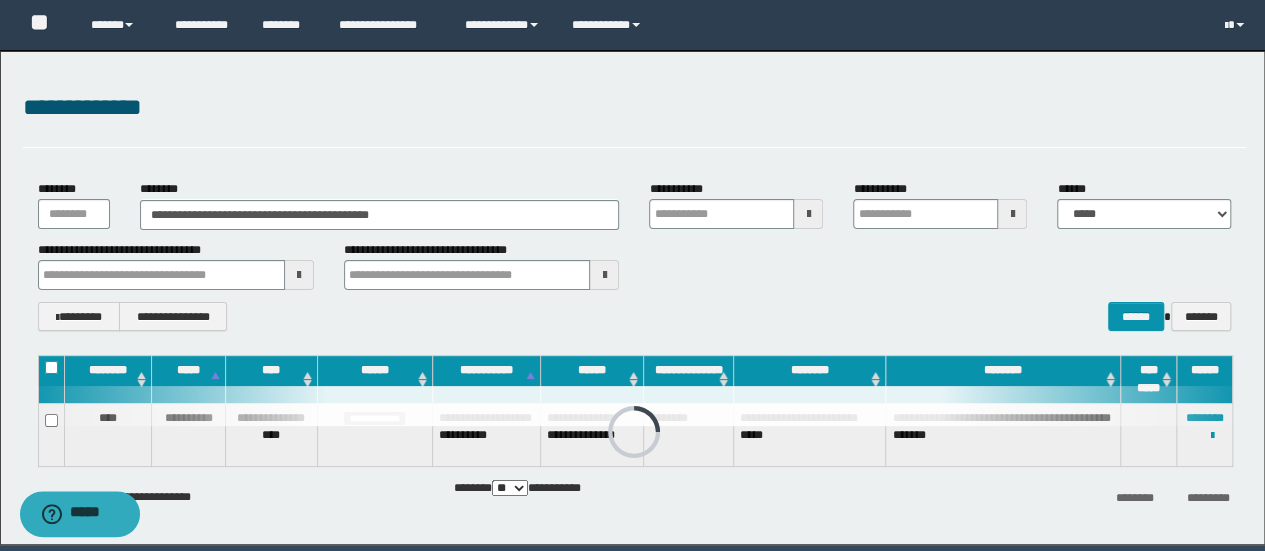 type 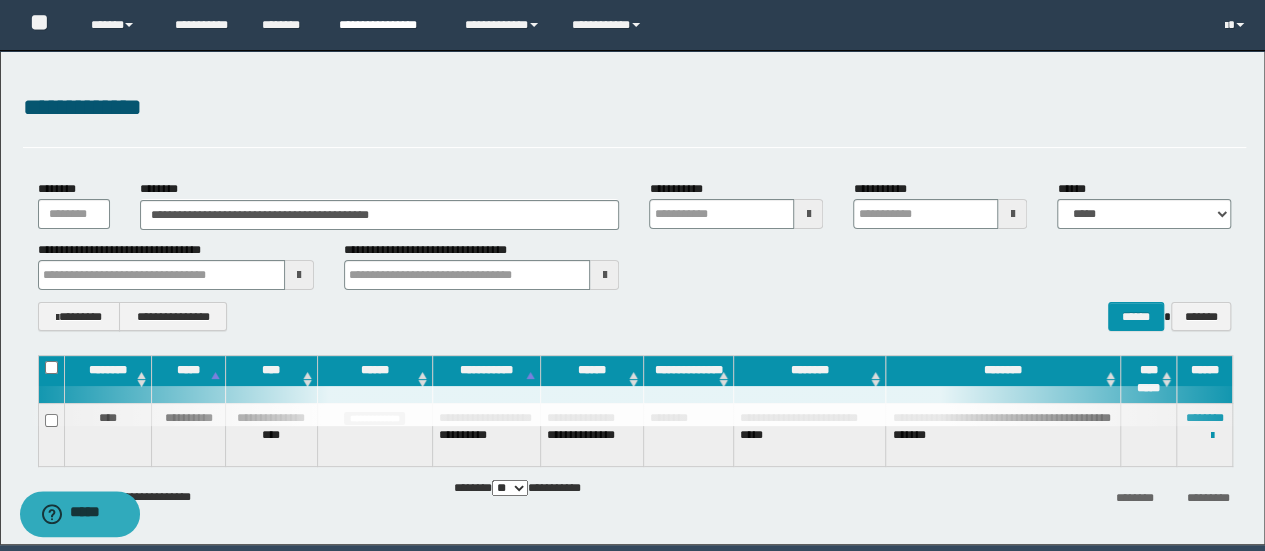 type 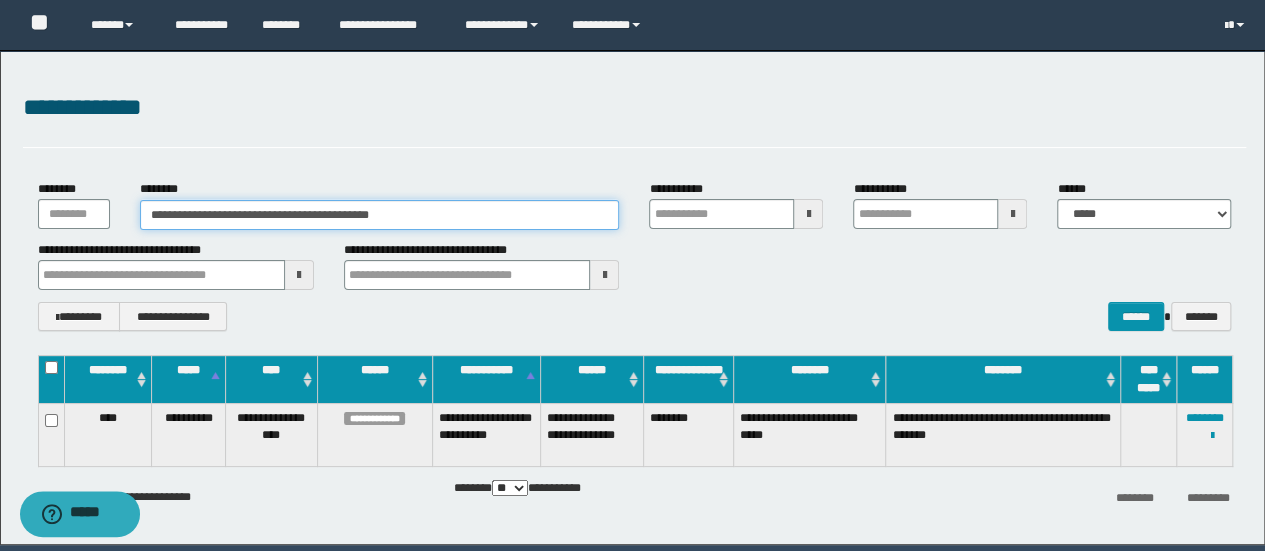 drag, startPoint x: 449, startPoint y: 228, endPoint x: 0, endPoint y: 204, distance: 449.64096 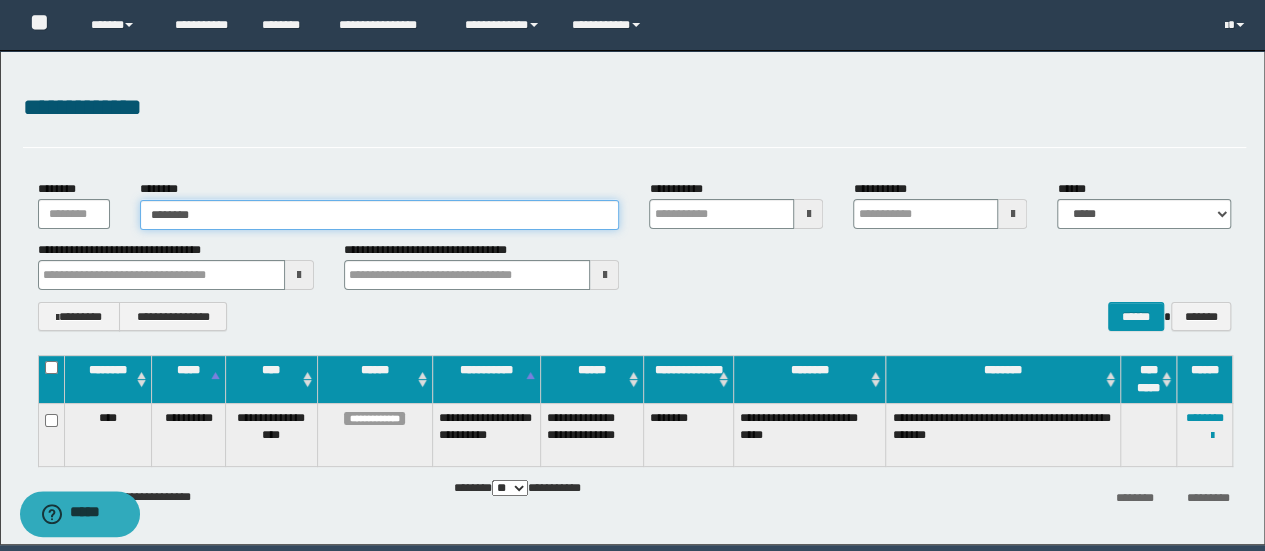 type on "********" 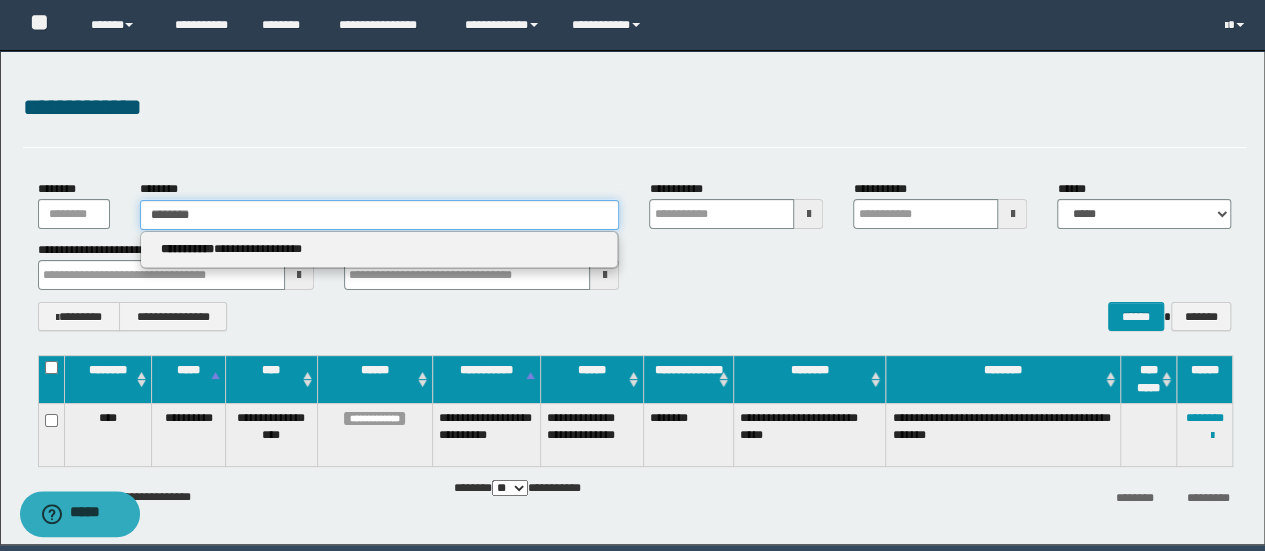 type 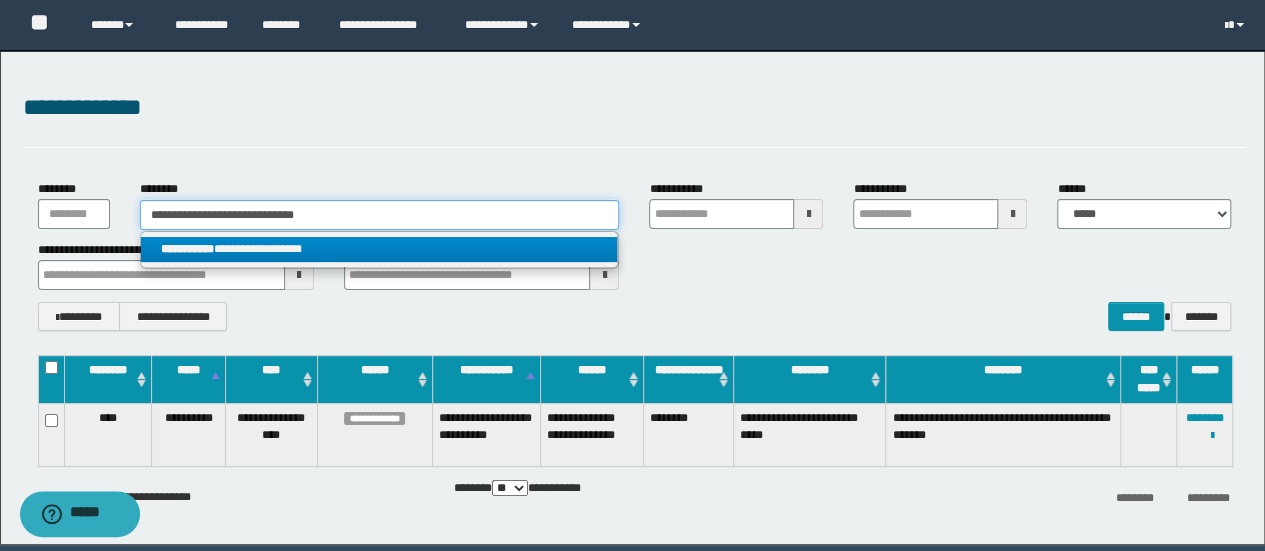 type on "**********" 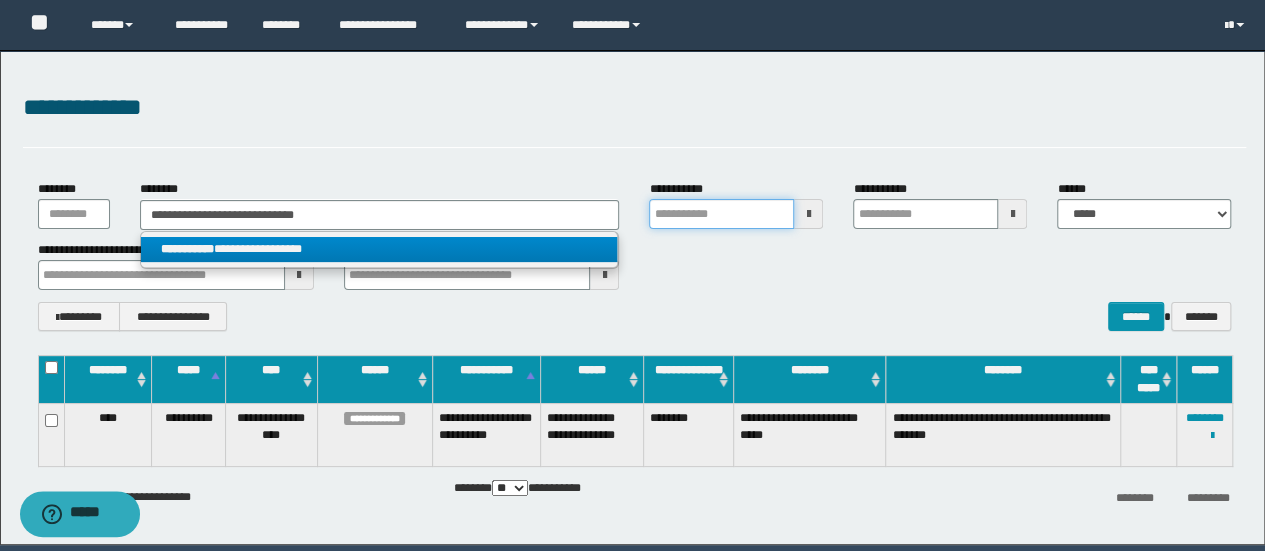 type 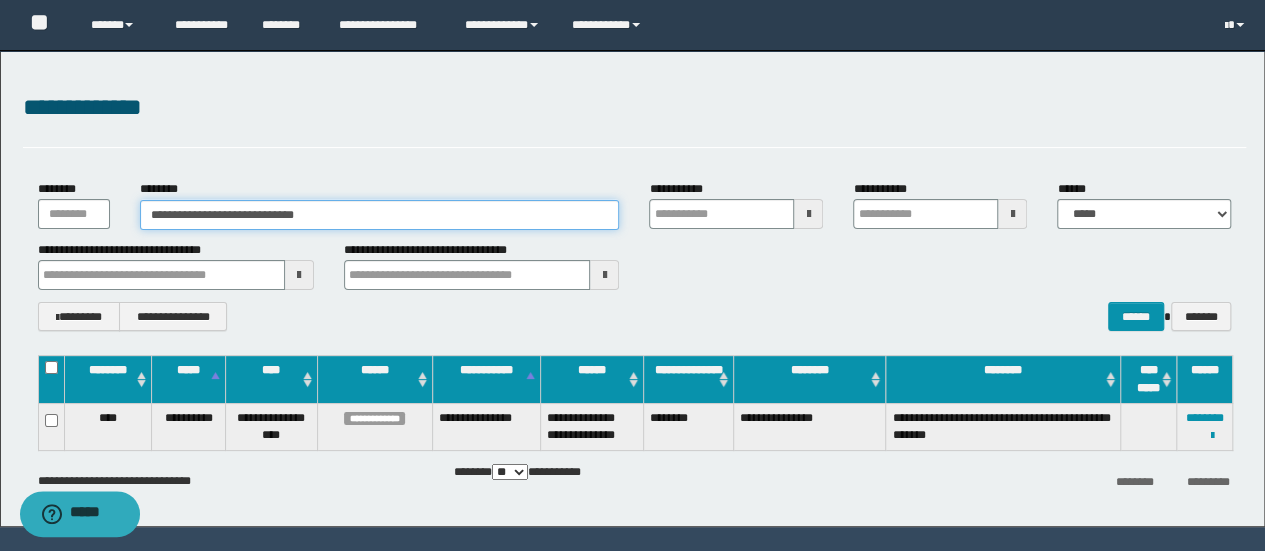 click on "**********" at bounding box center (380, 215) 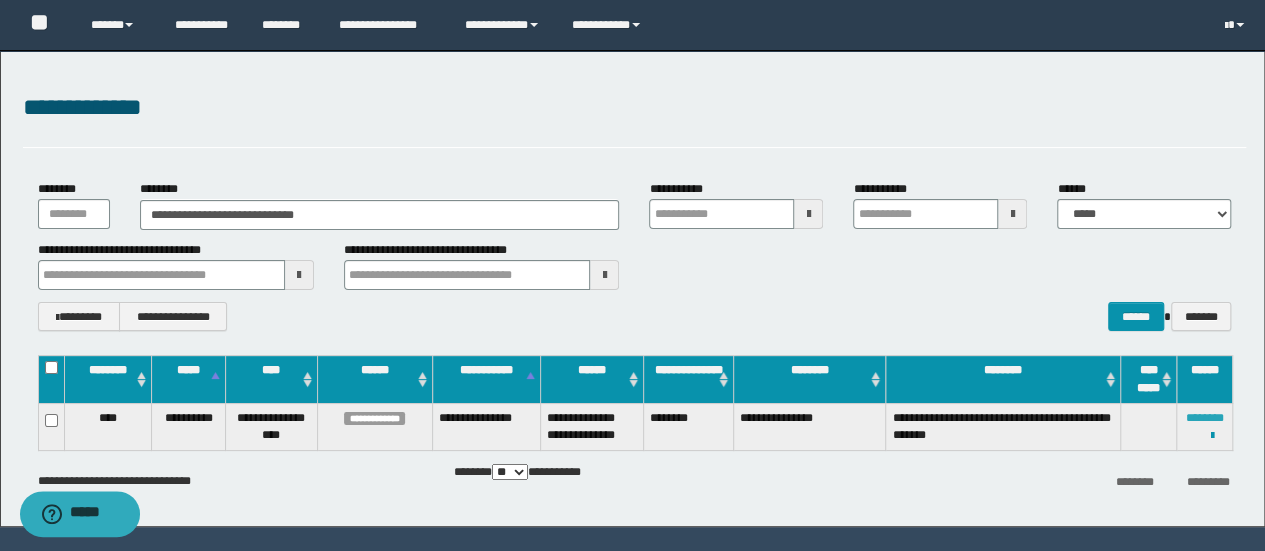 click on "********" at bounding box center [1205, 418] 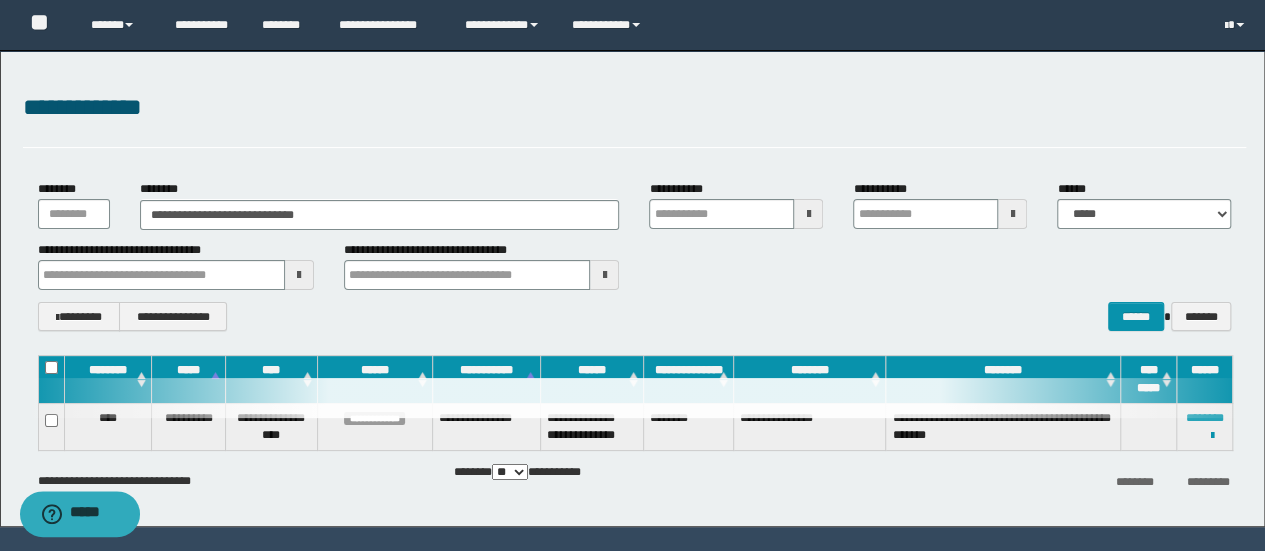 type 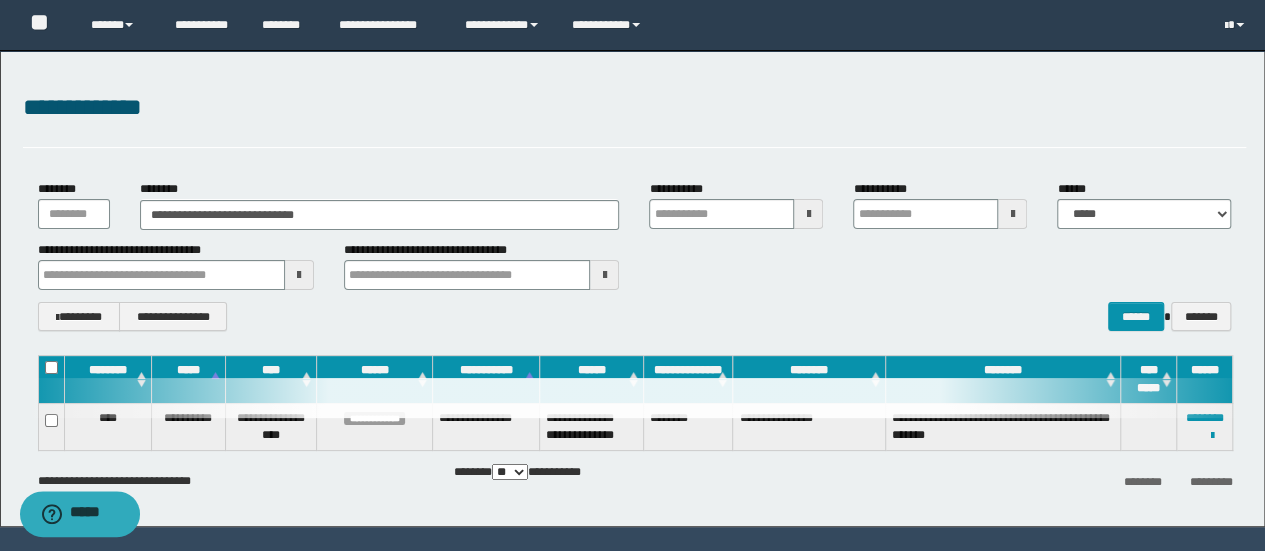 type 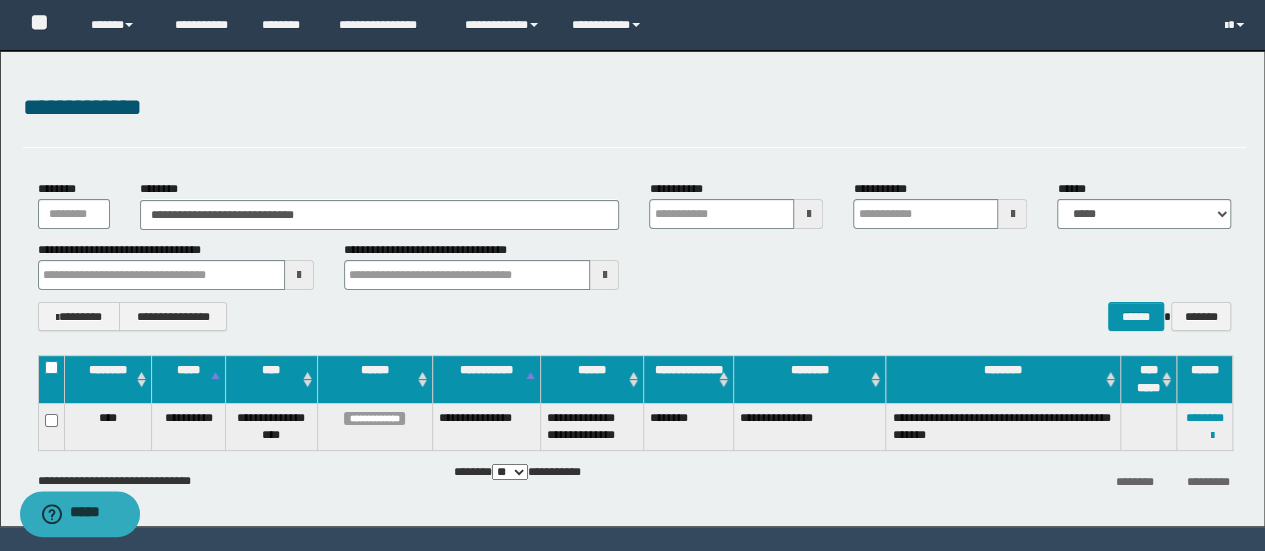 type 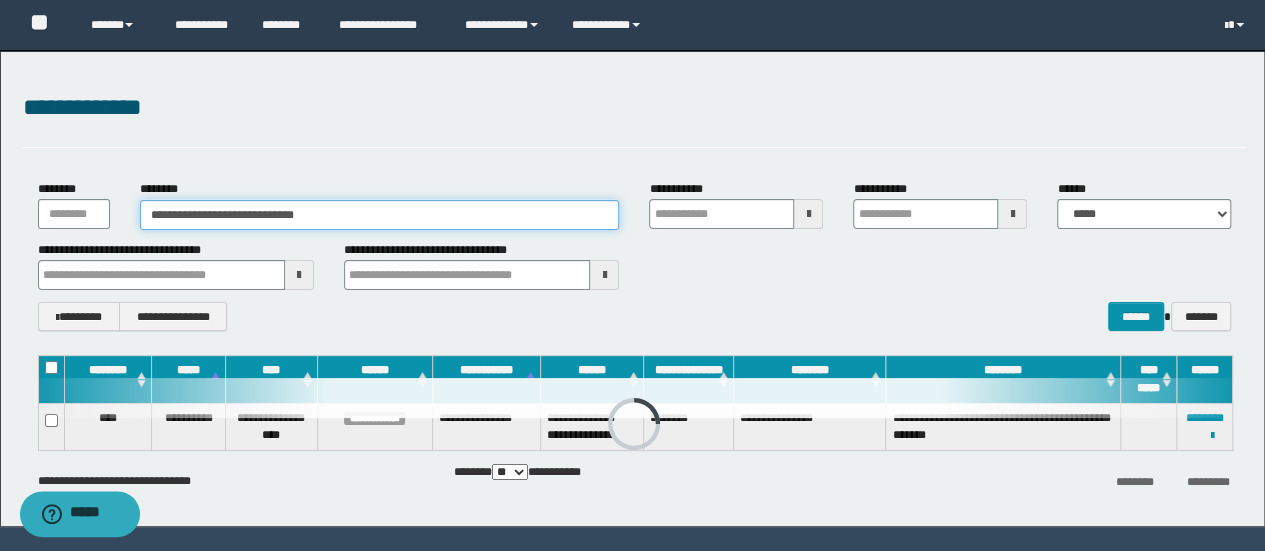 type 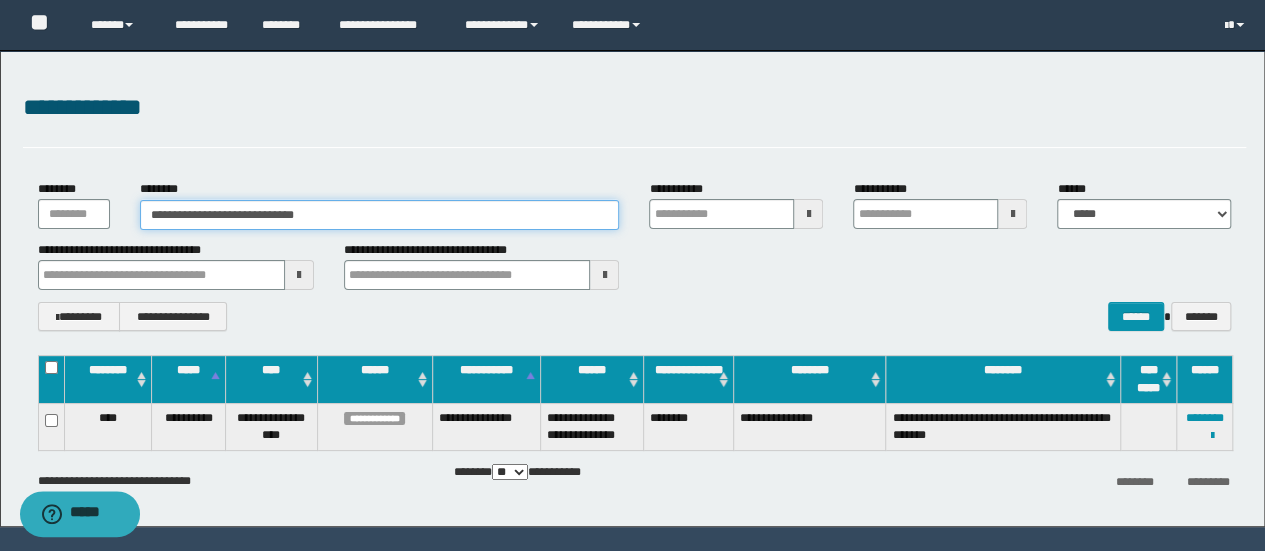 paste 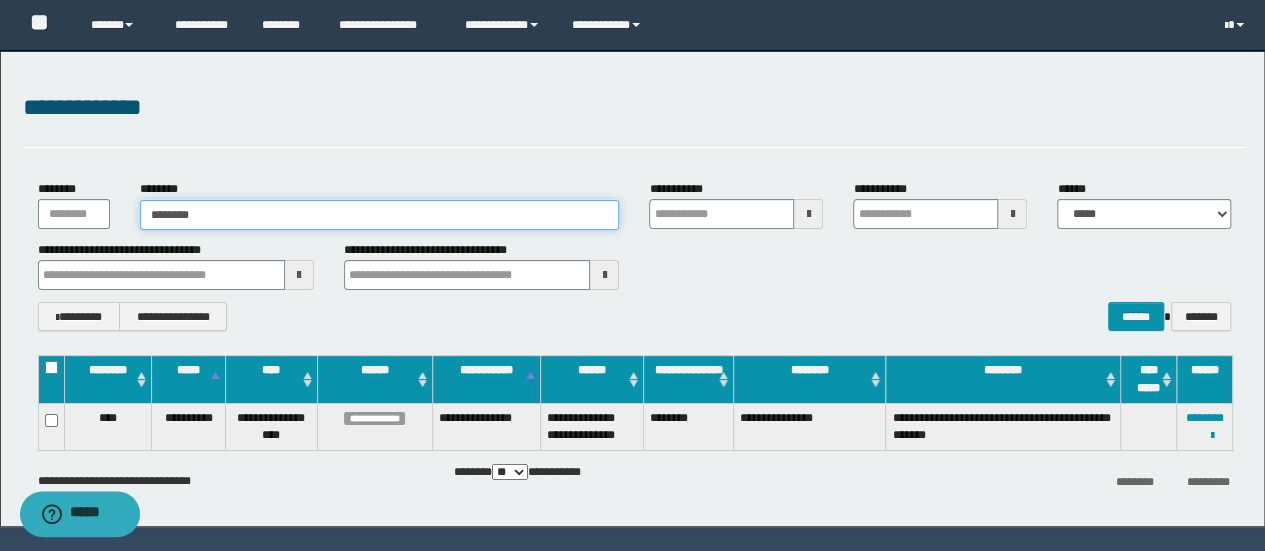 type on "********" 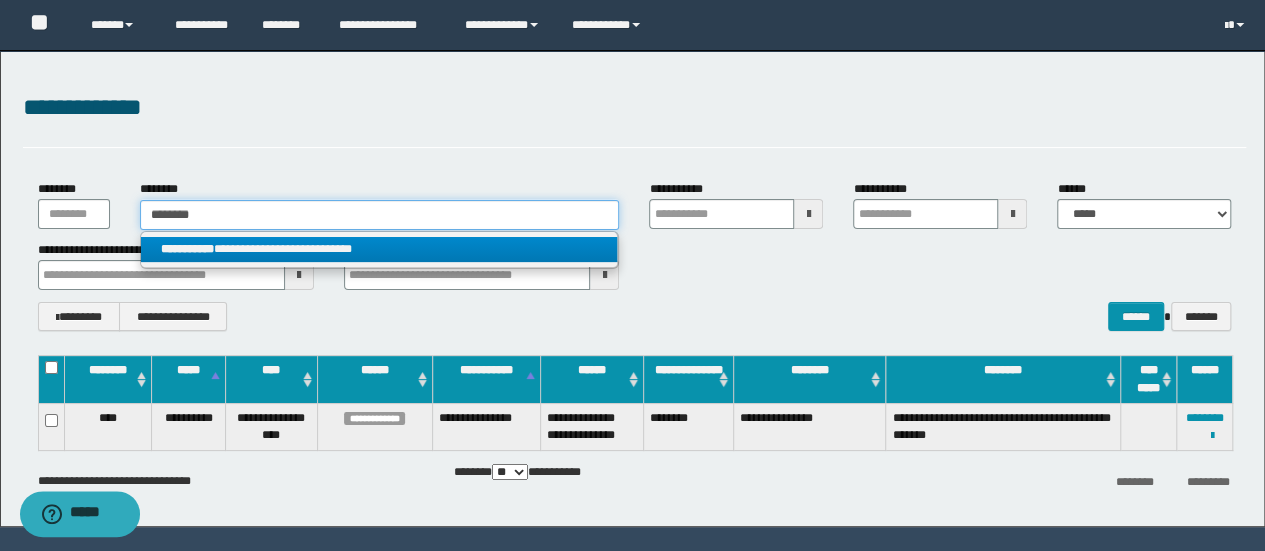 type on "********" 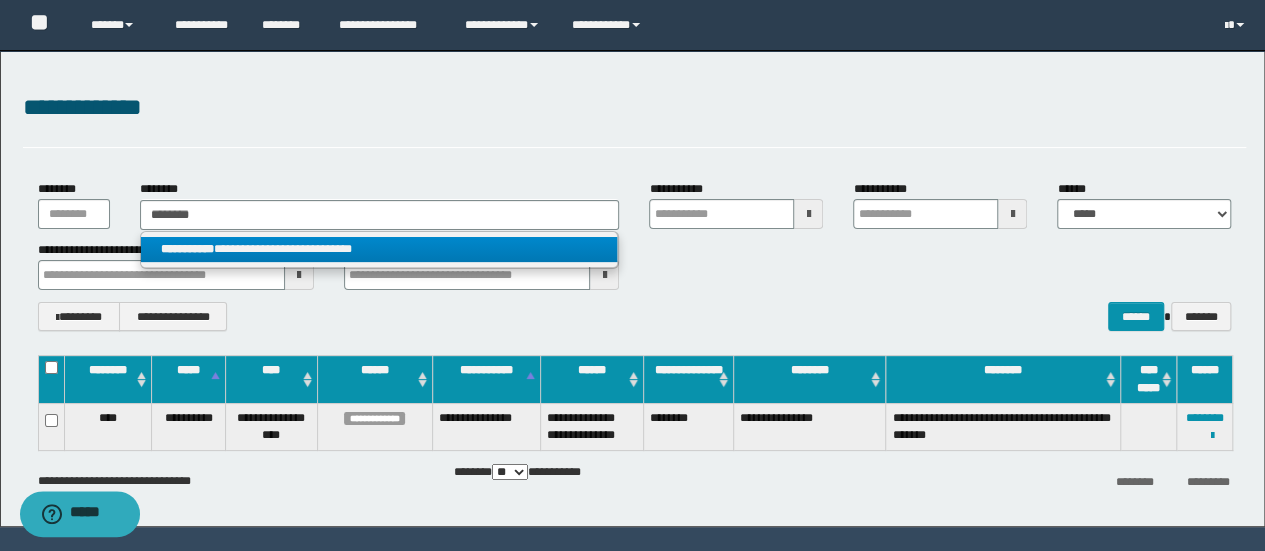 click on "**********" at bounding box center (379, 249) 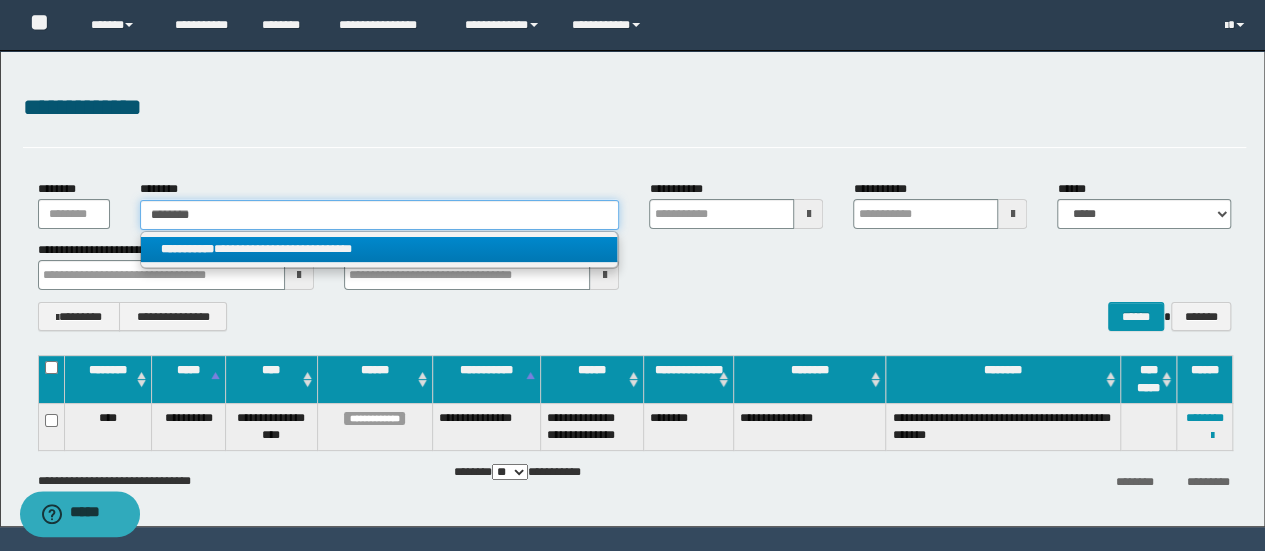 type 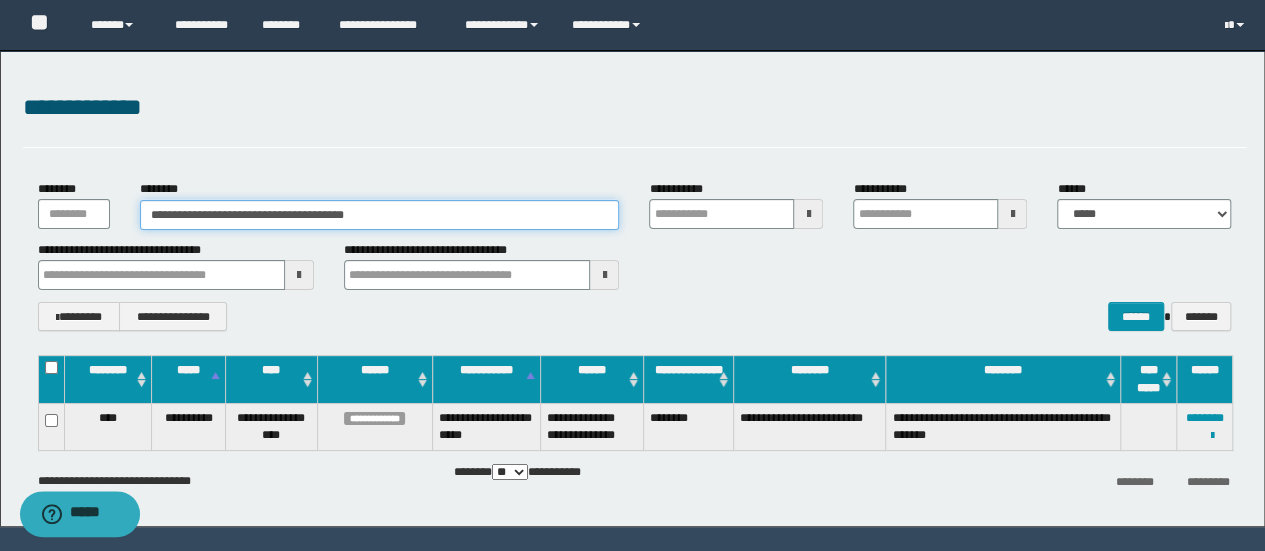 type 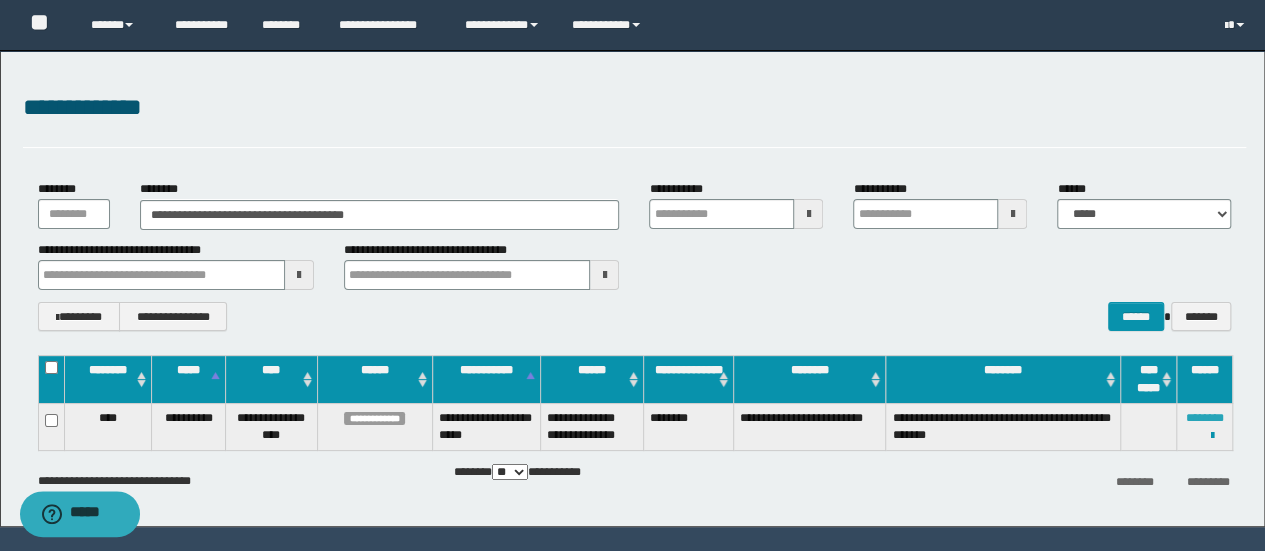 click on "********" at bounding box center [1205, 418] 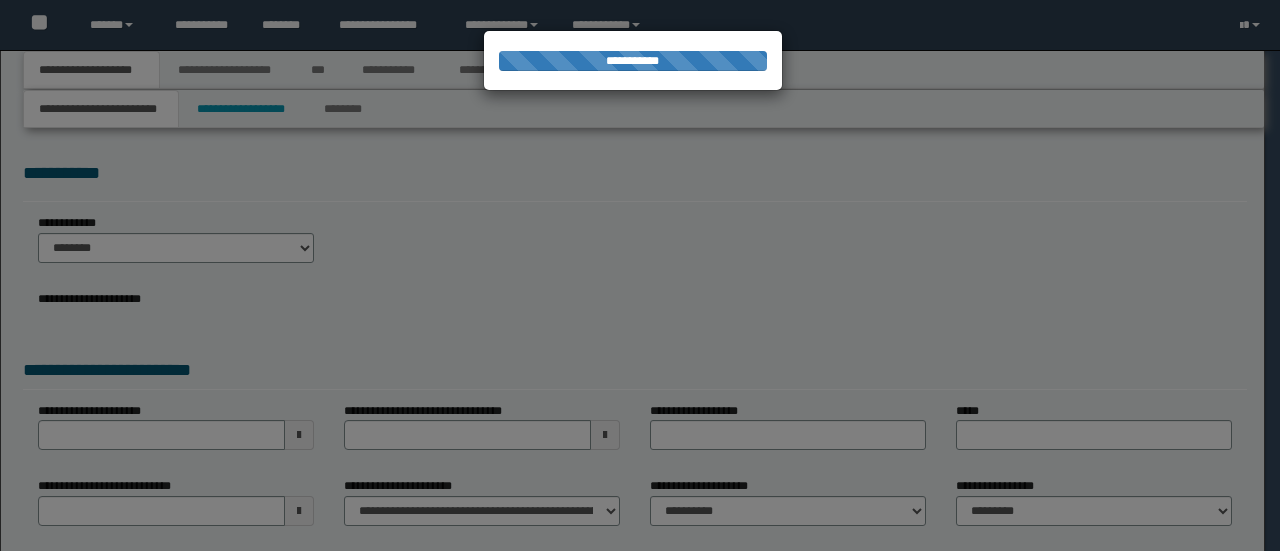 scroll, scrollTop: 0, scrollLeft: 0, axis: both 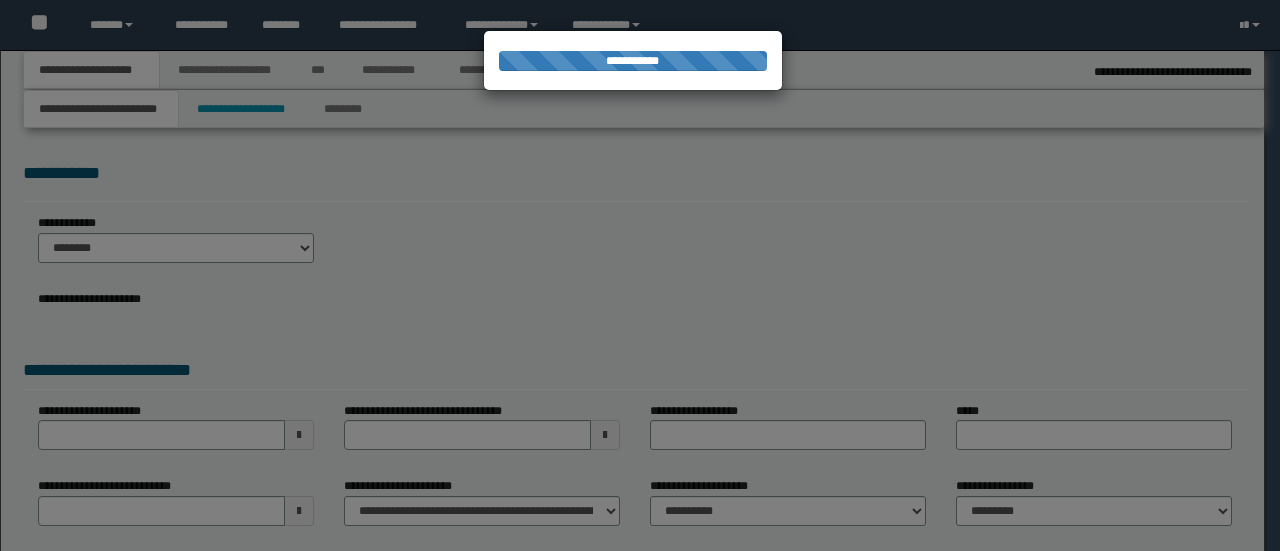 select on "*" 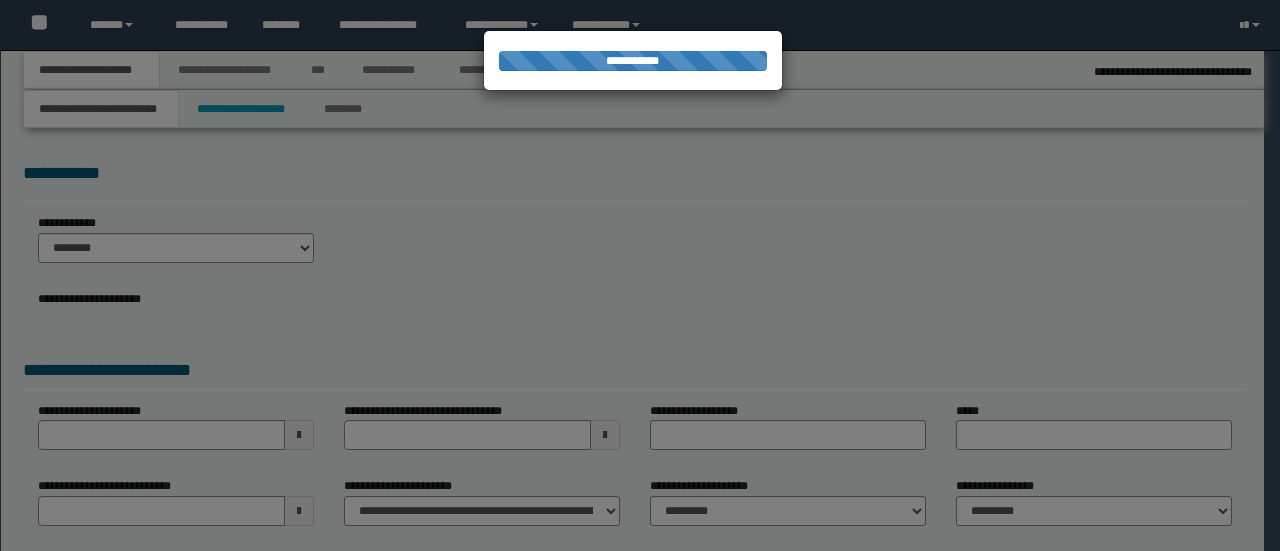 type on "**********" 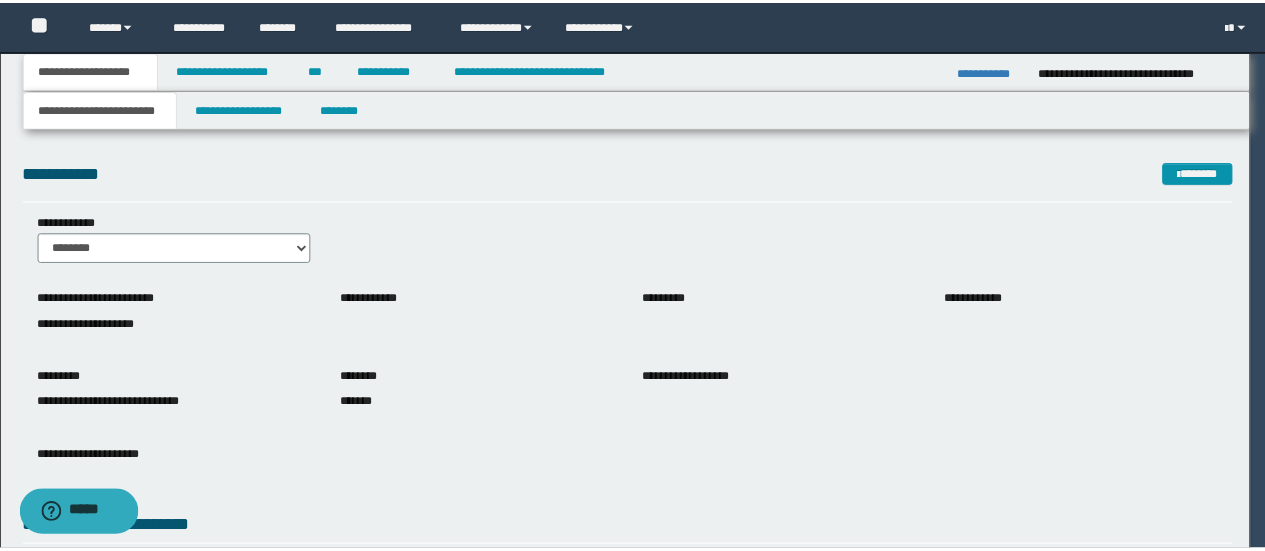 scroll, scrollTop: 0, scrollLeft: 0, axis: both 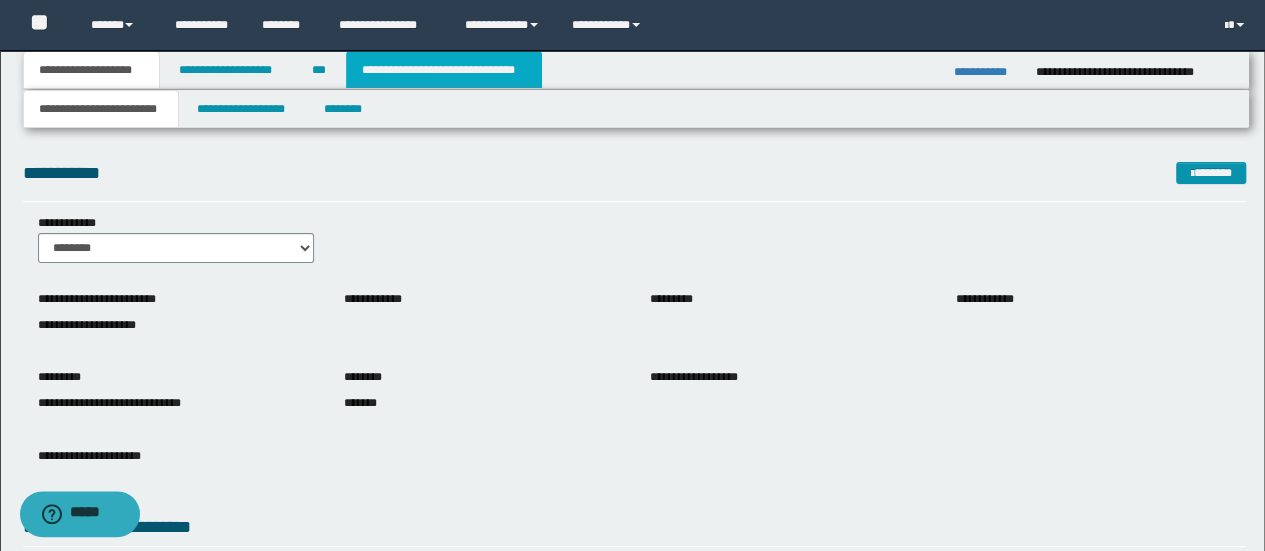 click on "**********" at bounding box center [444, 70] 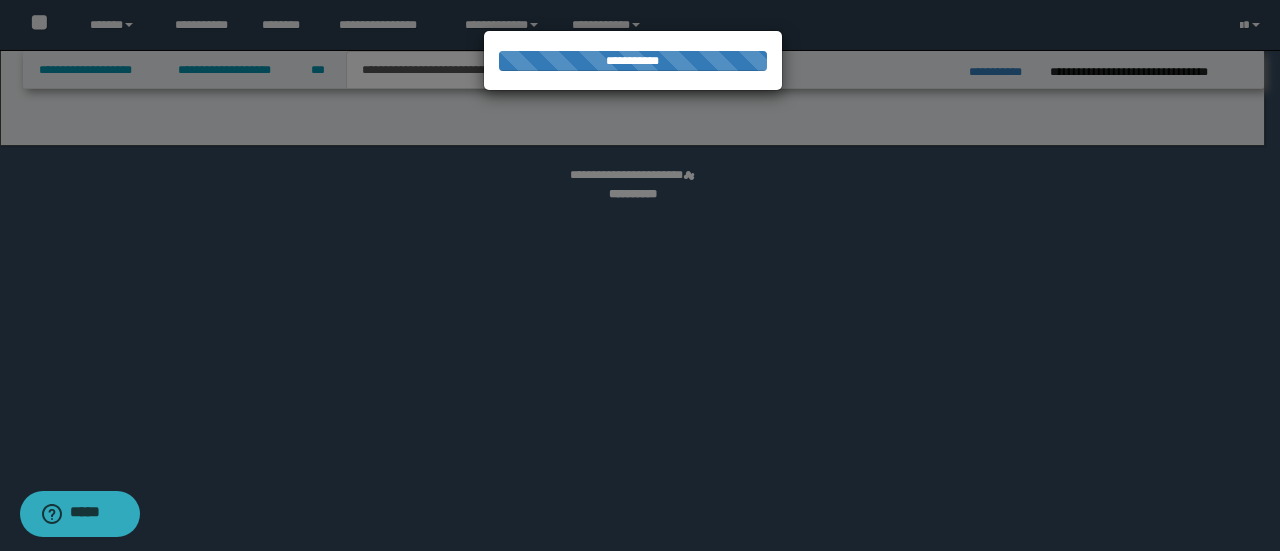 select on "*" 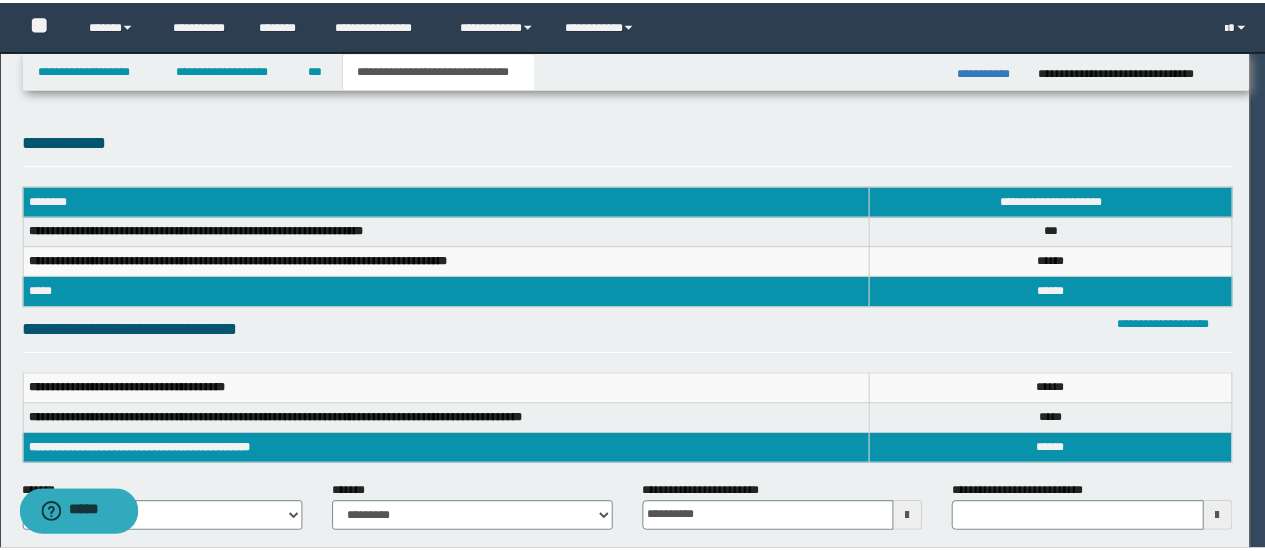 scroll, scrollTop: 0, scrollLeft: 0, axis: both 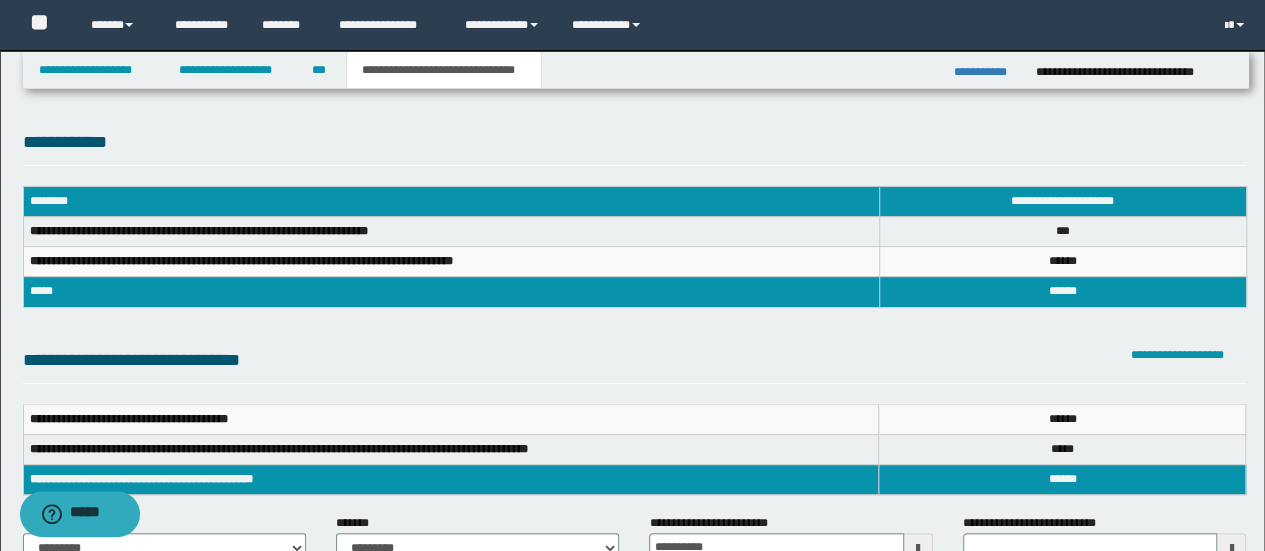 click on "***** *" at bounding box center [1062, 419] 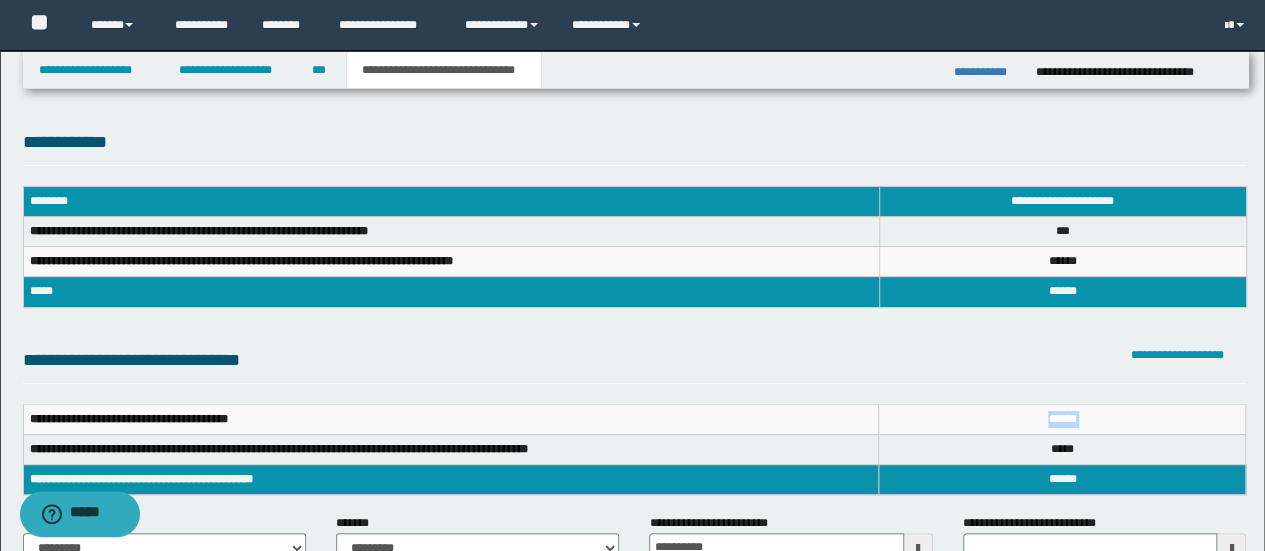 click on "***** *" at bounding box center [1062, 419] 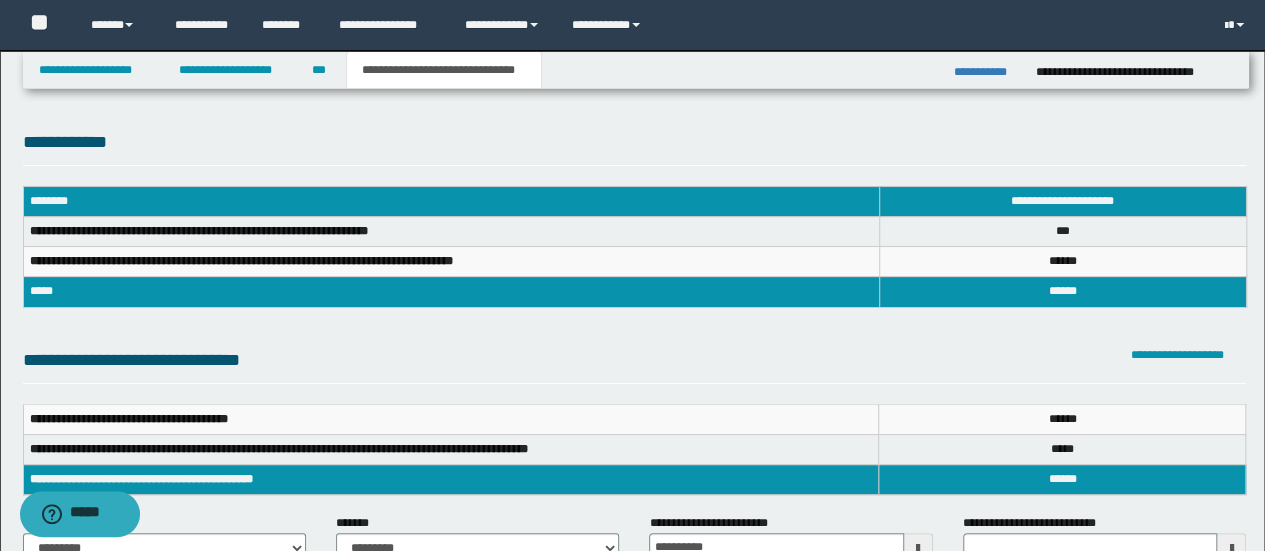 click on "*****" at bounding box center (1063, 291) 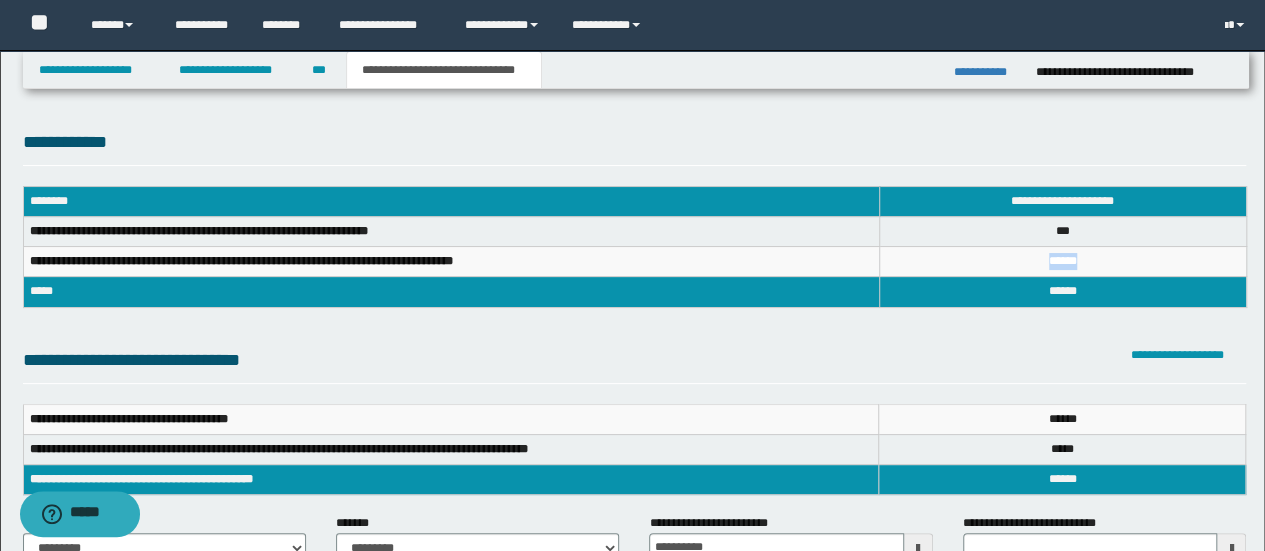 click on "*****" at bounding box center (1063, 261) 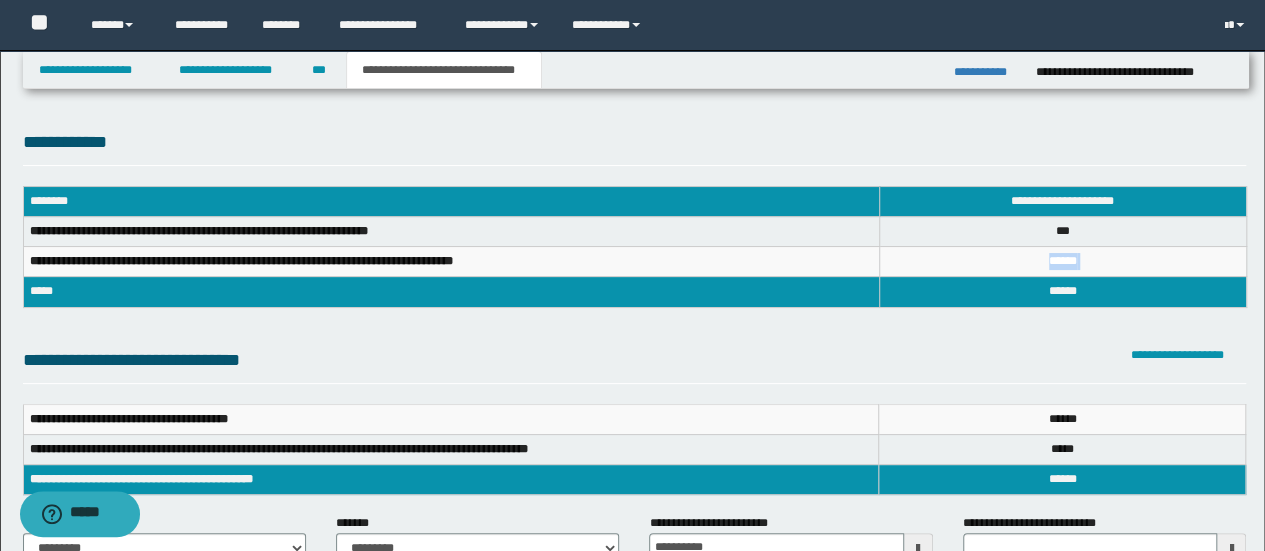 click on "*****" at bounding box center (1063, 261) 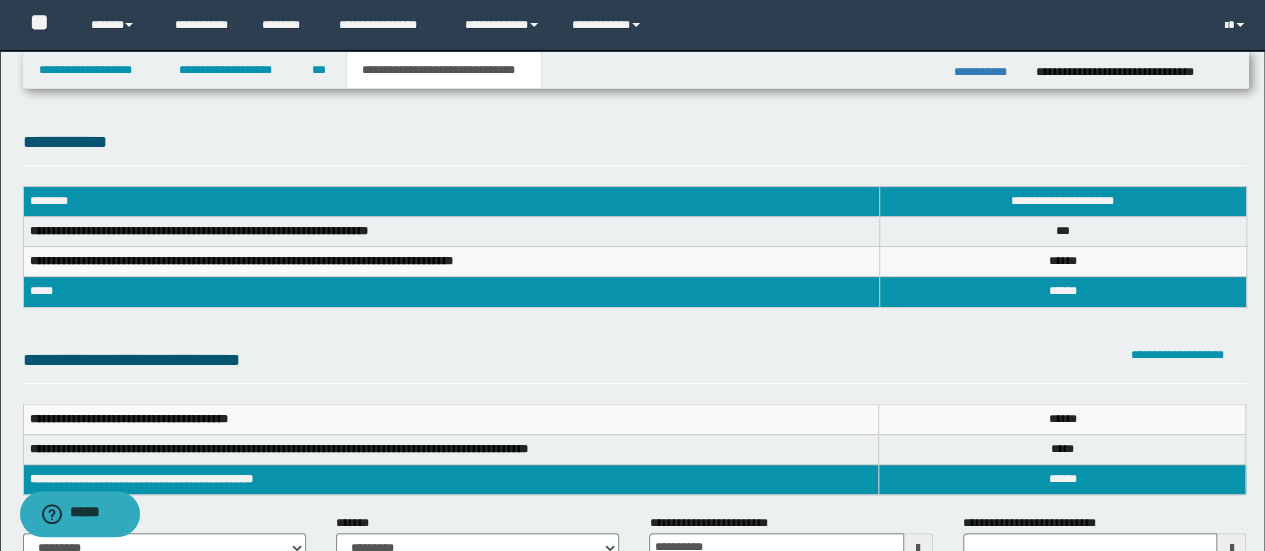 click on "*****" at bounding box center [1063, 291] 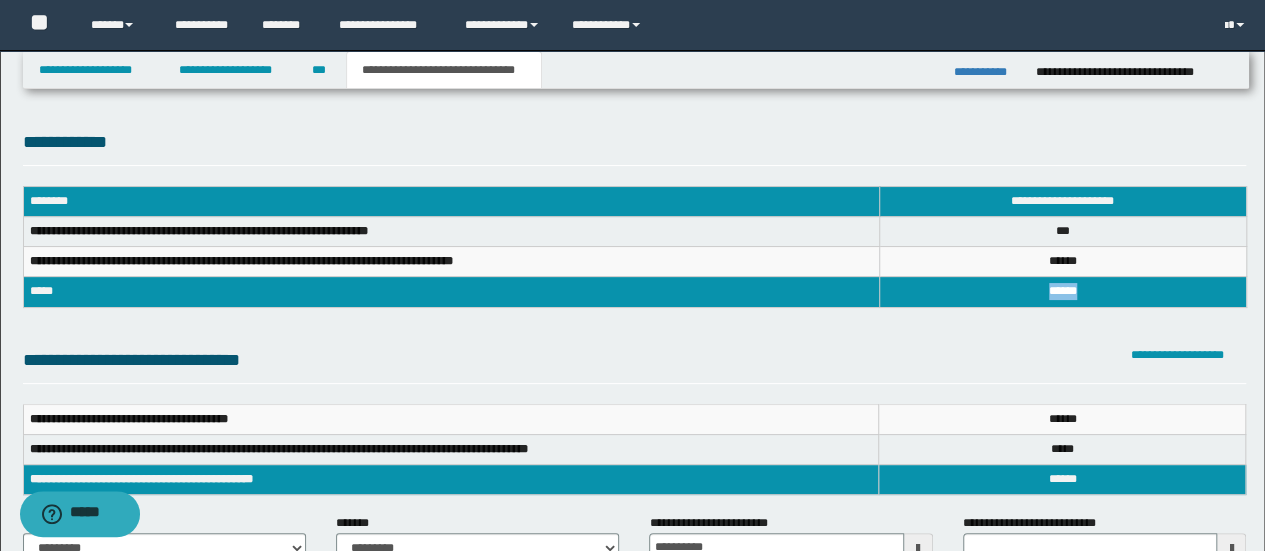 click on "*****" at bounding box center (1063, 291) 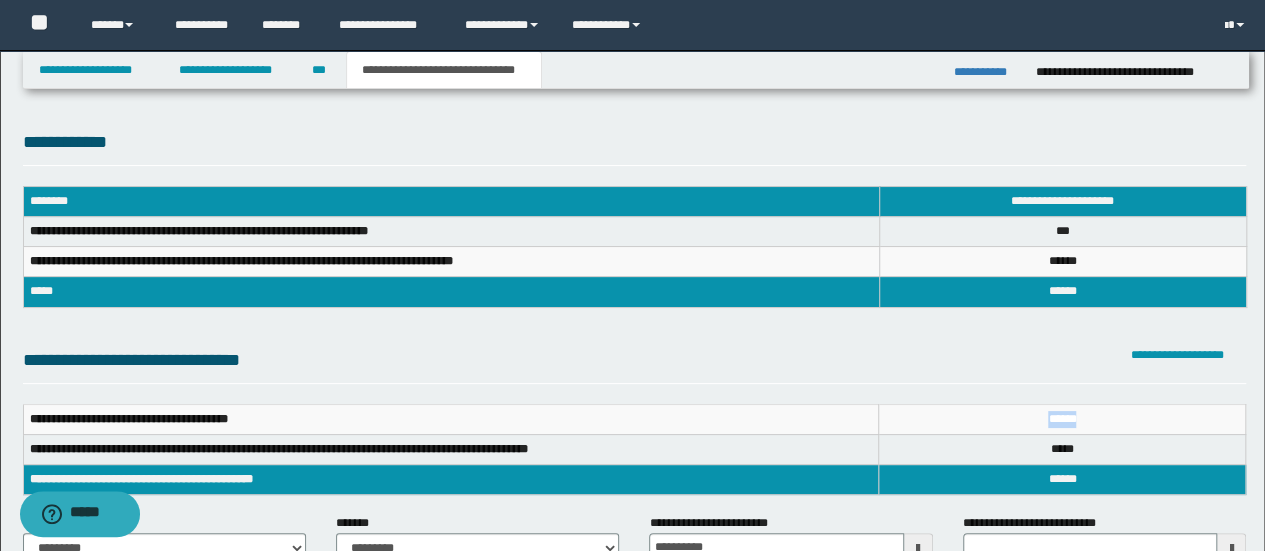 drag, startPoint x: 1044, startPoint y: 415, endPoint x: 1101, endPoint y: 418, distance: 57.07889 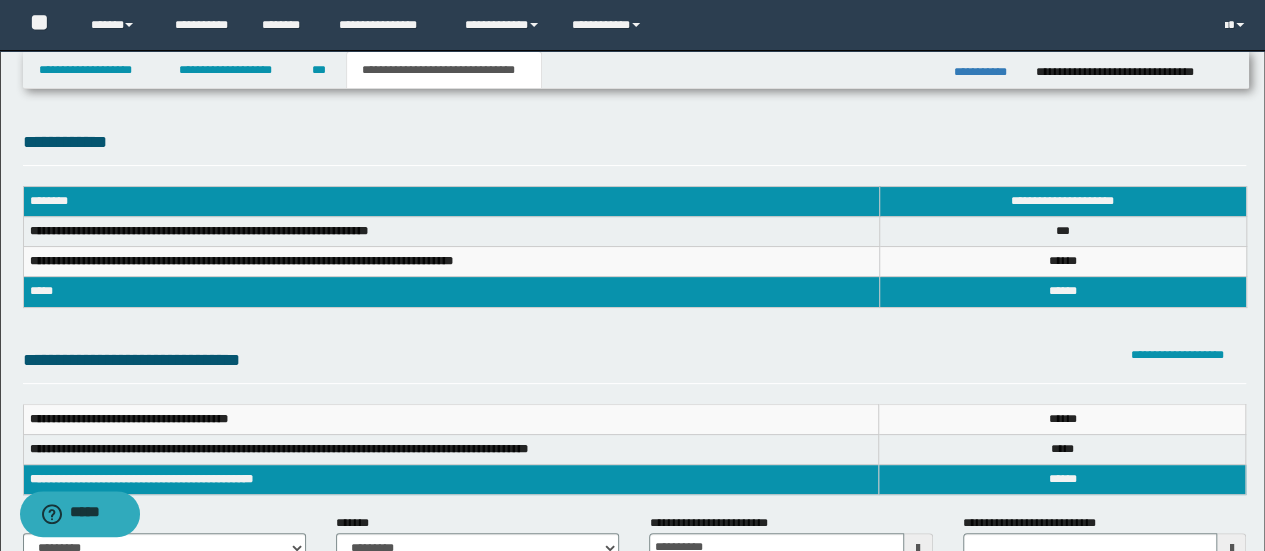 click on "*****" at bounding box center [1062, 479] 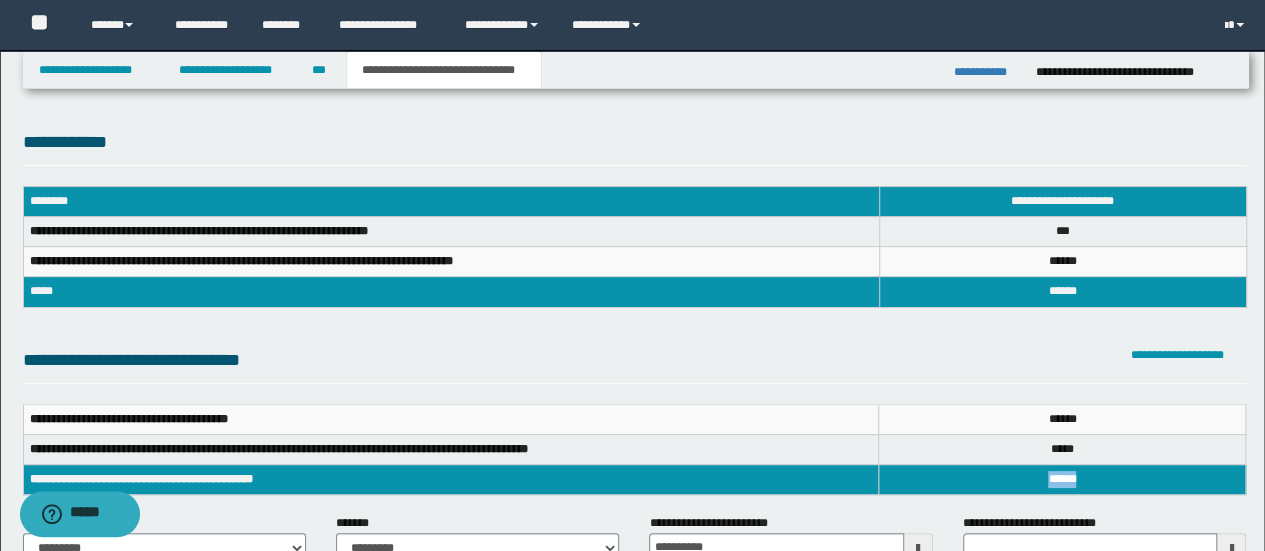 click on "*****" at bounding box center (1062, 479) 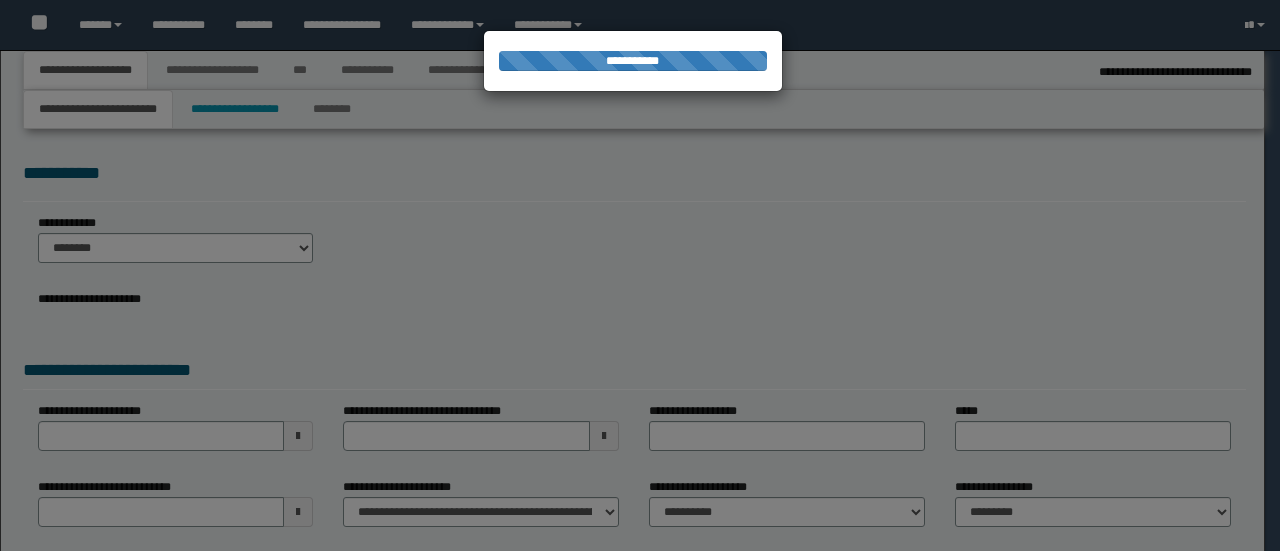 scroll, scrollTop: 0, scrollLeft: 0, axis: both 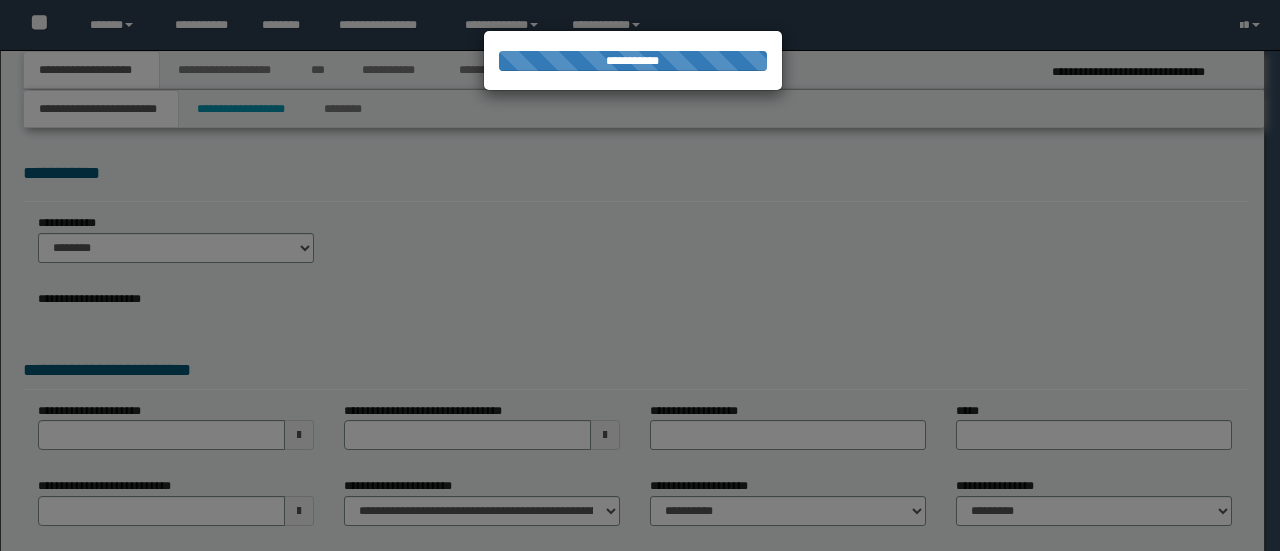 select on "*" 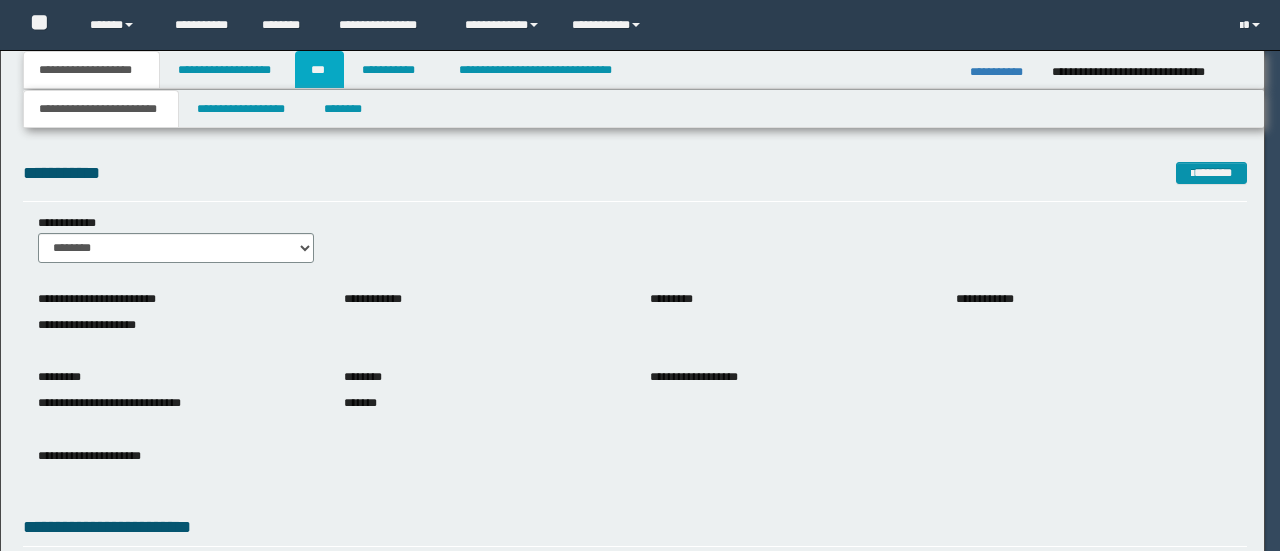 click on "***" at bounding box center [319, 70] 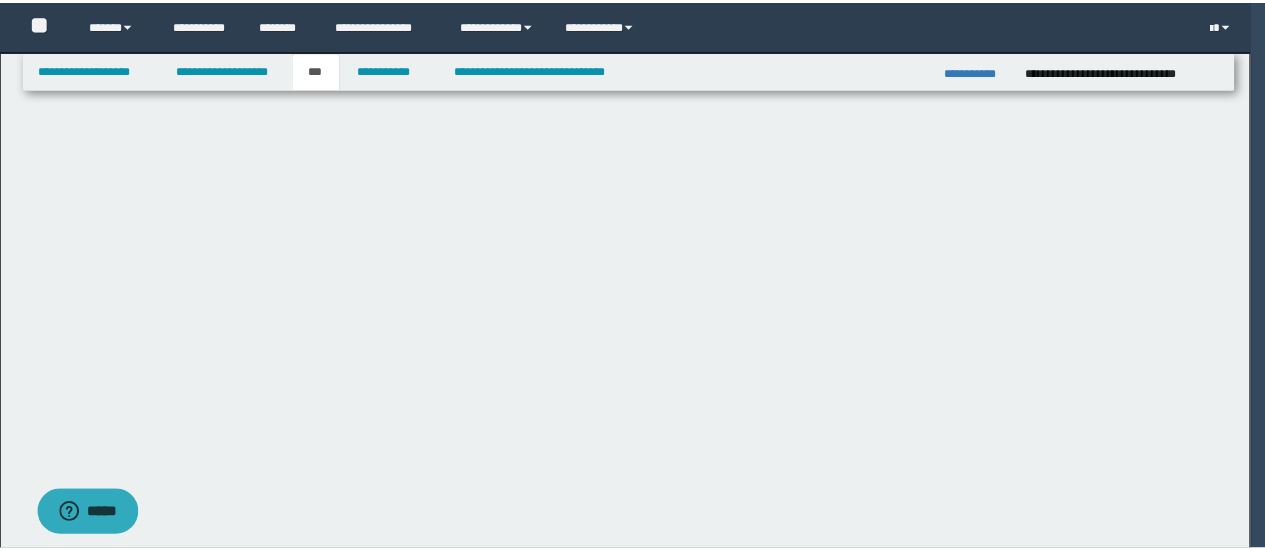 scroll, scrollTop: 0, scrollLeft: 0, axis: both 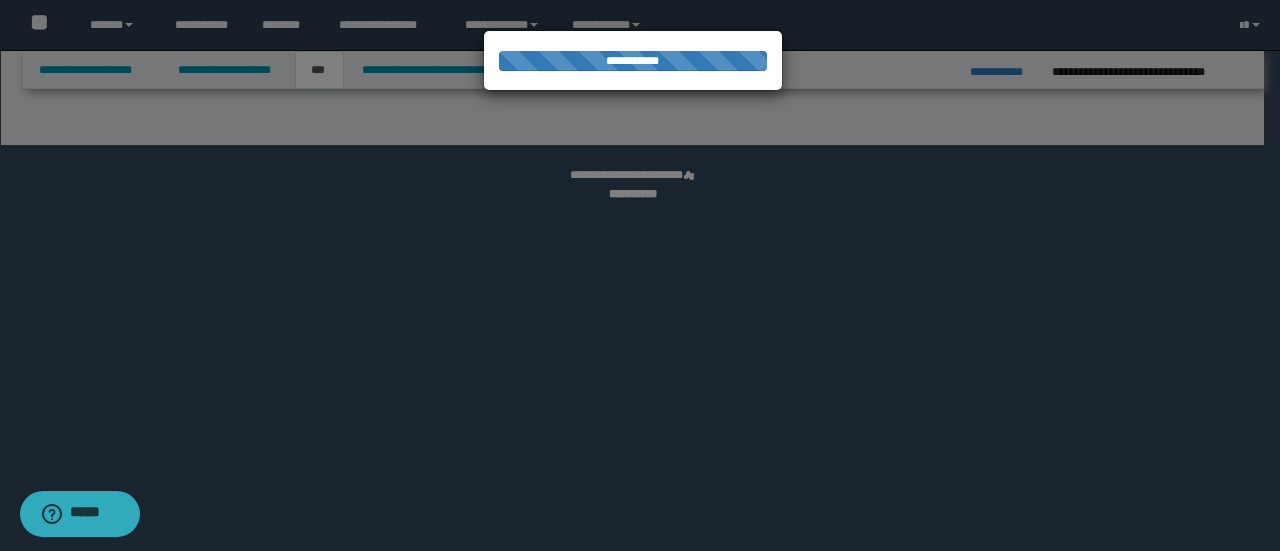 select on "**" 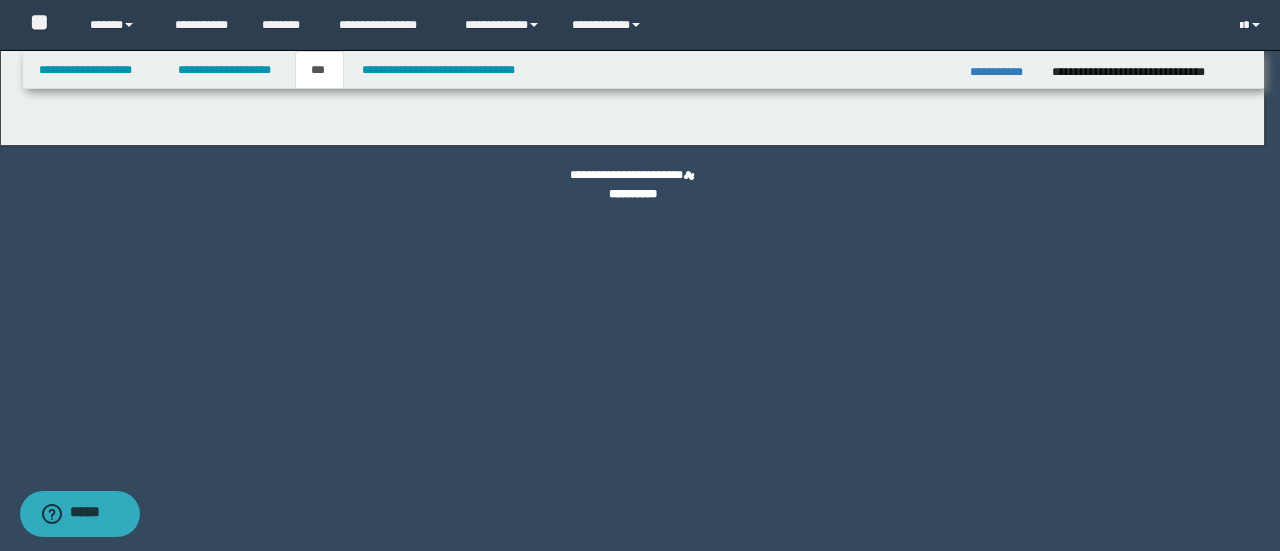 select on "*" 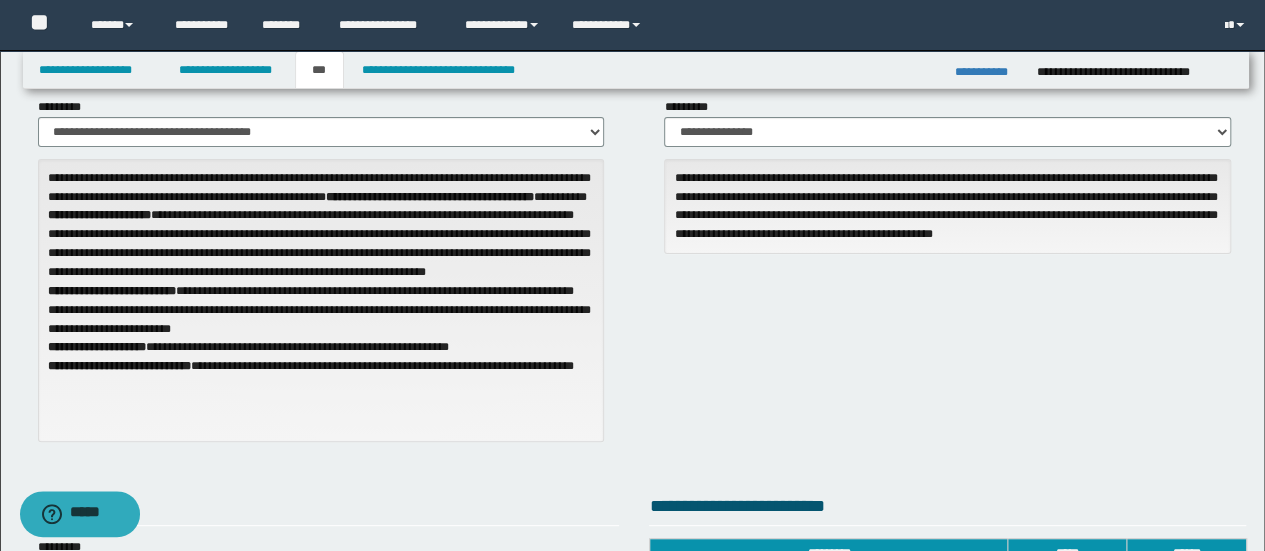 scroll, scrollTop: 0, scrollLeft: 0, axis: both 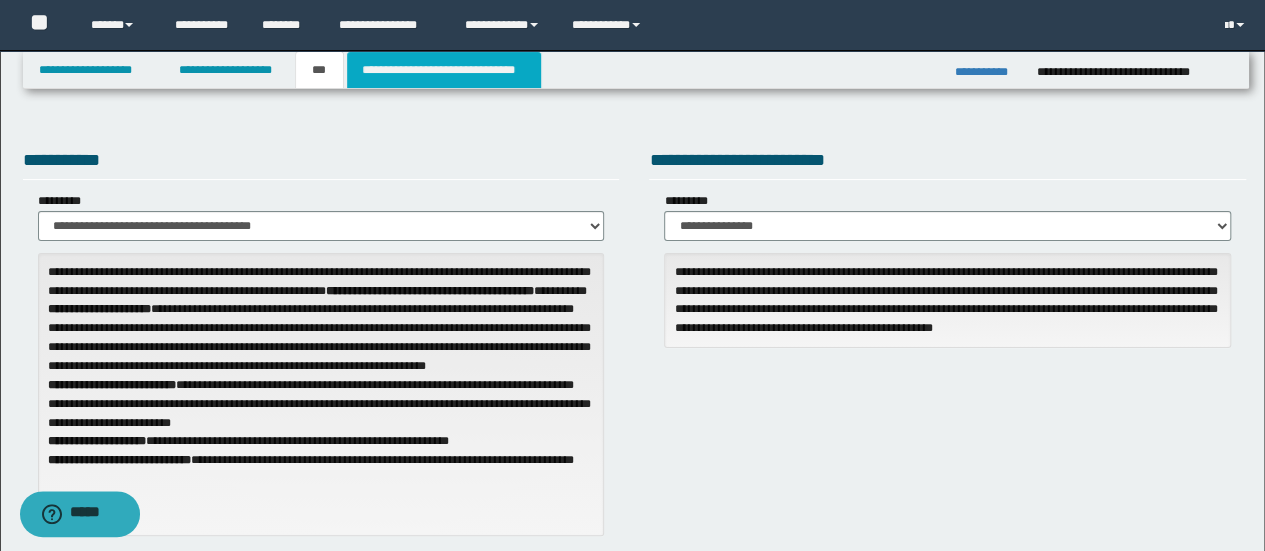 click on "**********" at bounding box center (444, 70) 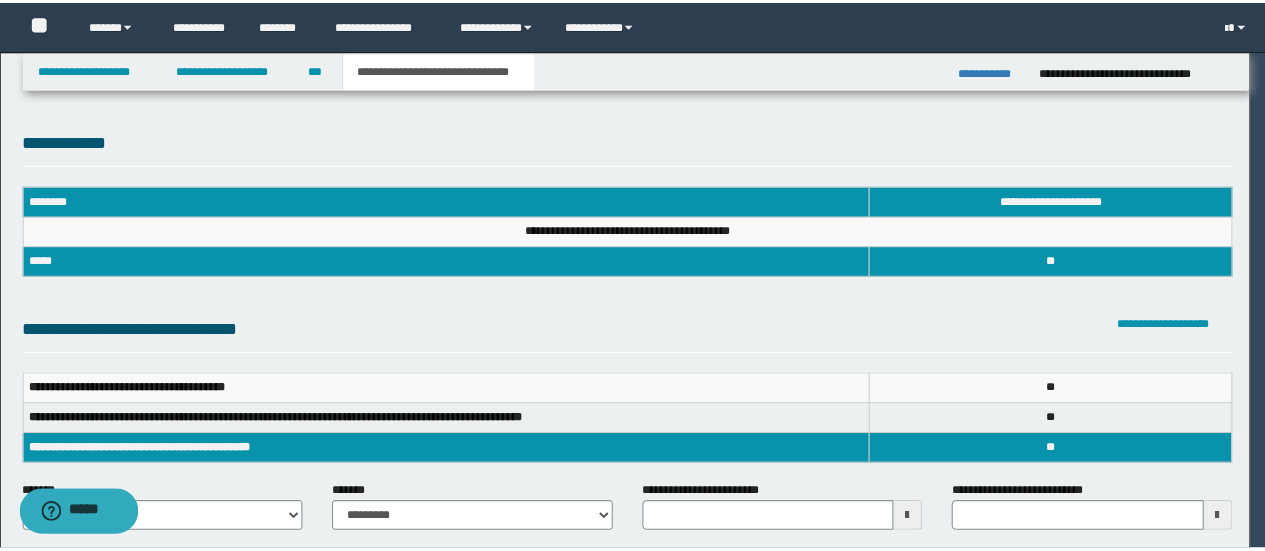 scroll, scrollTop: 0, scrollLeft: 0, axis: both 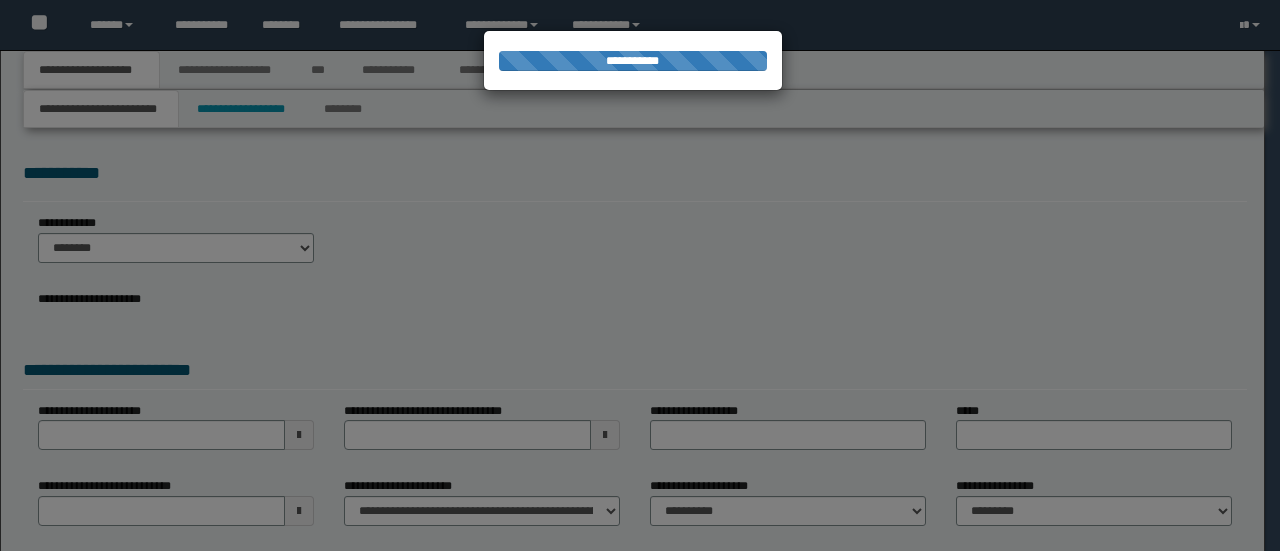 select on "*" 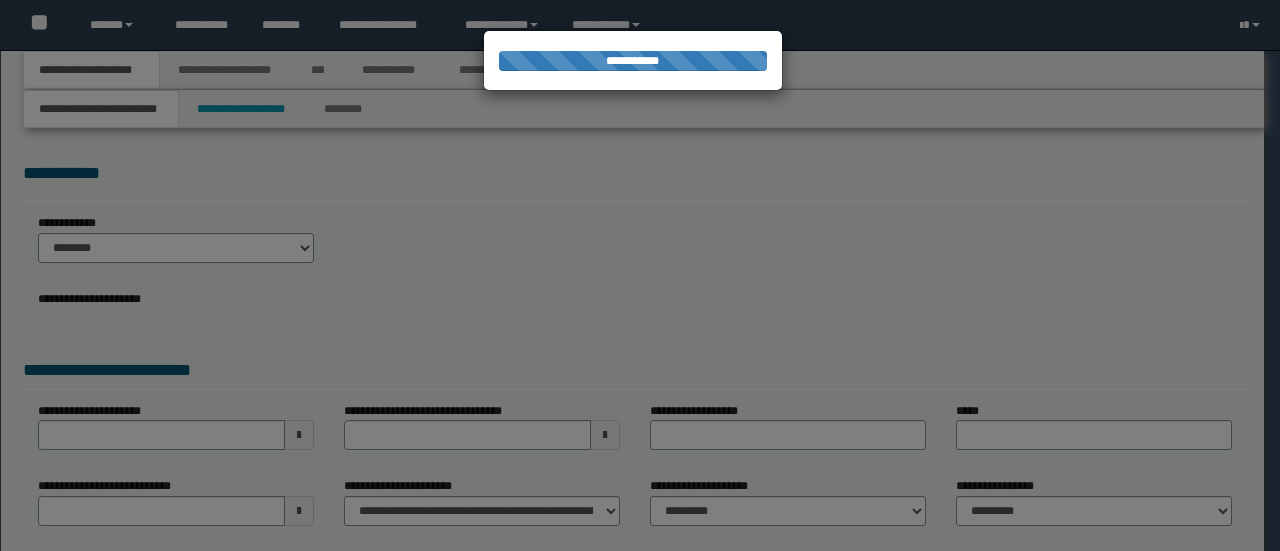 select on "*" 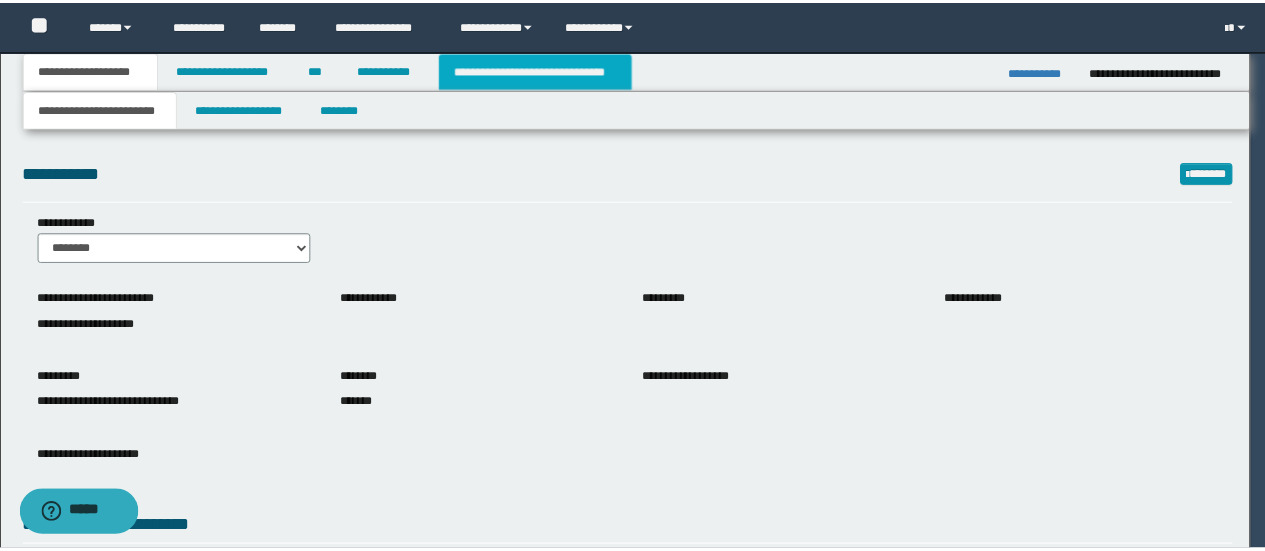 scroll, scrollTop: 0, scrollLeft: 0, axis: both 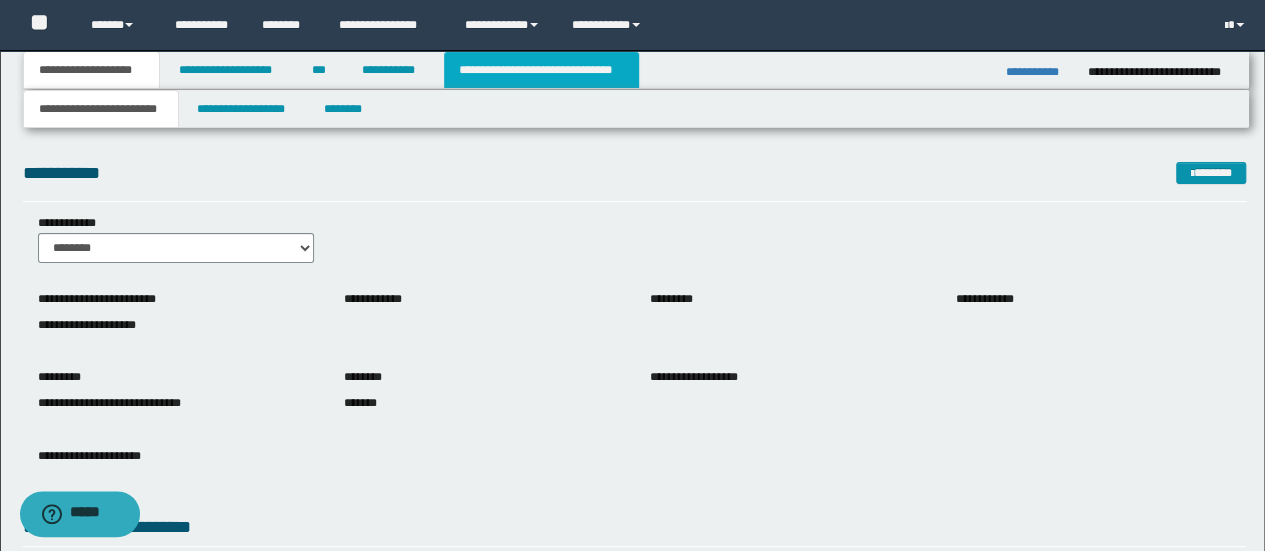 click on "**********" at bounding box center (541, 70) 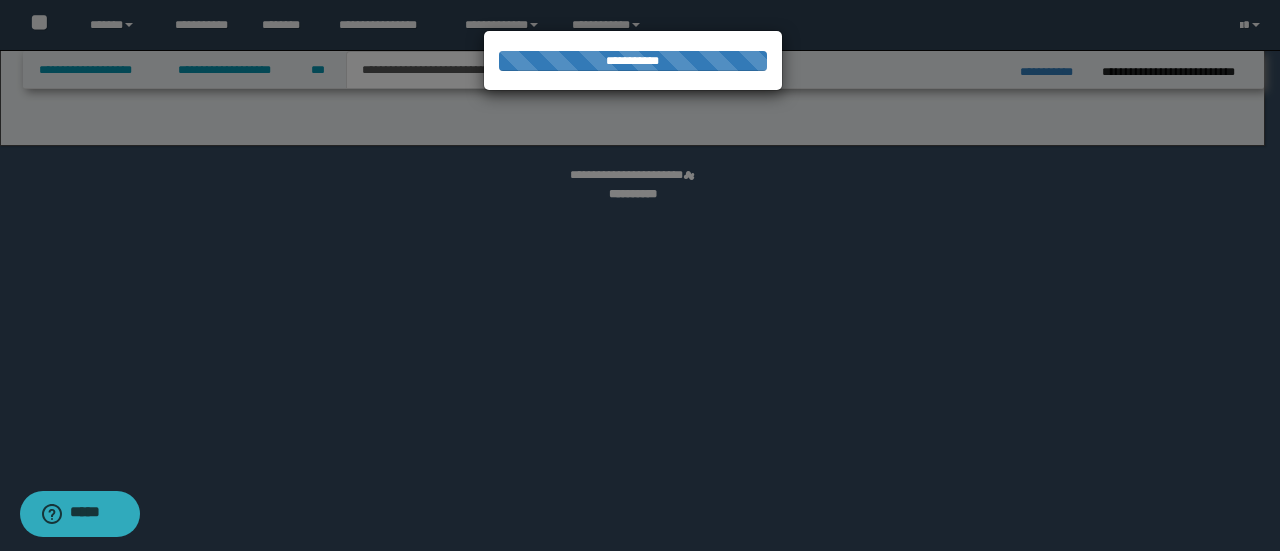 select on "*" 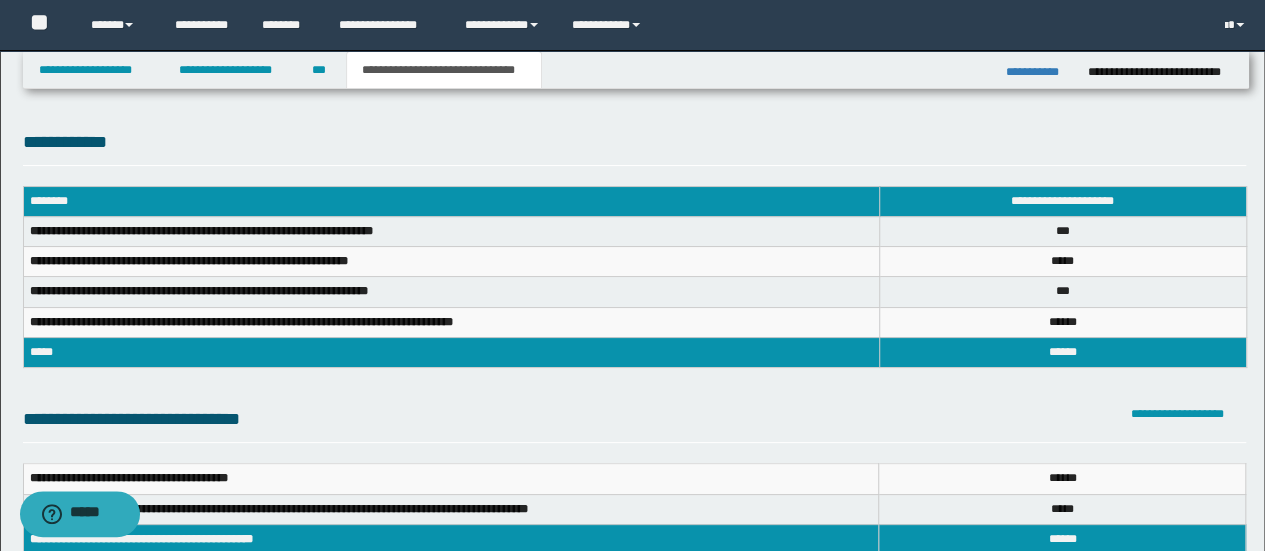 scroll, scrollTop: 200, scrollLeft: 0, axis: vertical 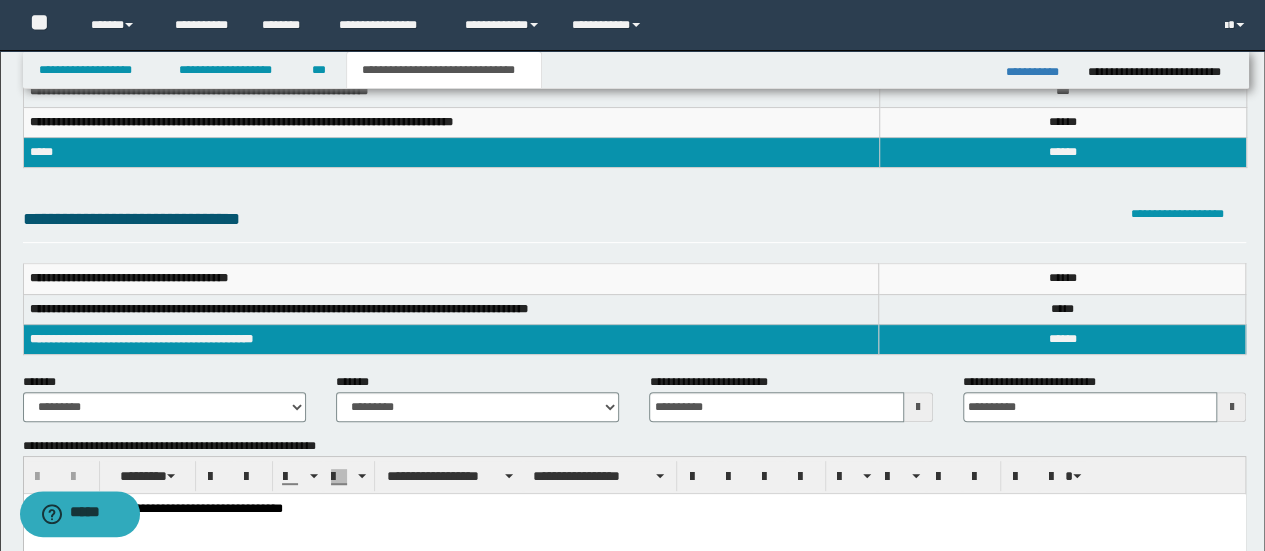 click on "*****" at bounding box center (1062, 278) 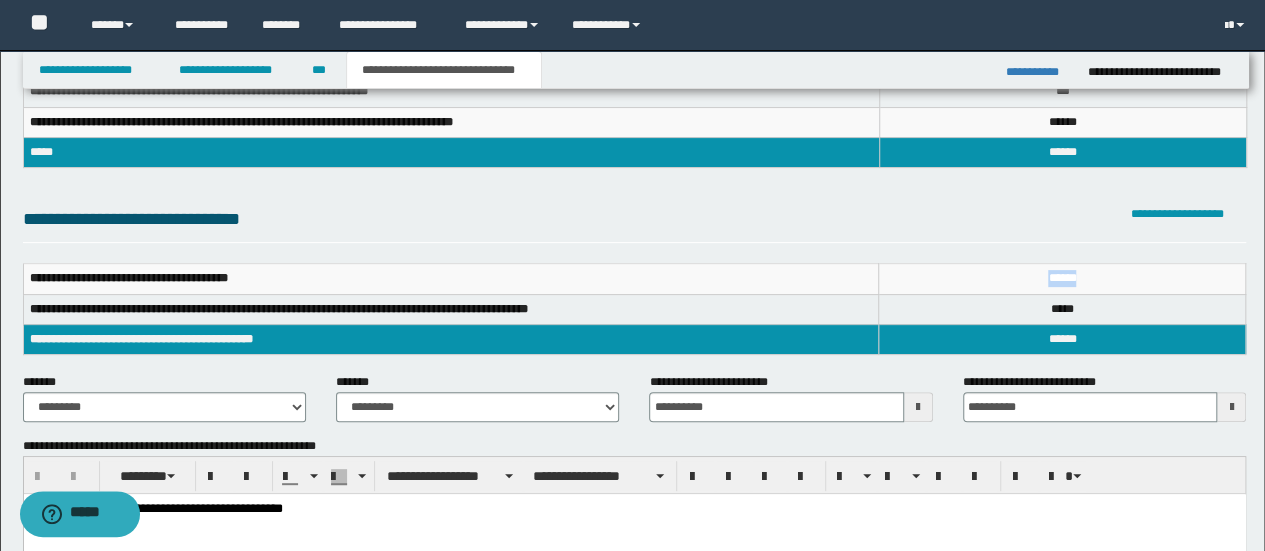 click on "*****" at bounding box center [1062, 278] 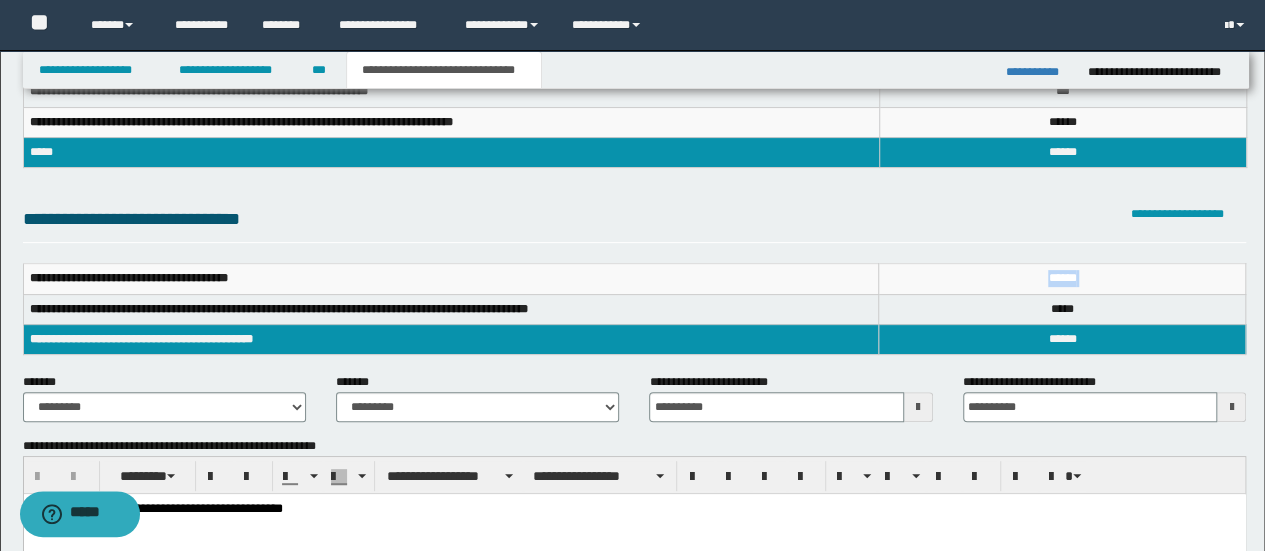 click on "*****" at bounding box center (1062, 278) 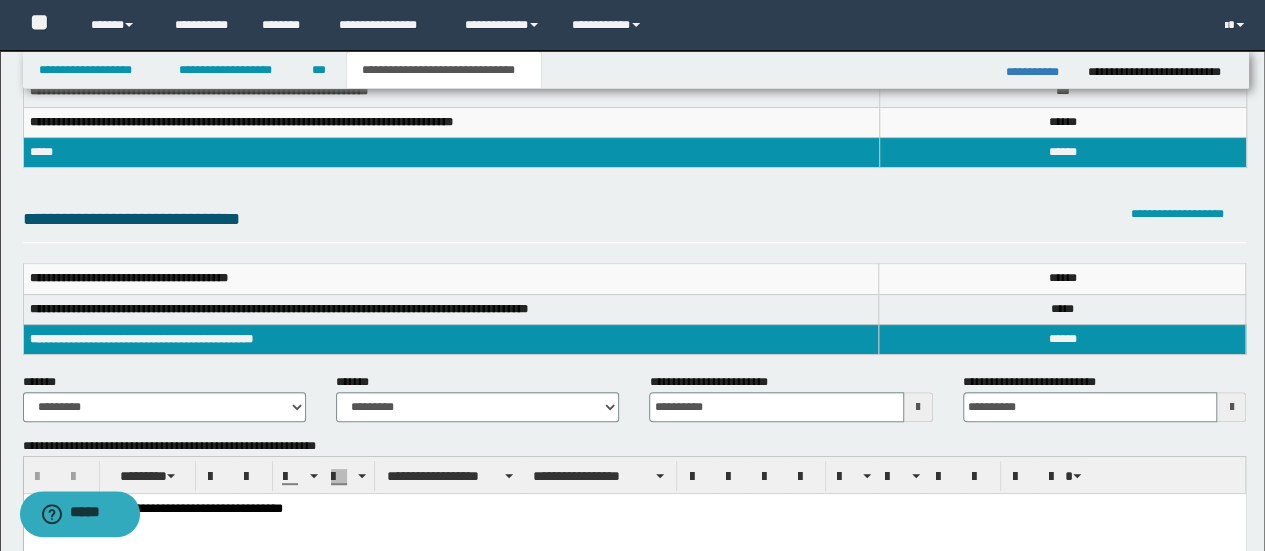 click on "*****" at bounding box center [1062, 339] 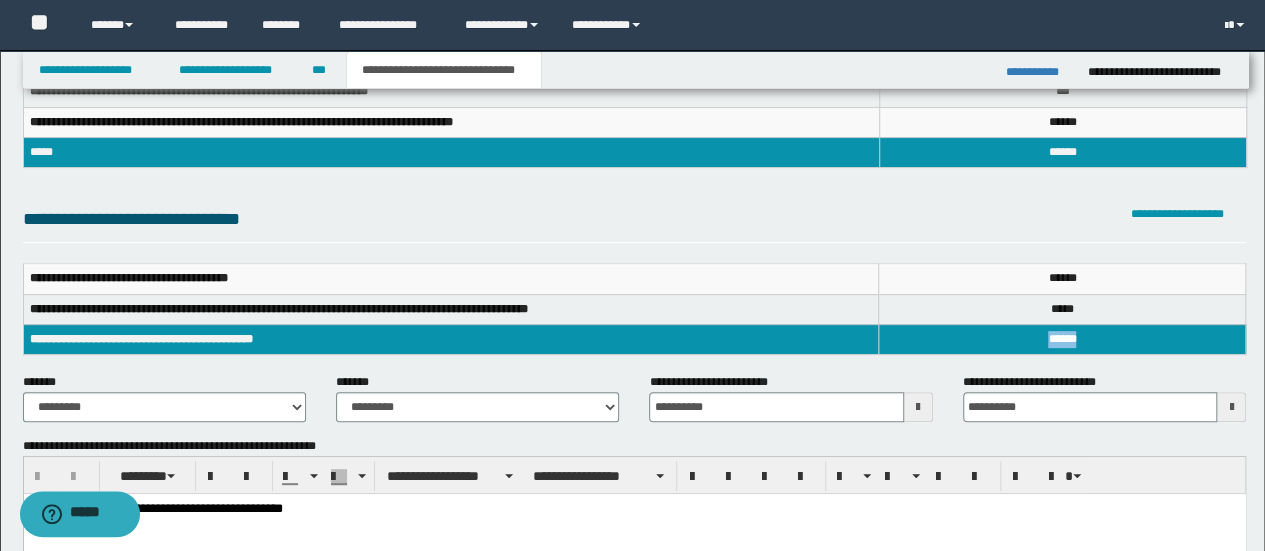 click on "*****" at bounding box center (1062, 339) 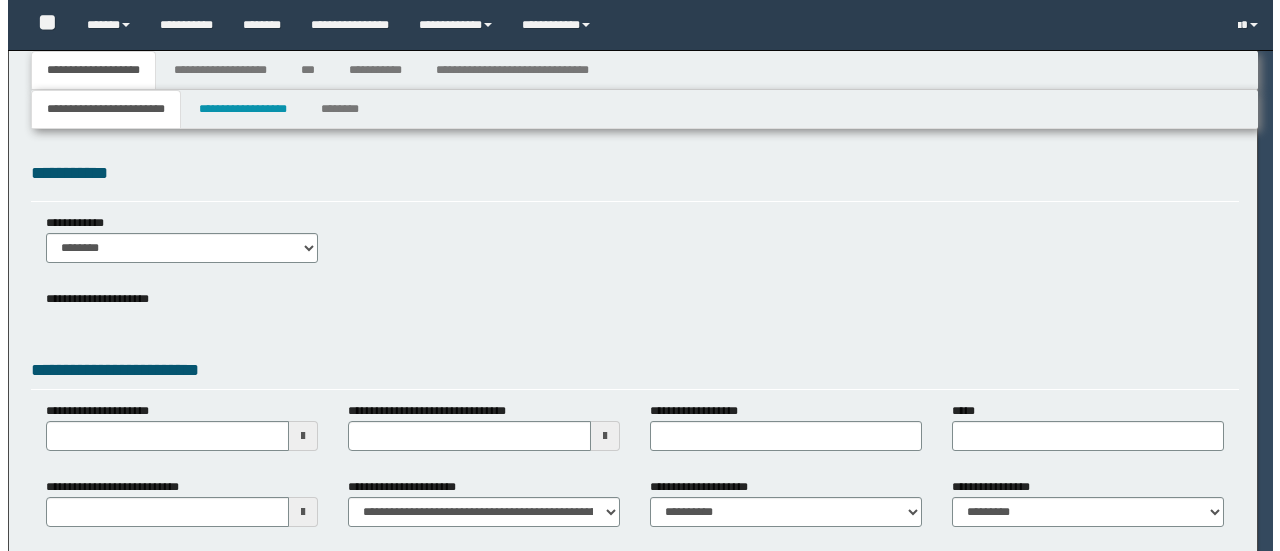 scroll, scrollTop: 0, scrollLeft: 0, axis: both 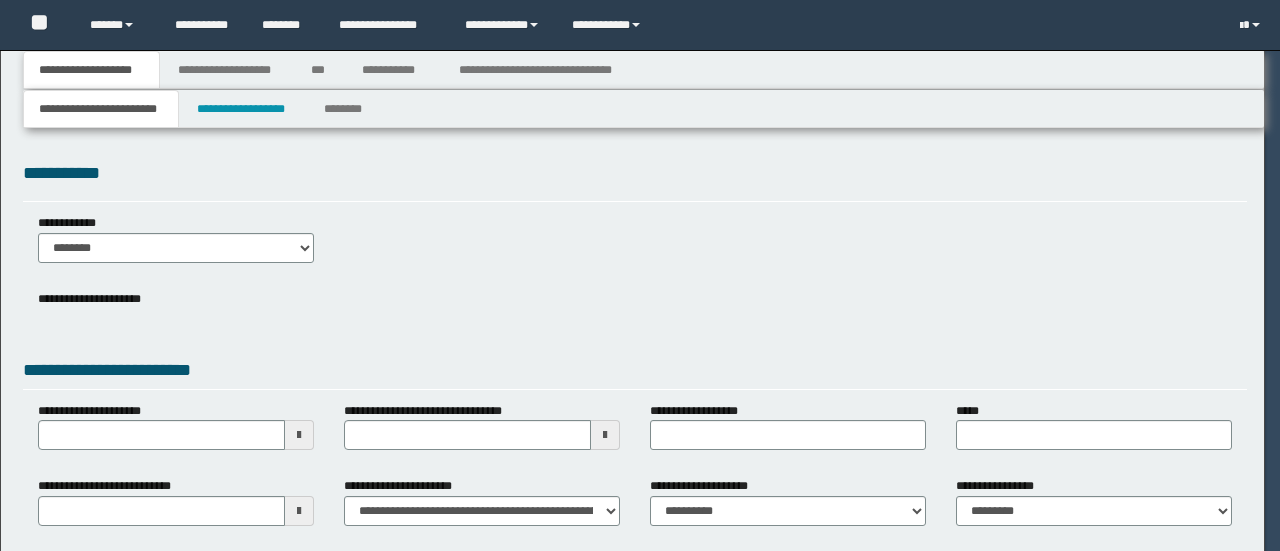 select on "*" 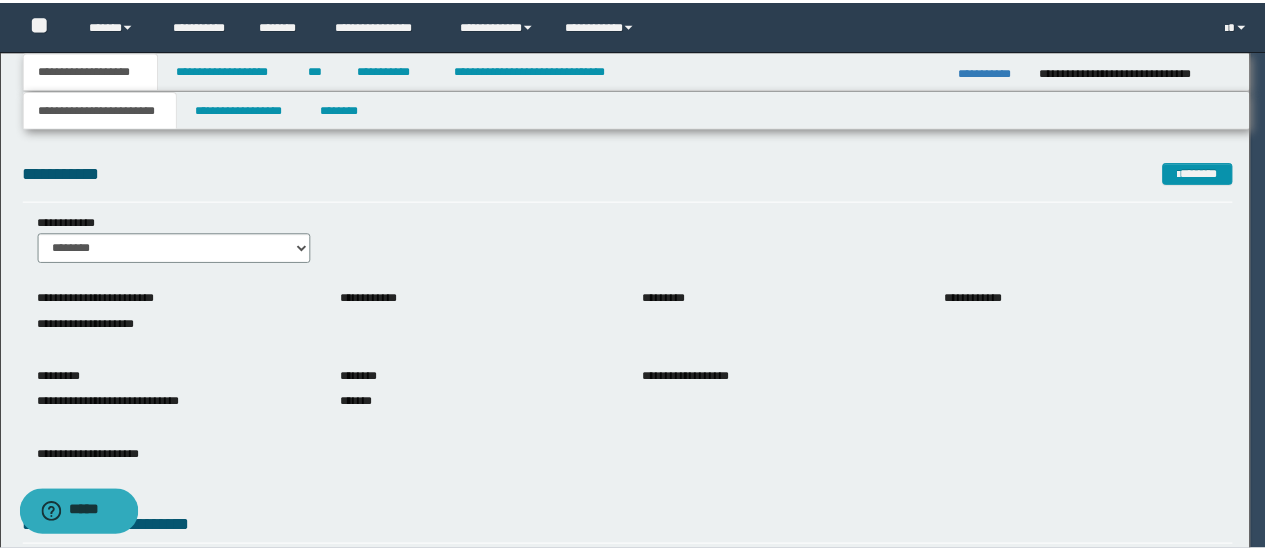 scroll, scrollTop: 0, scrollLeft: 0, axis: both 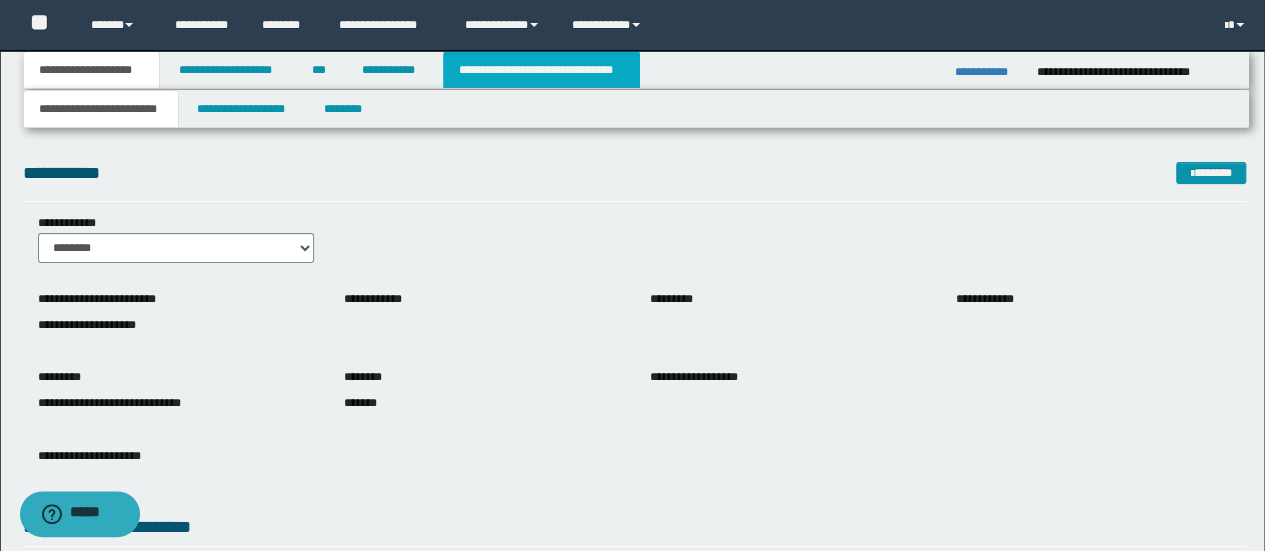 click on "**********" at bounding box center (541, 70) 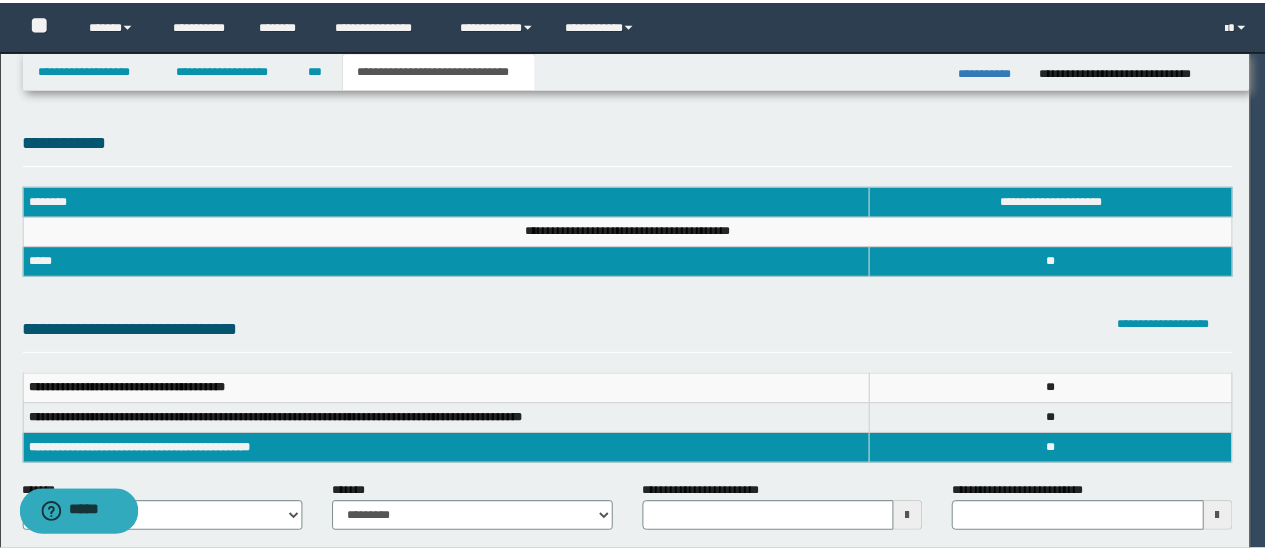 scroll, scrollTop: 0, scrollLeft: 0, axis: both 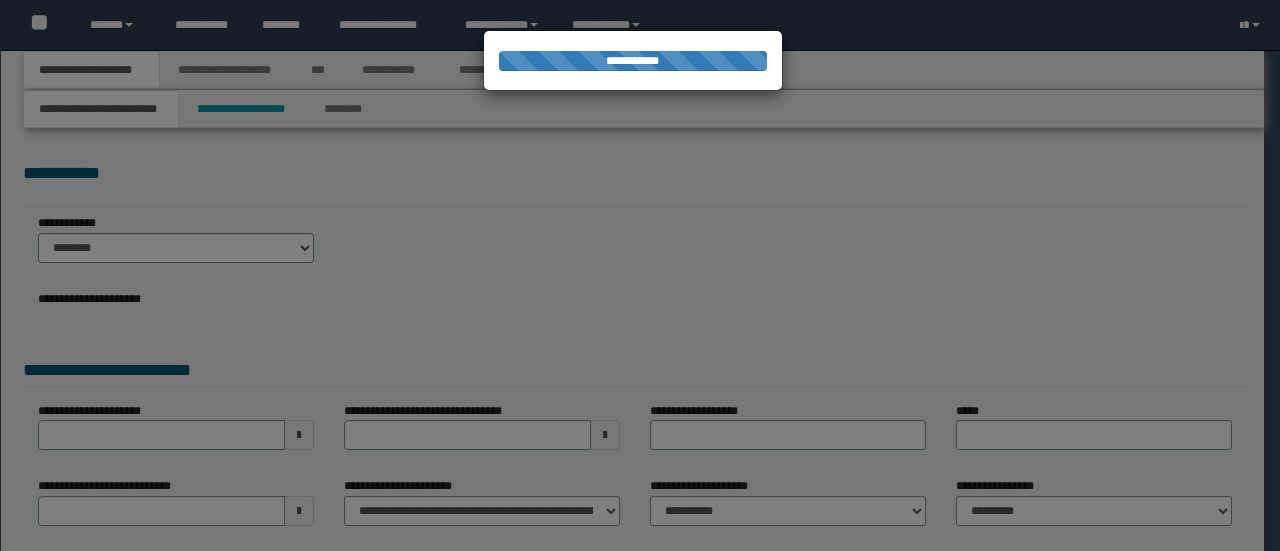 select on "*" 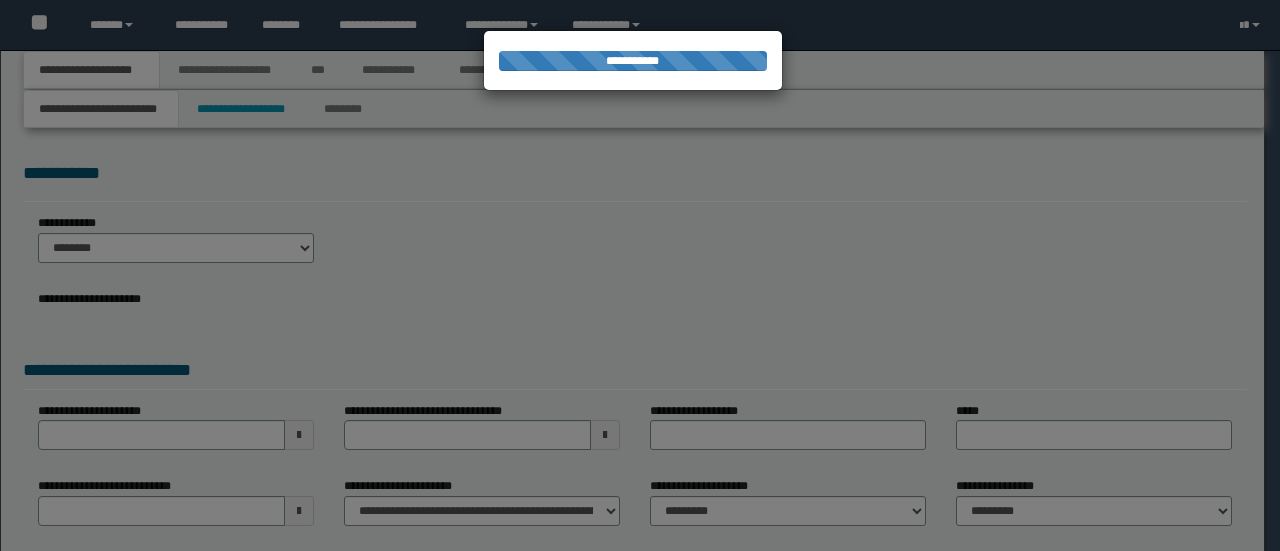 select on "*" 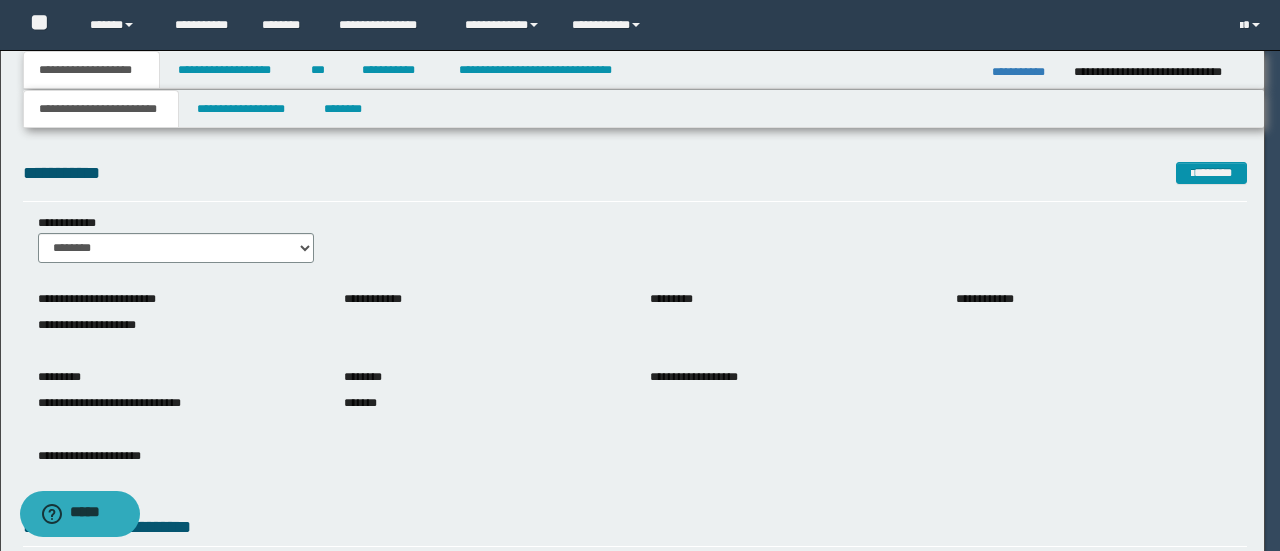 scroll, scrollTop: 0, scrollLeft: 0, axis: both 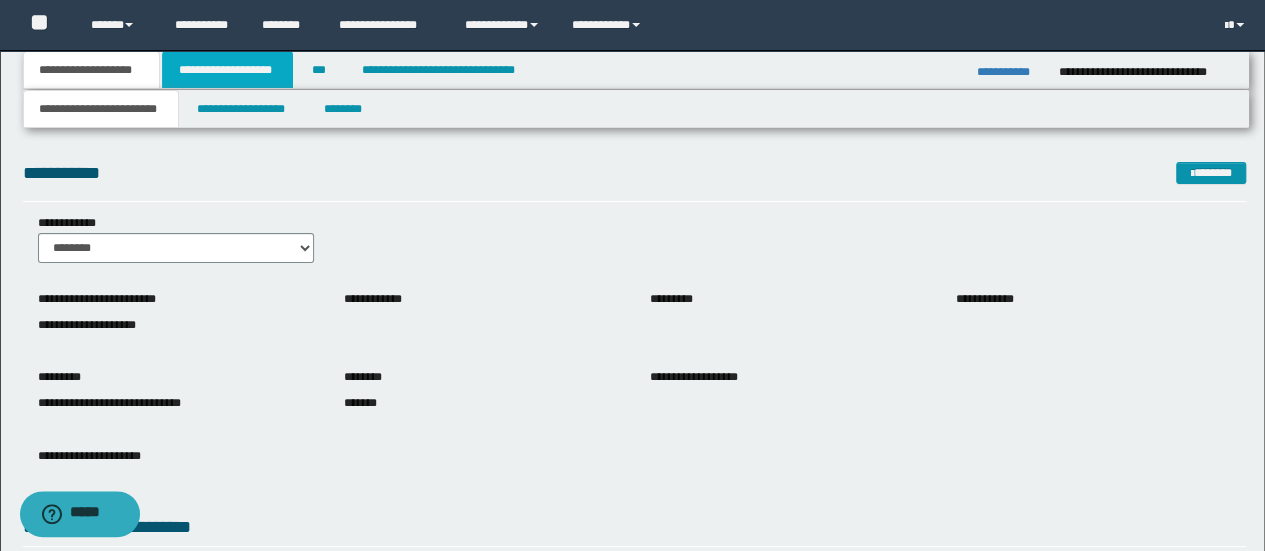 click on "**********" at bounding box center [227, 70] 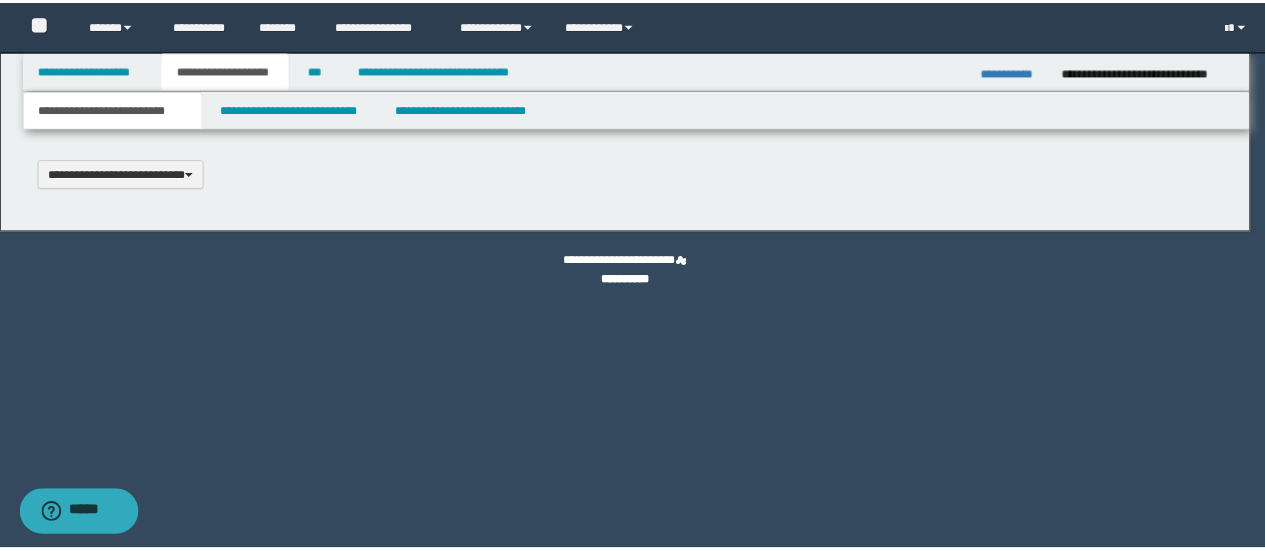 scroll, scrollTop: 0, scrollLeft: 0, axis: both 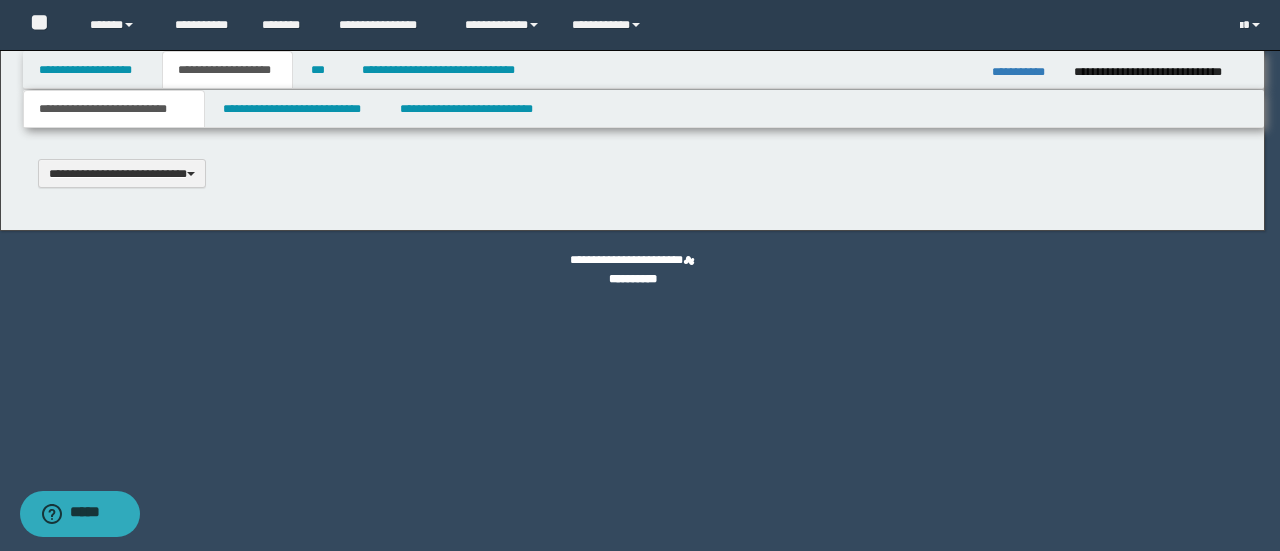 type 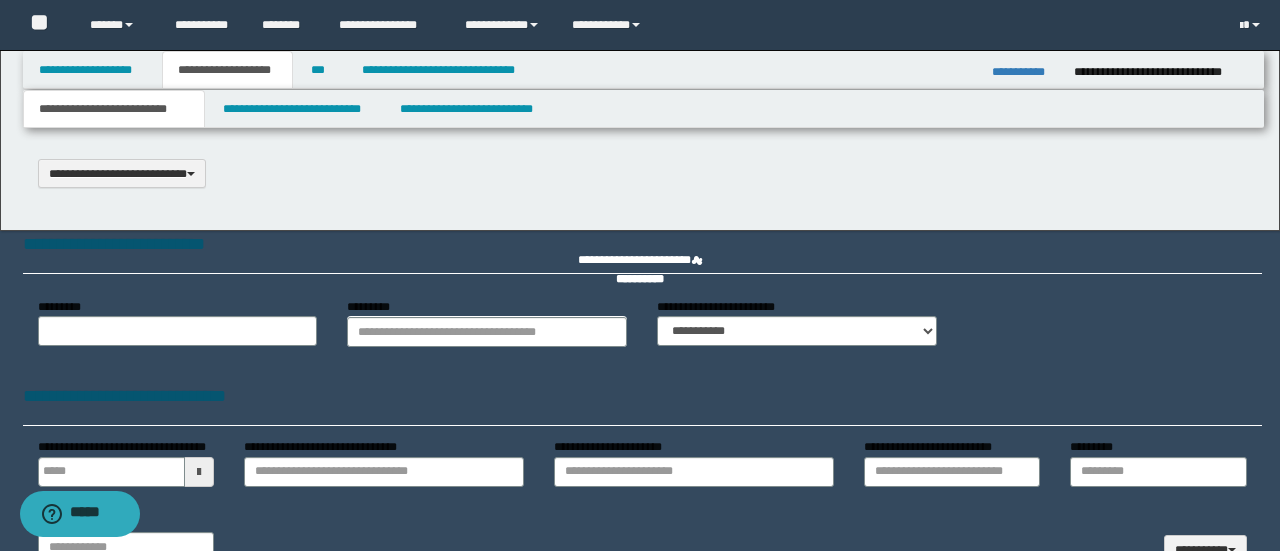 select on "*" 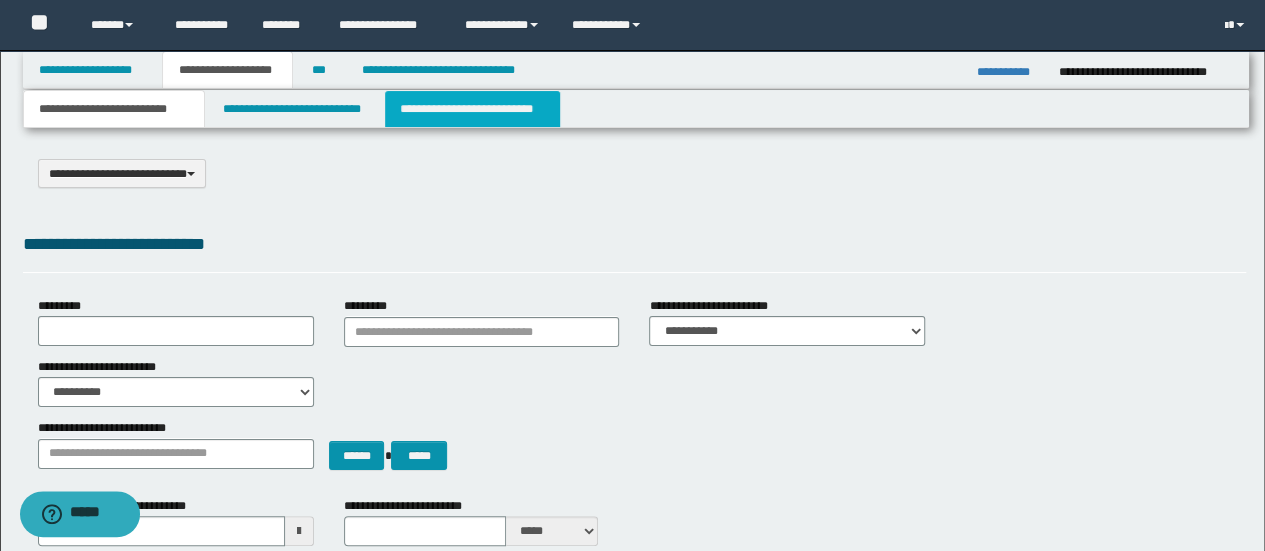 click on "**********" at bounding box center [472, 109] 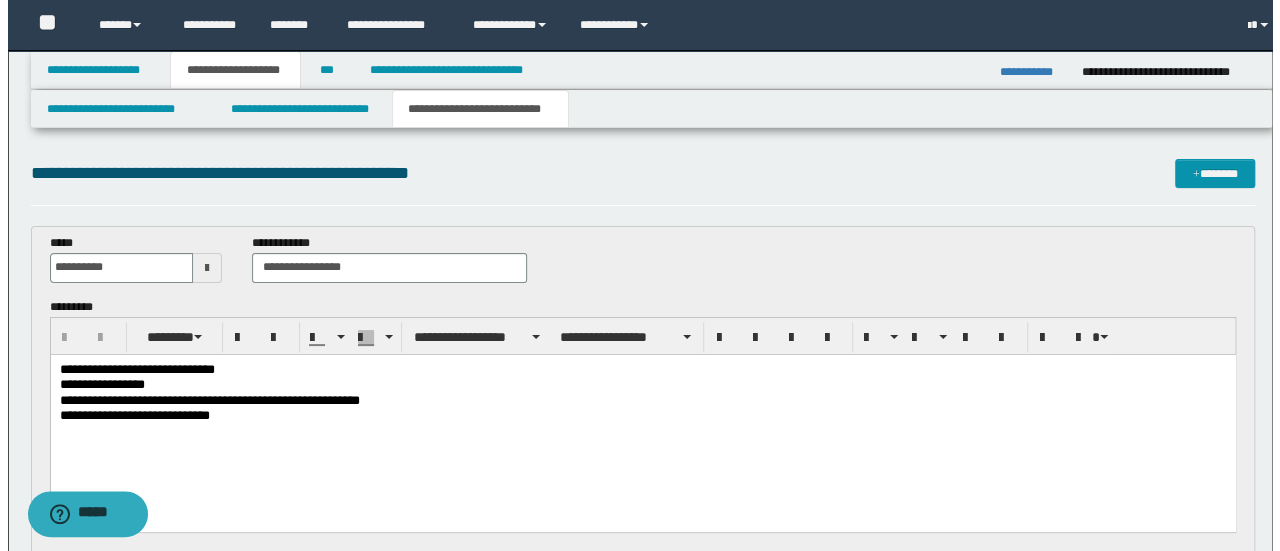 scroll, scrollTop: 0, scrollLeft: 0, axis: both 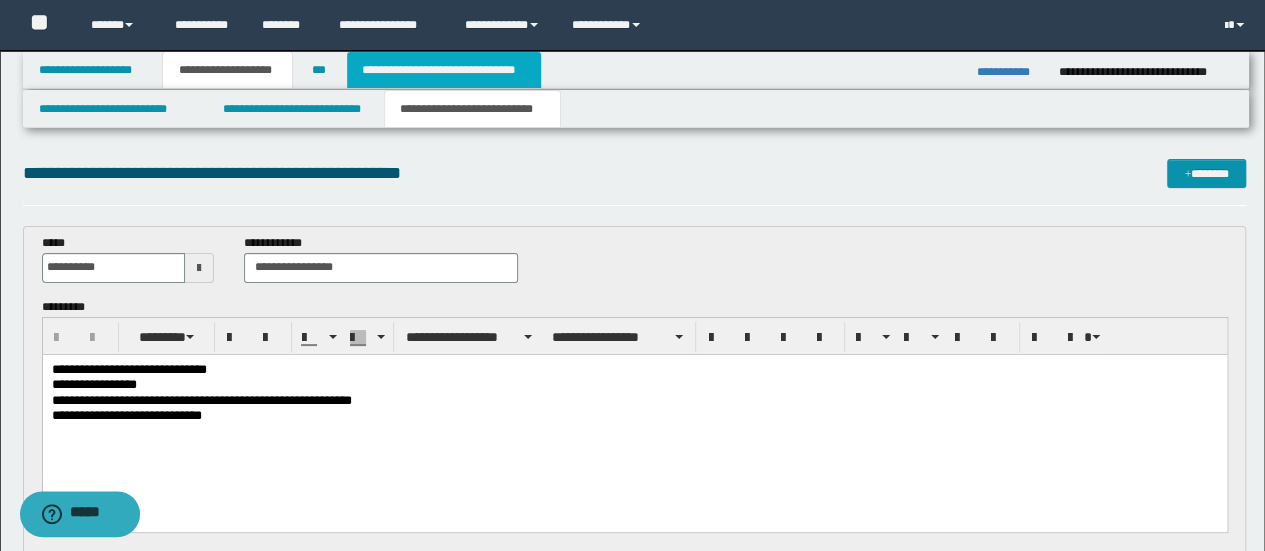 click on "**********" at bounding box center [444, 70] 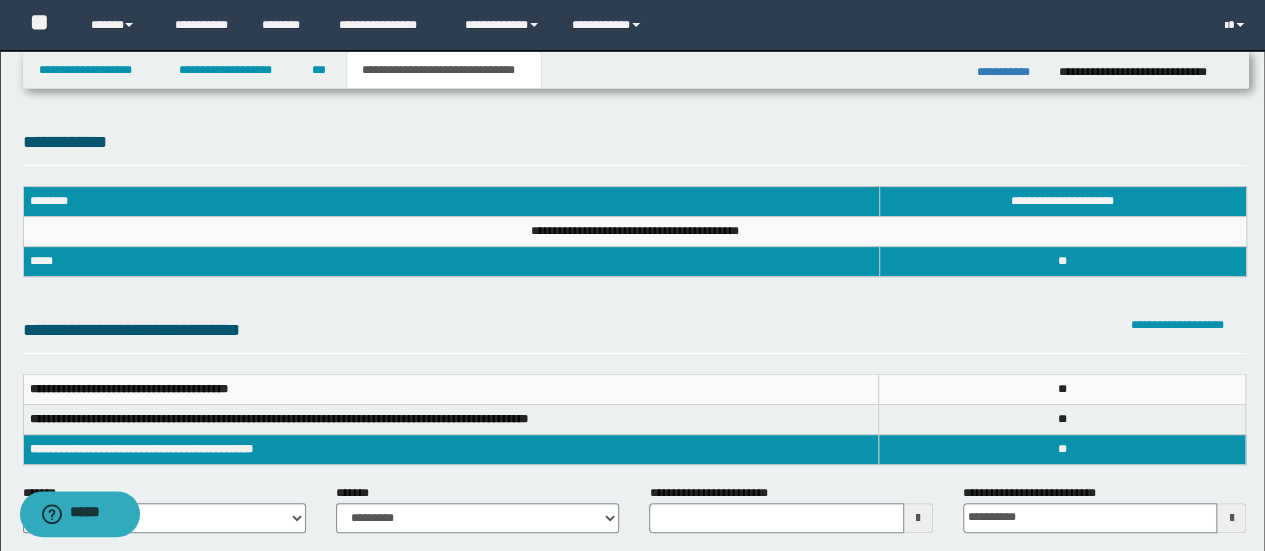 scroll, scrollTop: 200, scrollLeft: 0, axis: vertical 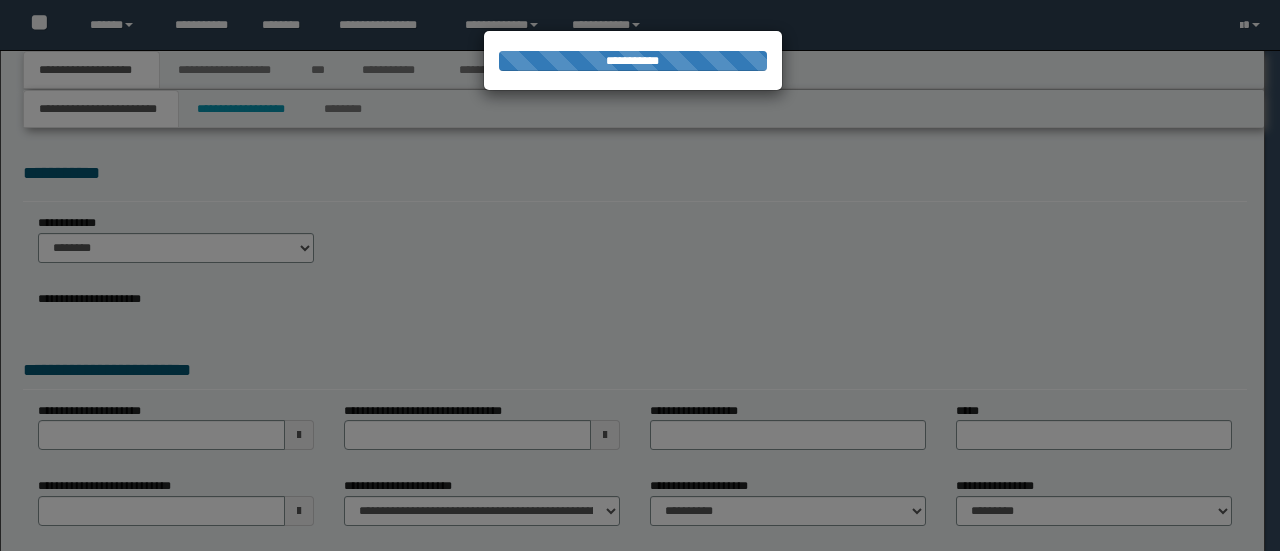 select on "*" 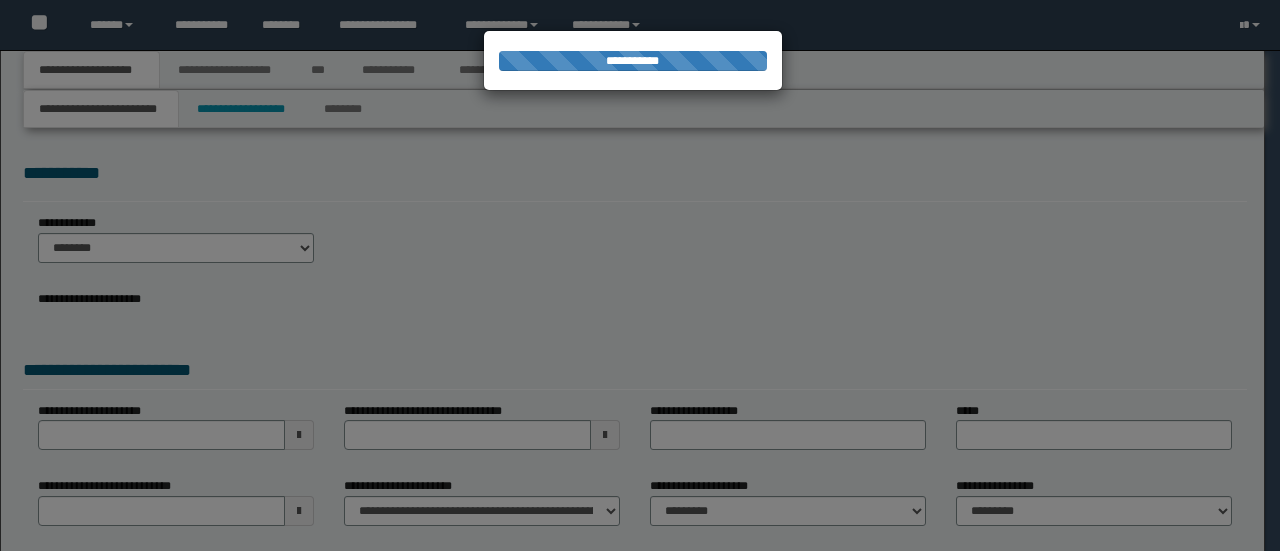 select on "*" 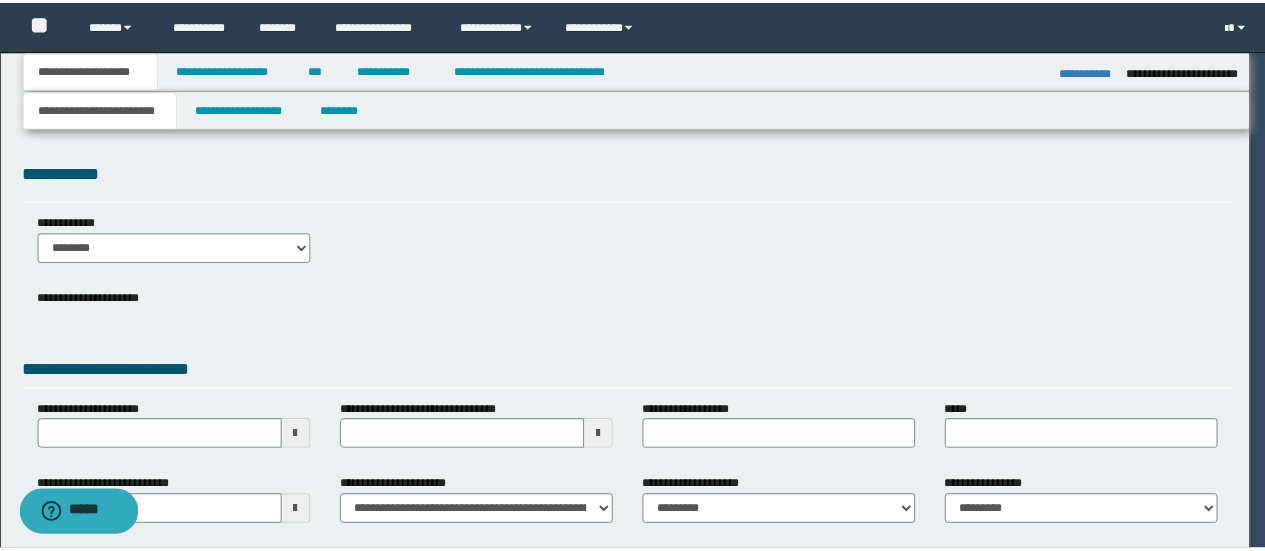 scroll, scrollTop: 0, scrollLeft: 0, axis: both 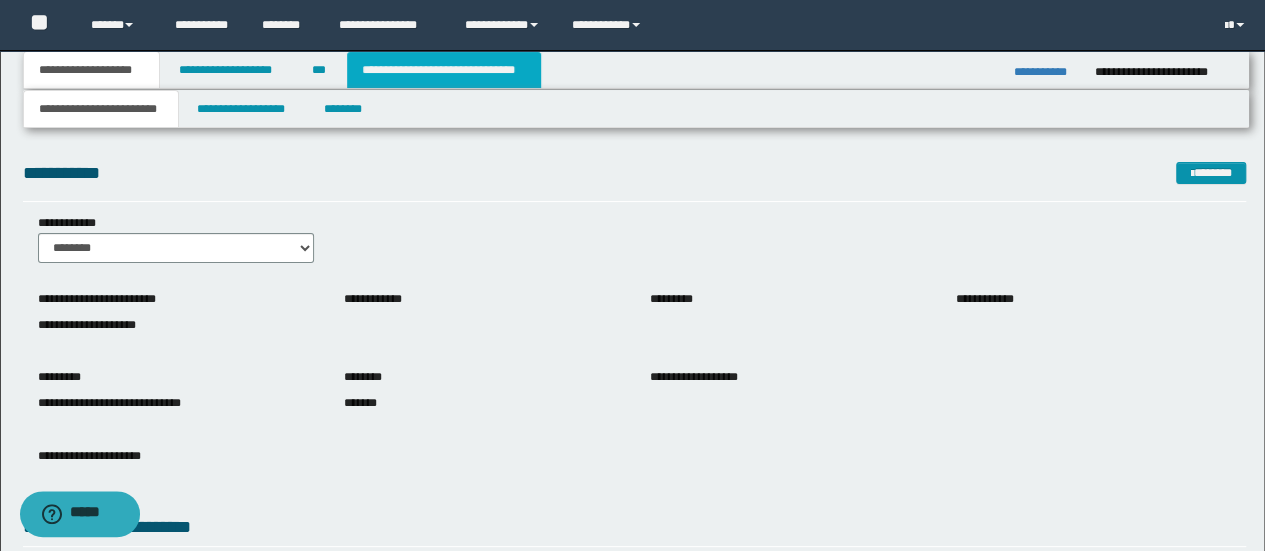 click on "**********" at bounding box center (444, 70) 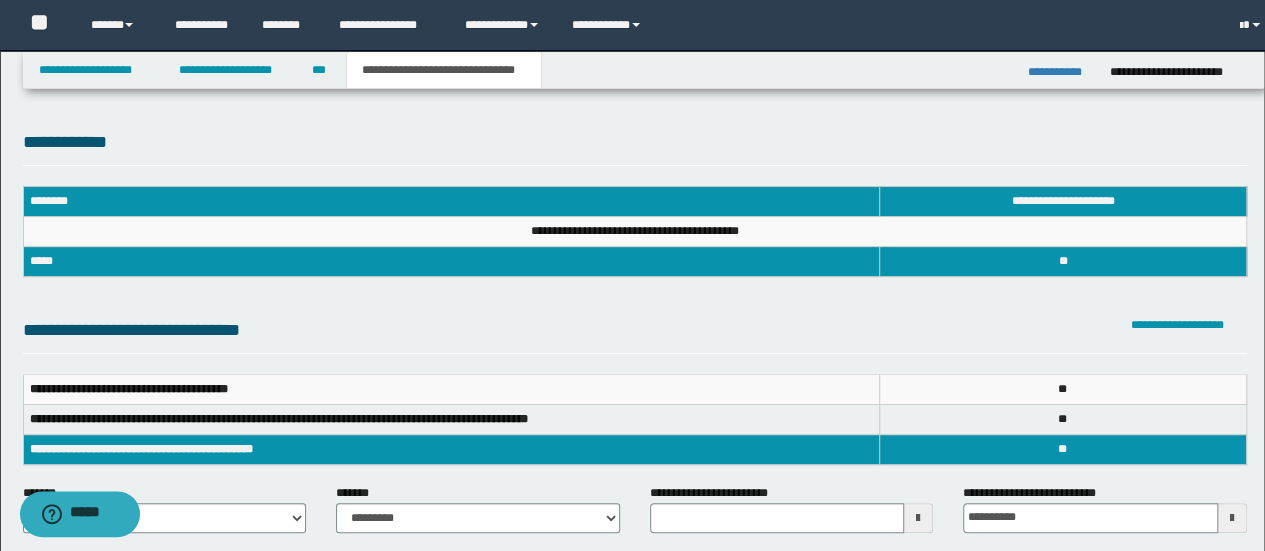 scroll, scrollTop: 0, scrollLeft: 0, axis: both 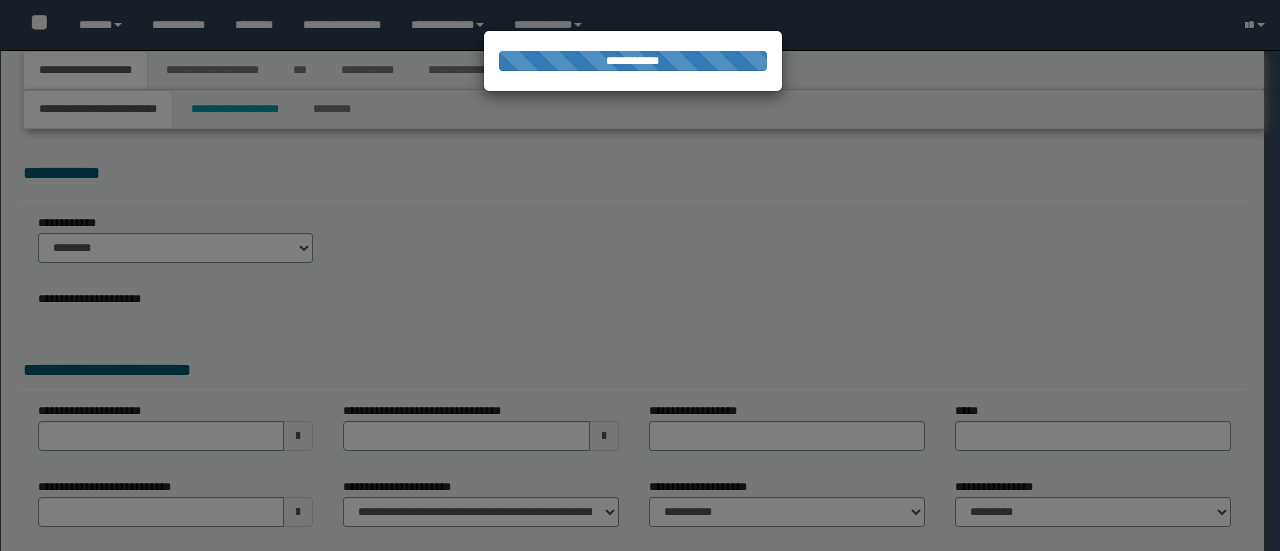 click at bounding box center [640, 275] 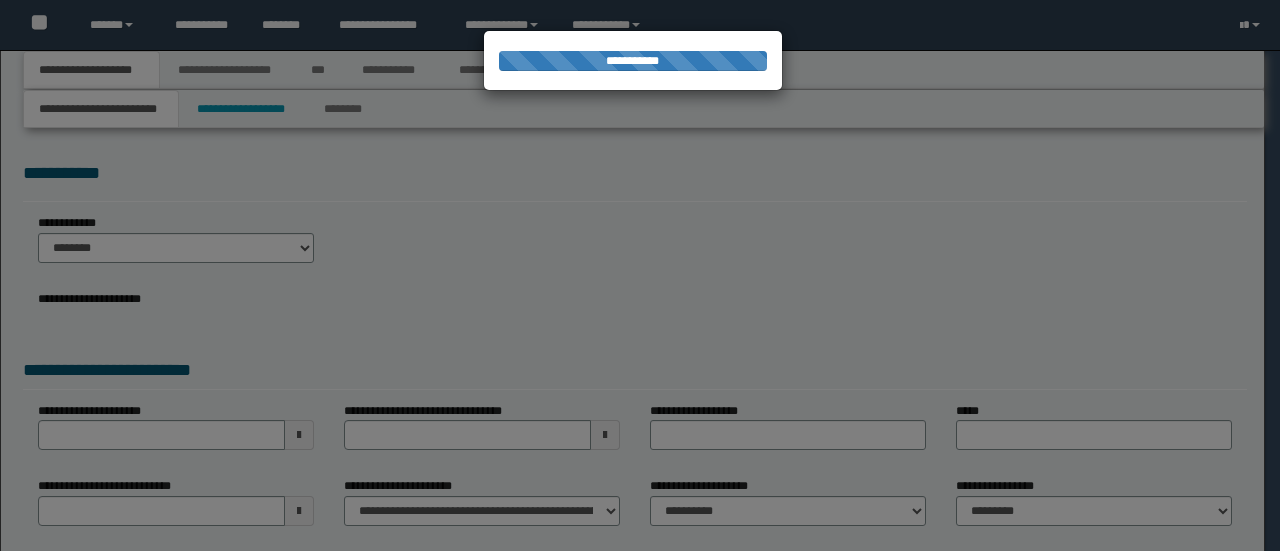 click at bounding box center [640, 275] 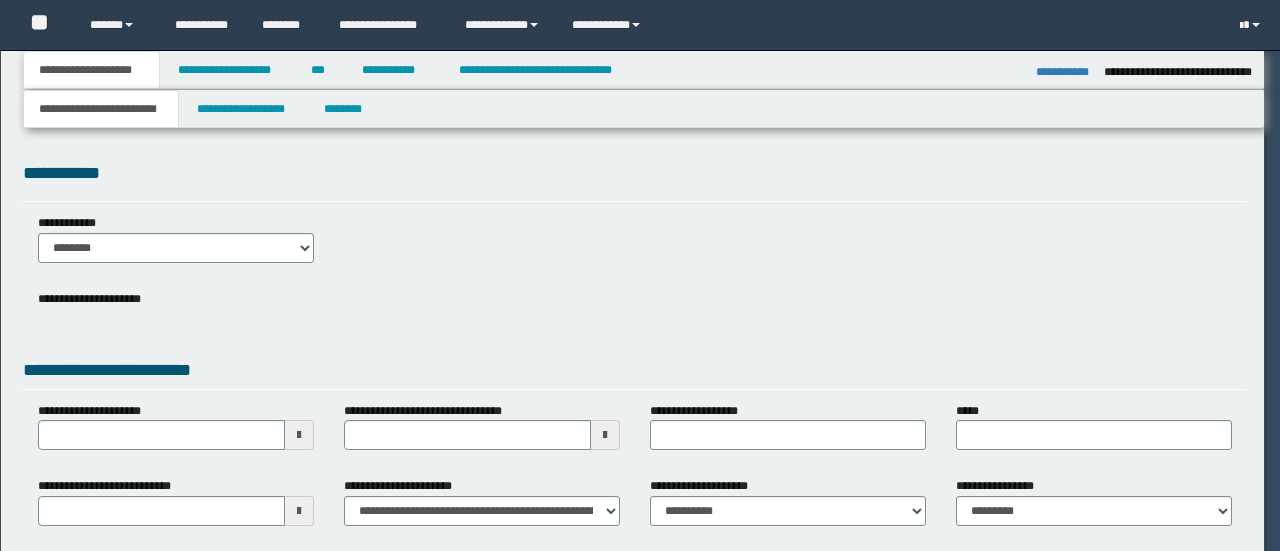 scroll, scrollTop: 0, scrollLeft: 0, axis: both 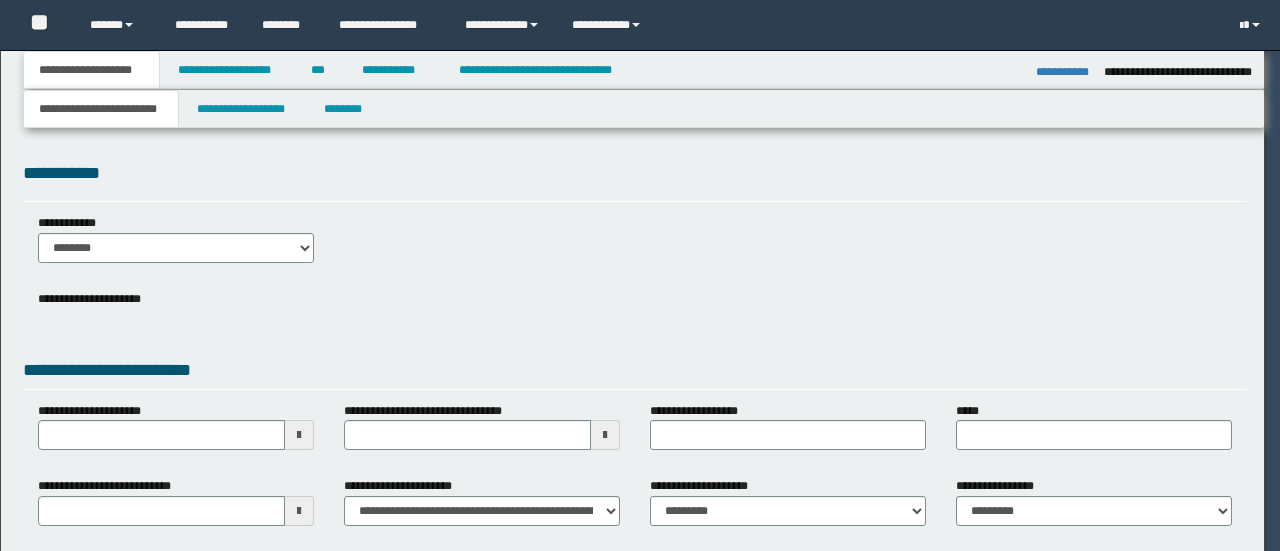 select on "*" 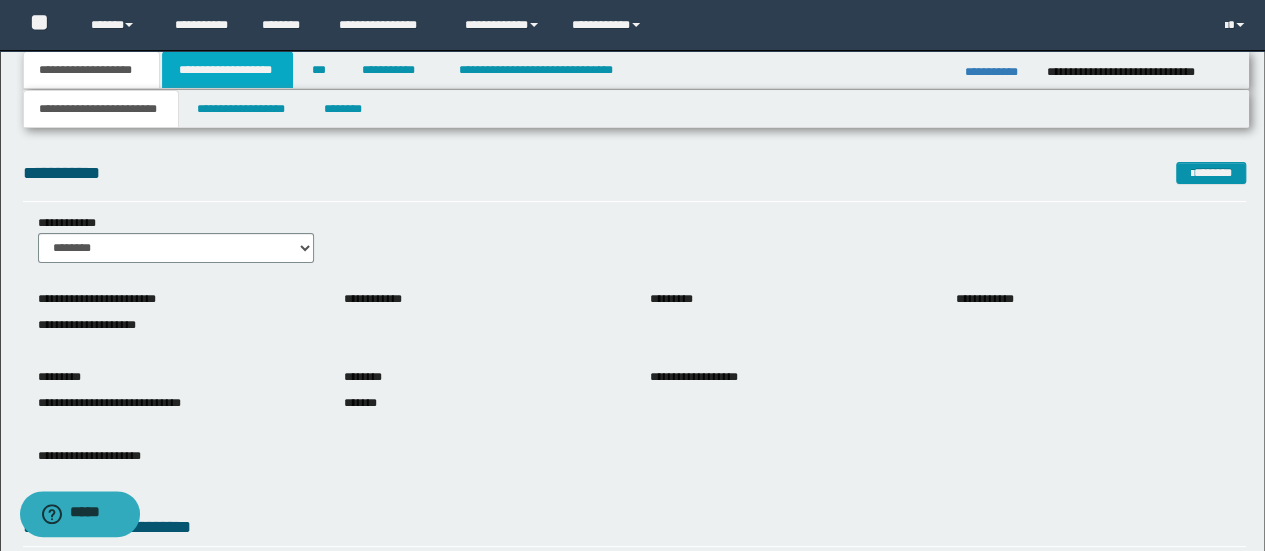 scroll, scrollTop: 0, scrollLeft: 0, axis: both 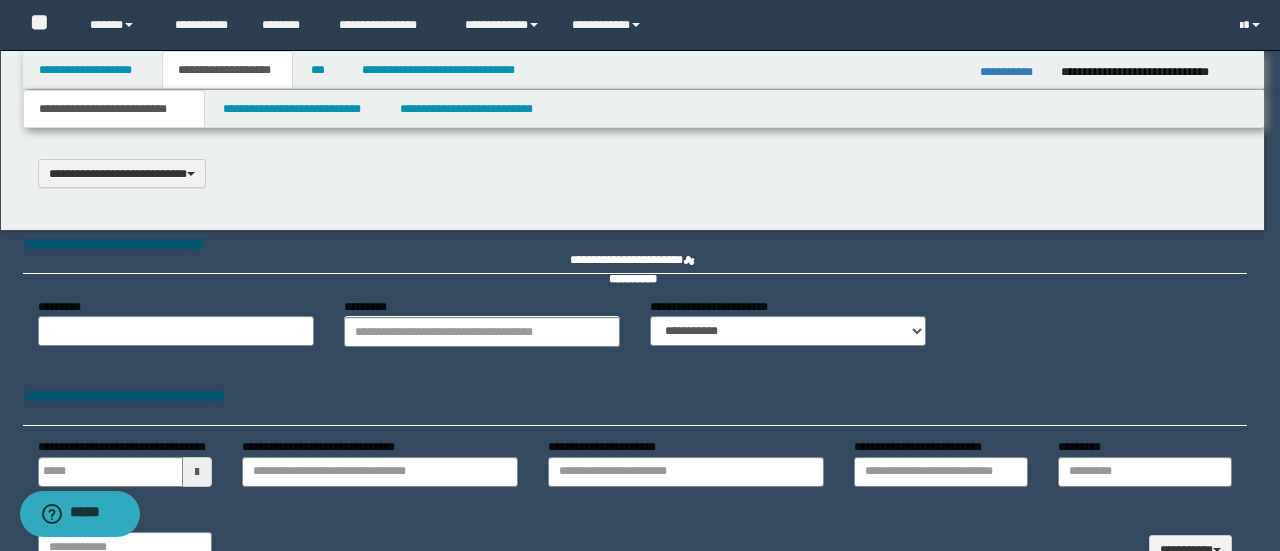 type 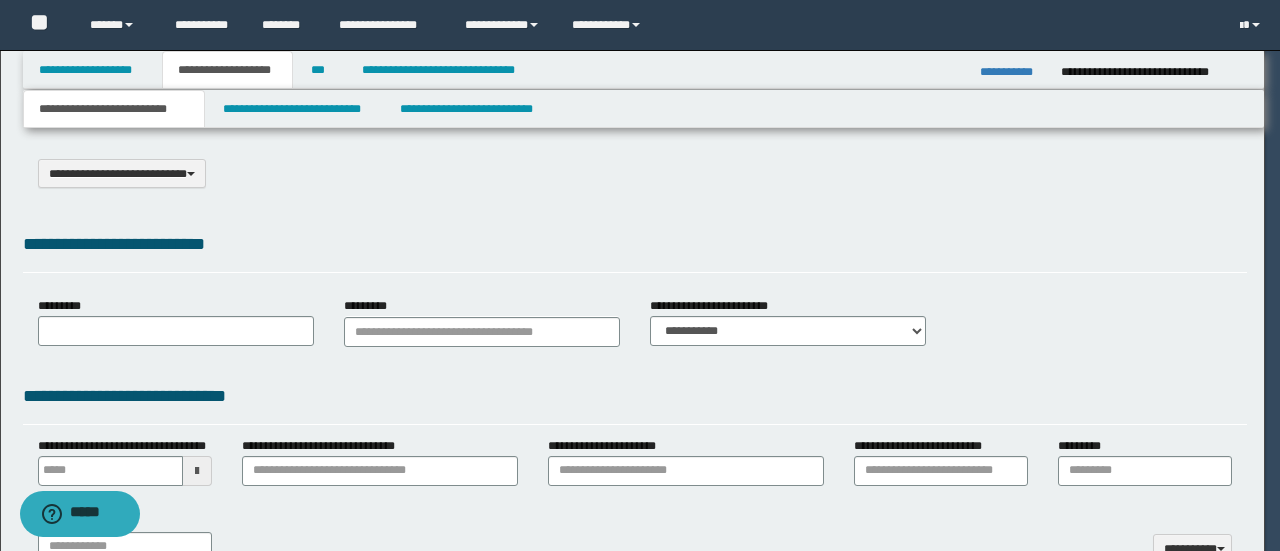 select on "*" 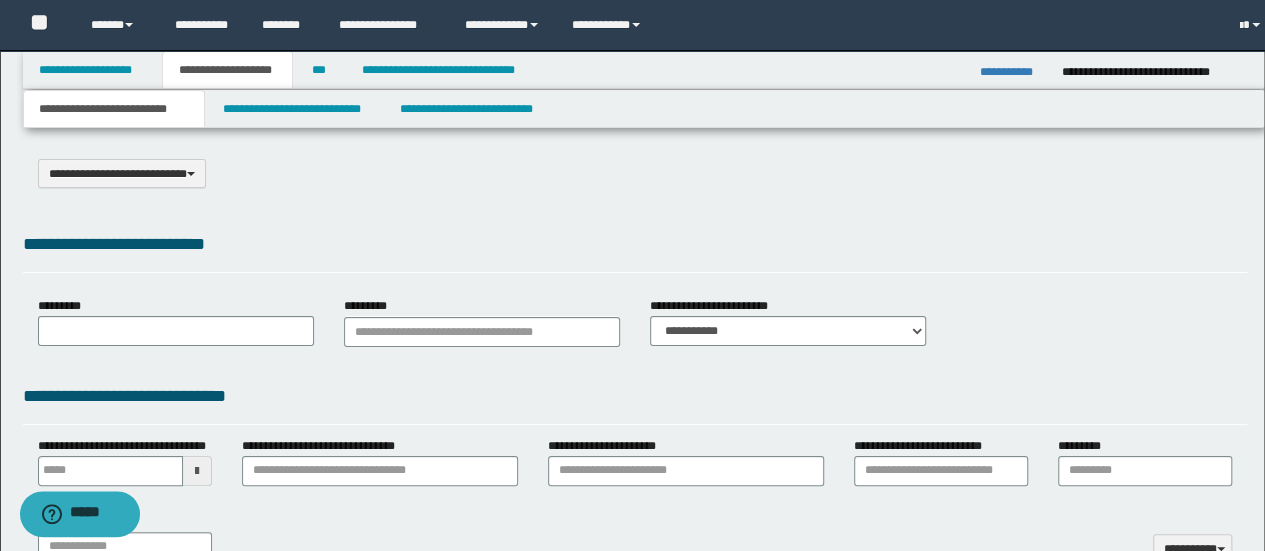 scroll, scrollTop: 0, scrollLeft: 0, axis: both 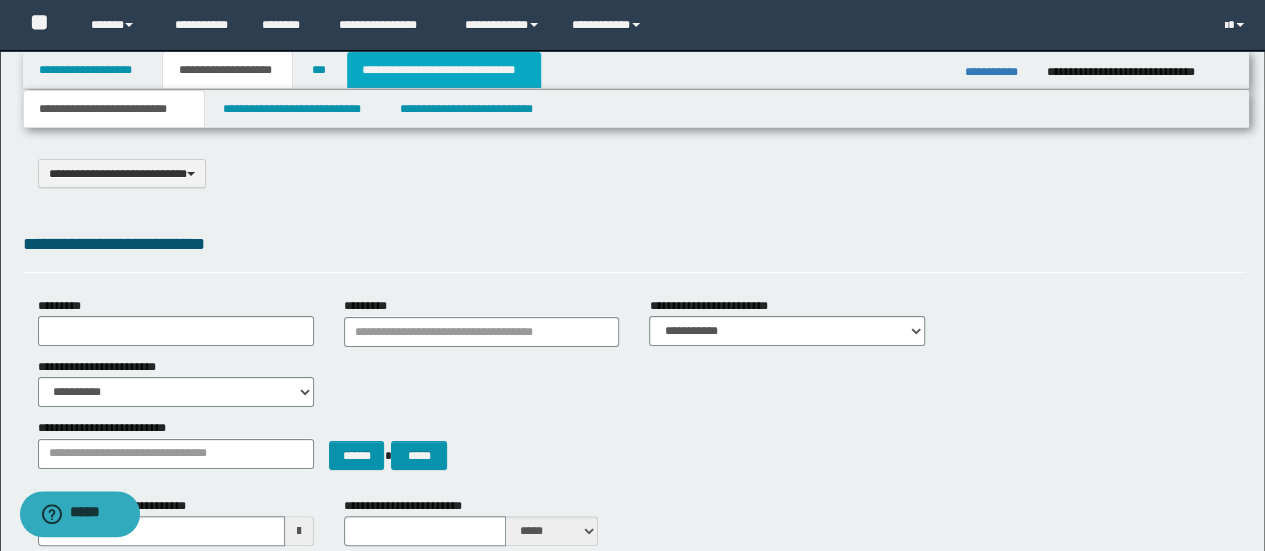 click on "**********" at bounding box center (444, 70) 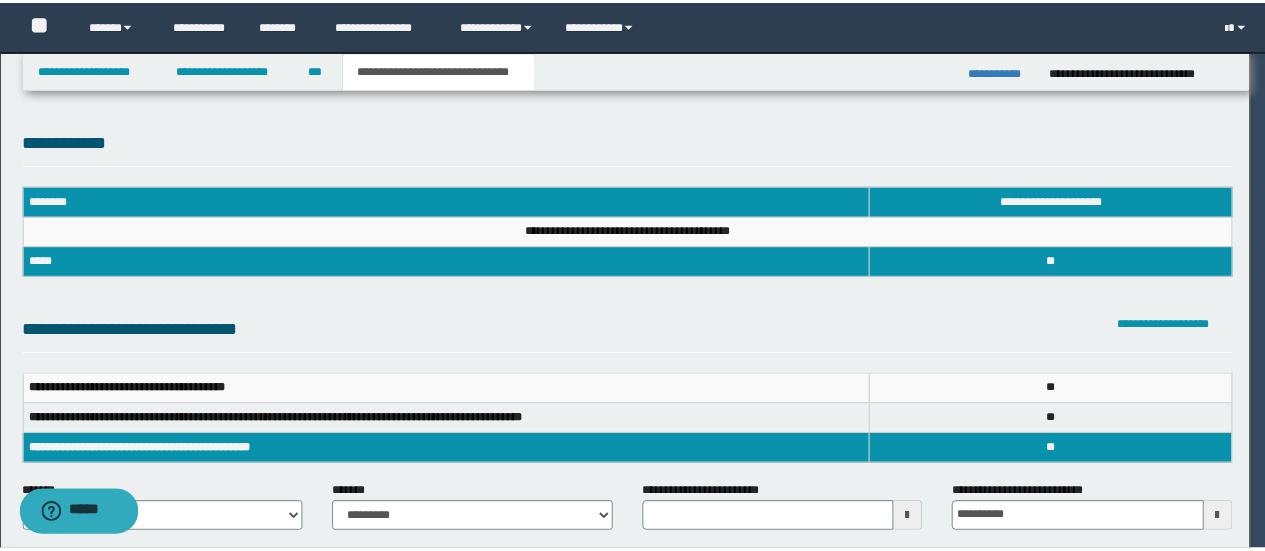 scroll, scrollTop: 0, scrollLeft: 0, axis: both 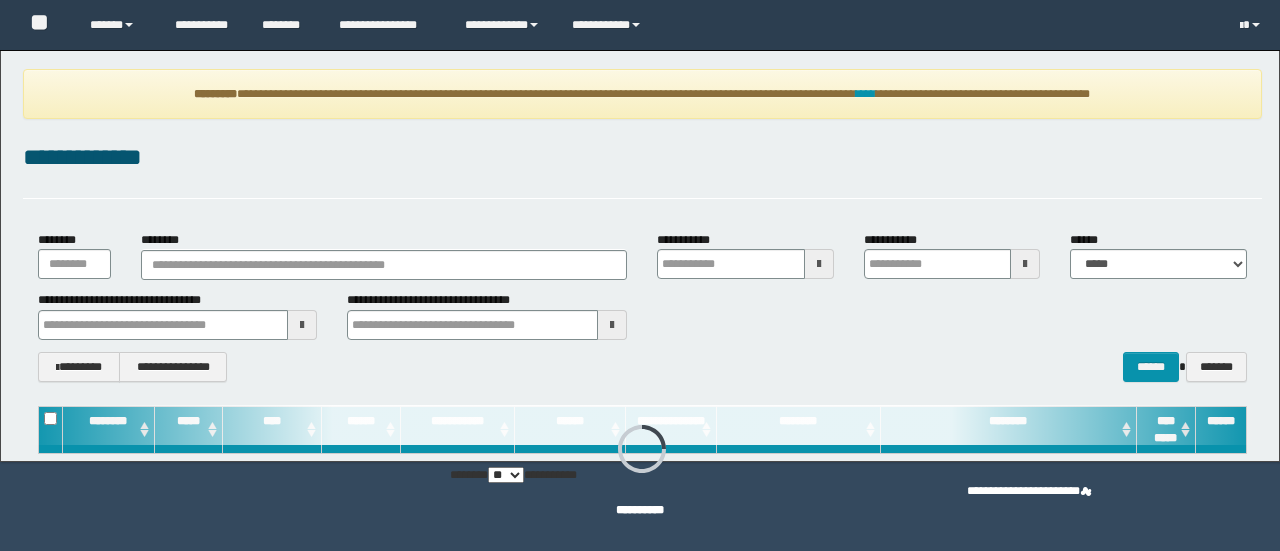 type on "**********" 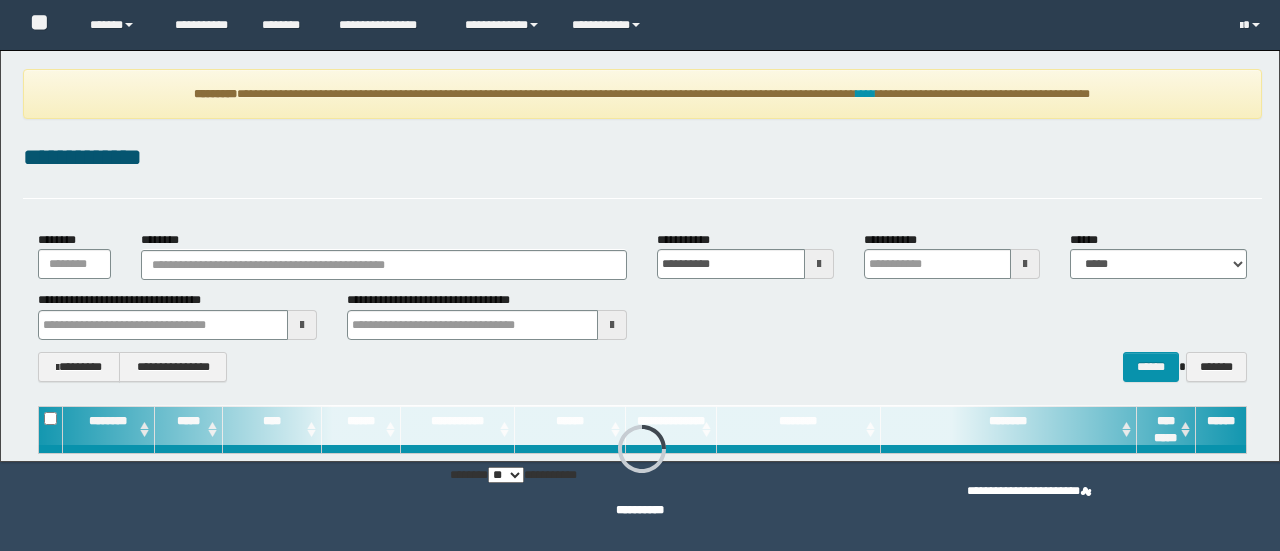 type on "**********" 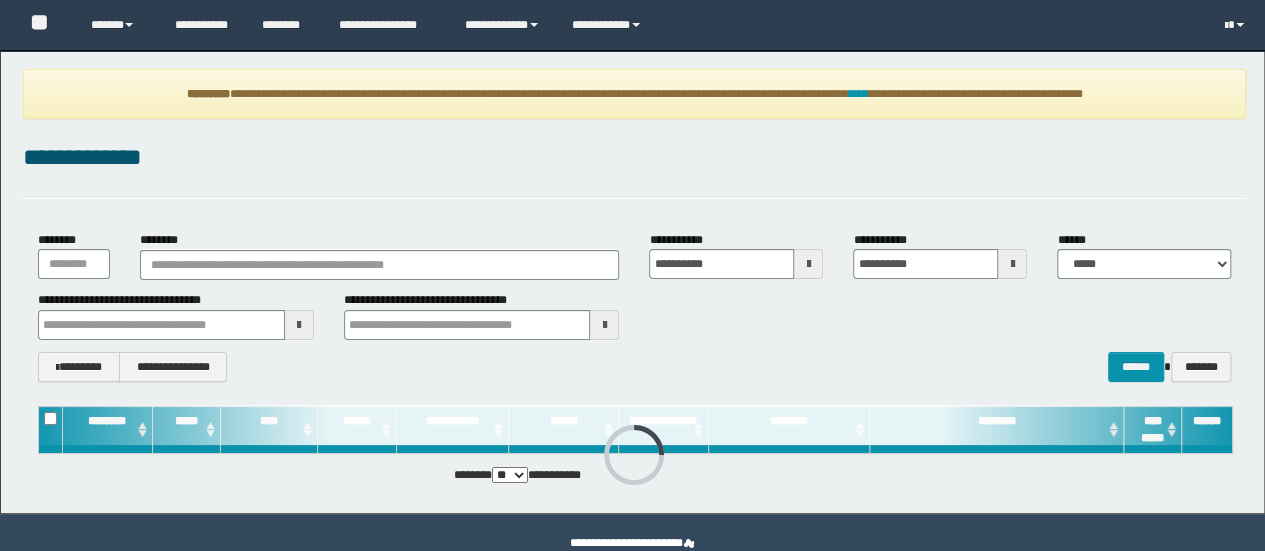 scroll, scrollTop: 0, scrollLeft: 0, axis: both 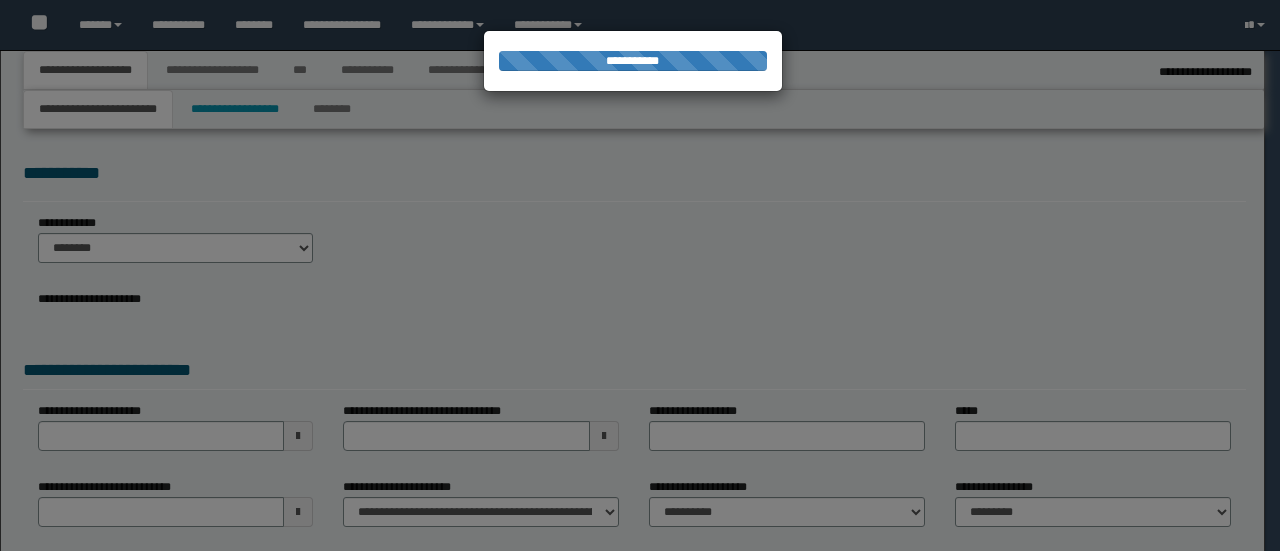 select on "*" 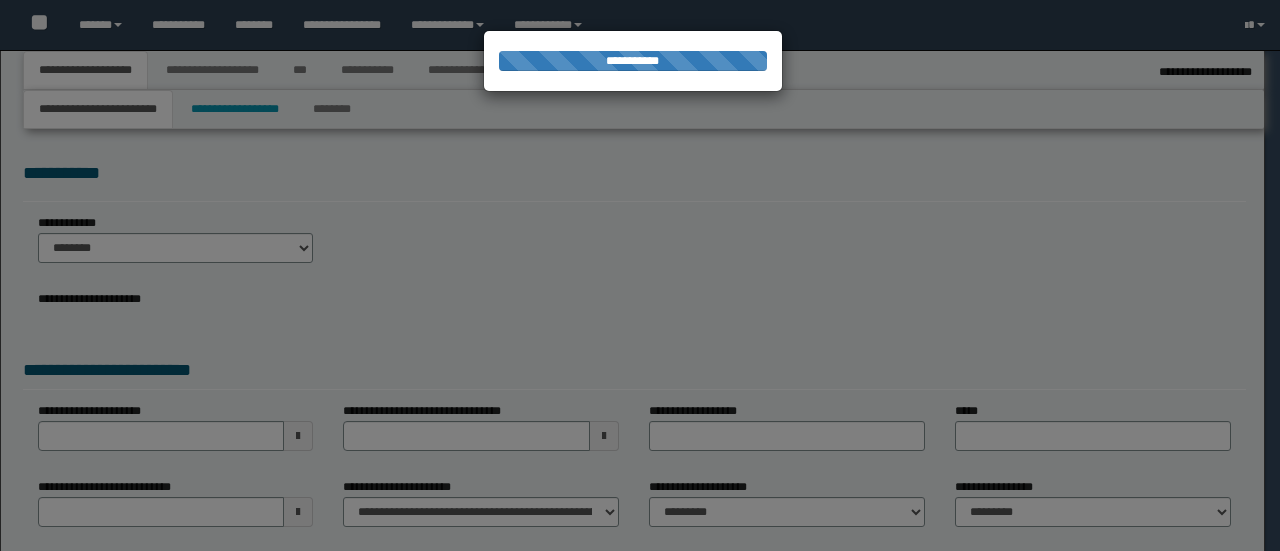 select on "*" 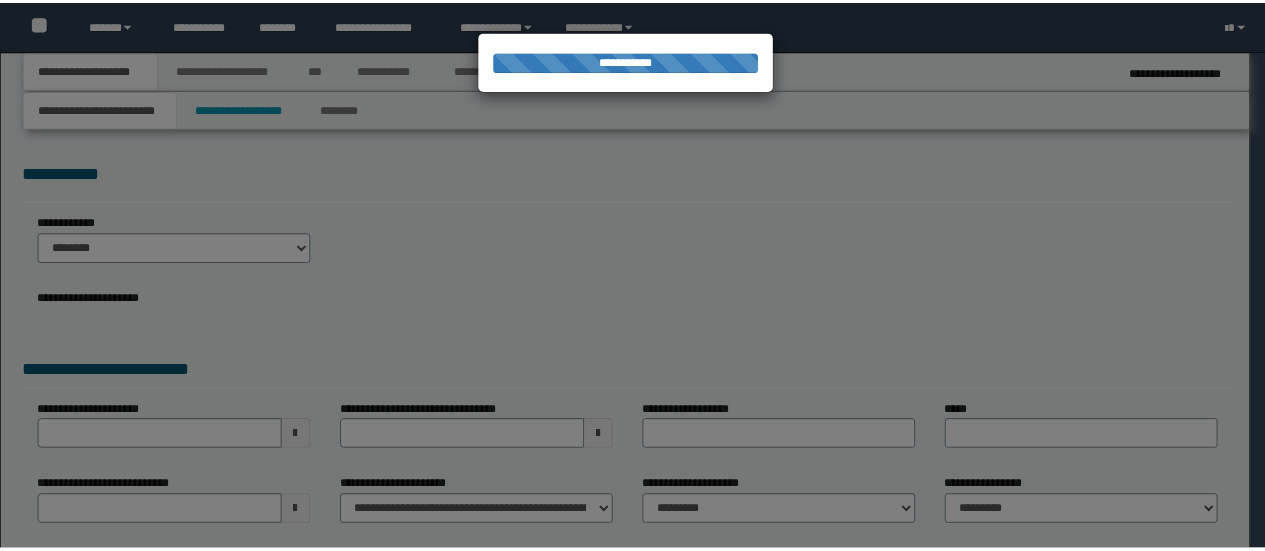 scroll, scrollTop: 0, scrollLeft: 0, axis: both 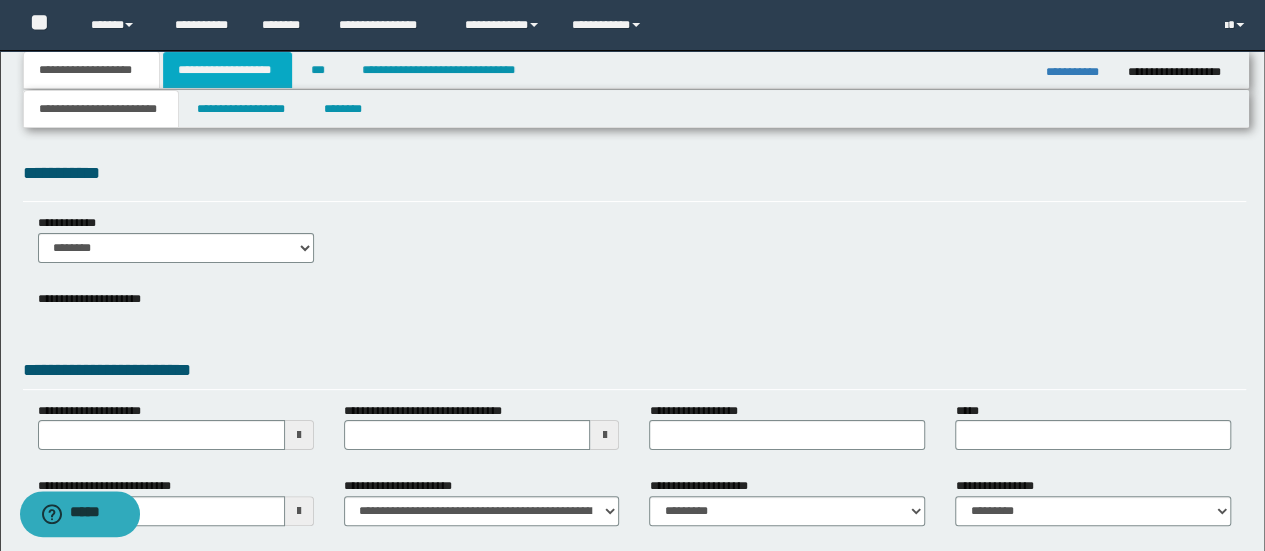 click on "**********" at bounding box center [227, 70] 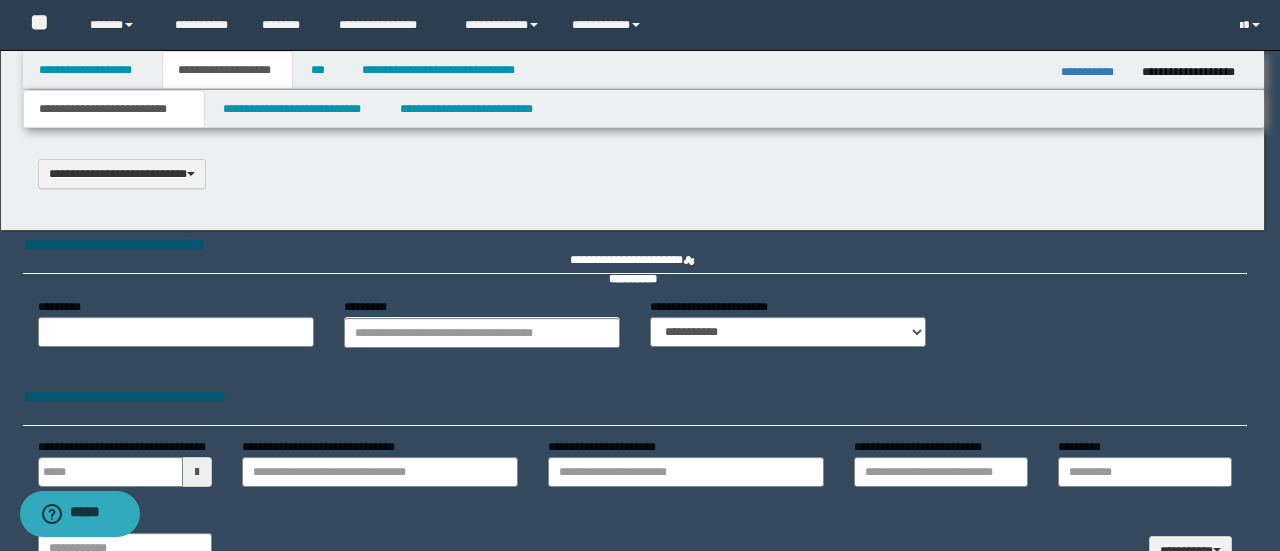 type 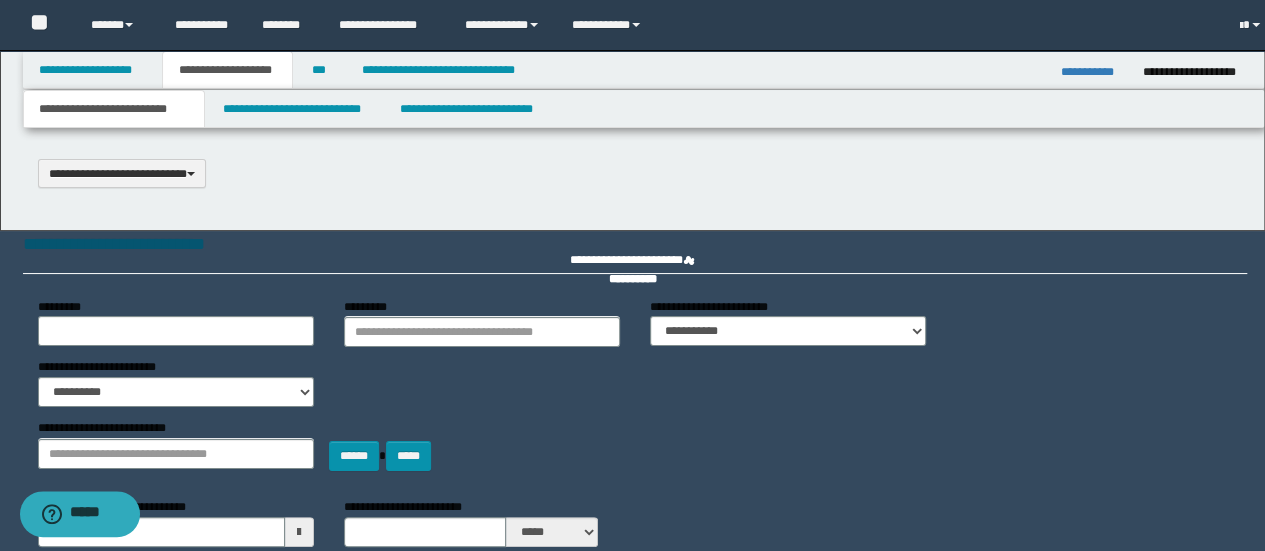 select on "*" 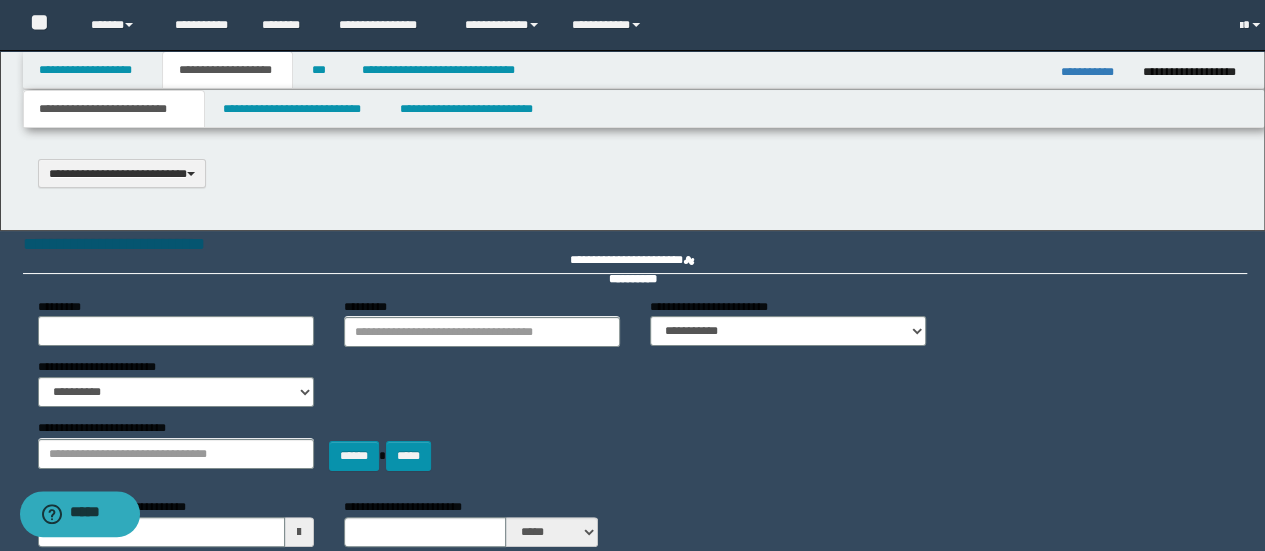 type 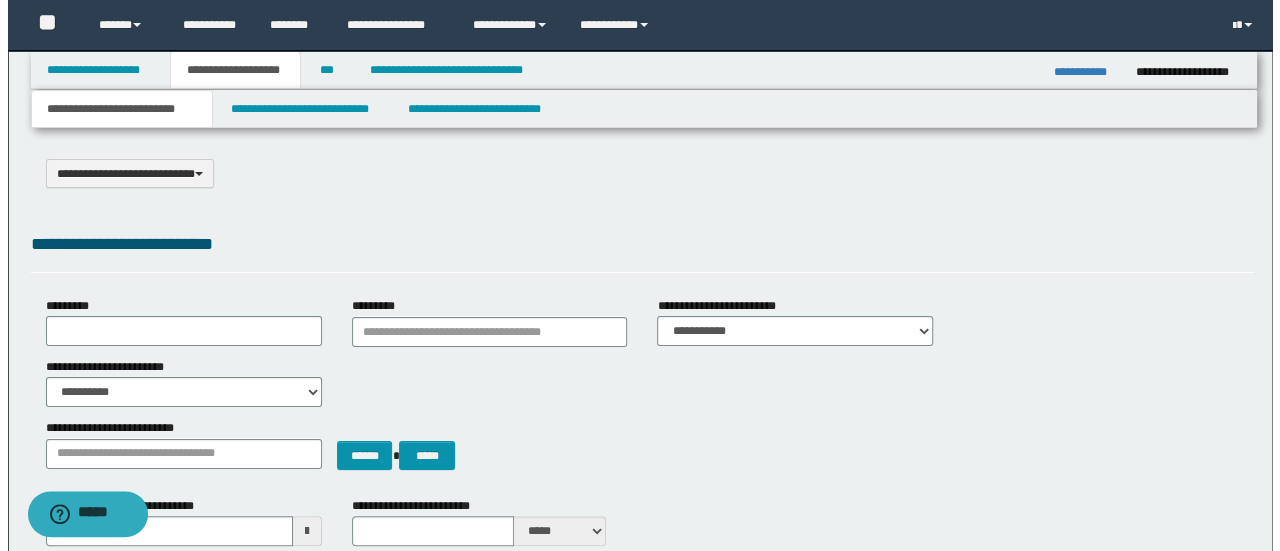 scroll, scrollTop: 0, scrollLeft: 0, axis: both 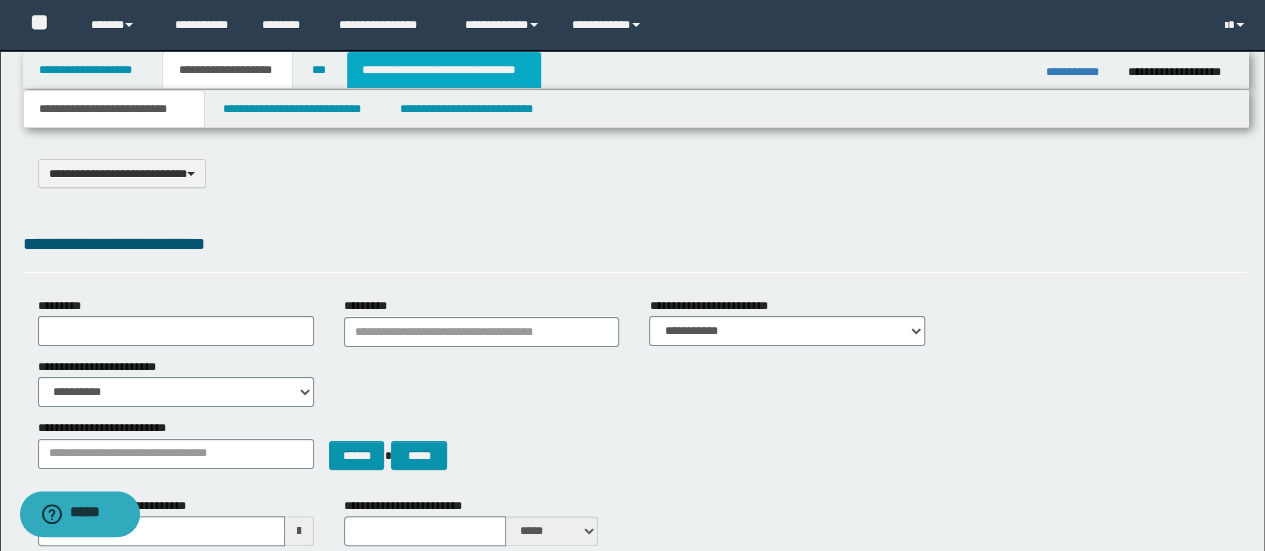 click on "**********" at bounding box center (444, 70) 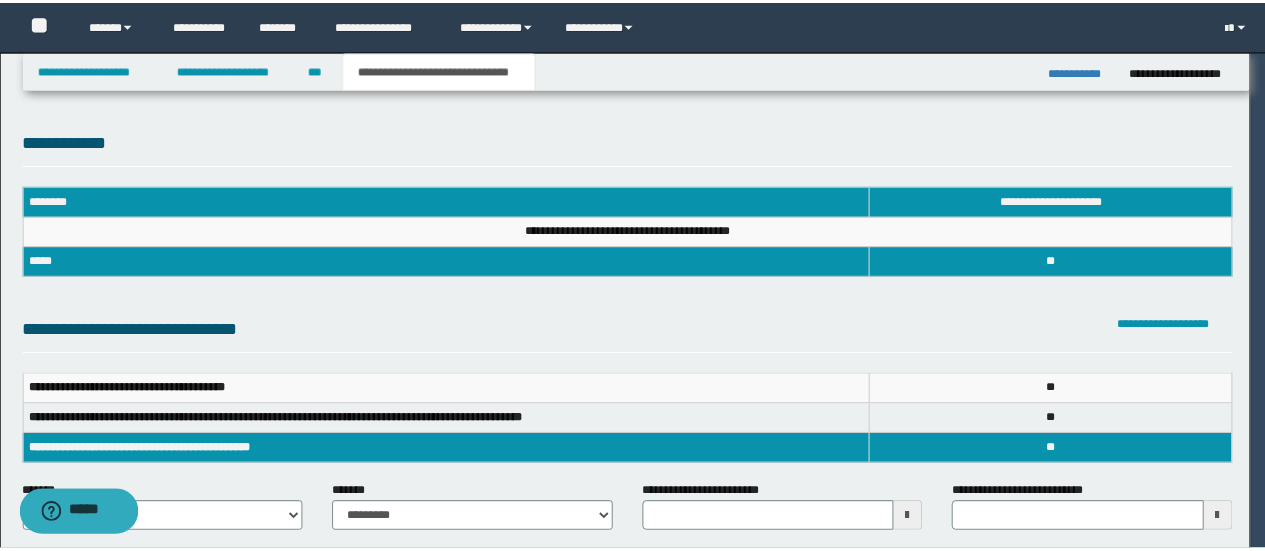 scroll, scrollTop: 0, scrollLeft: 0, axis: both 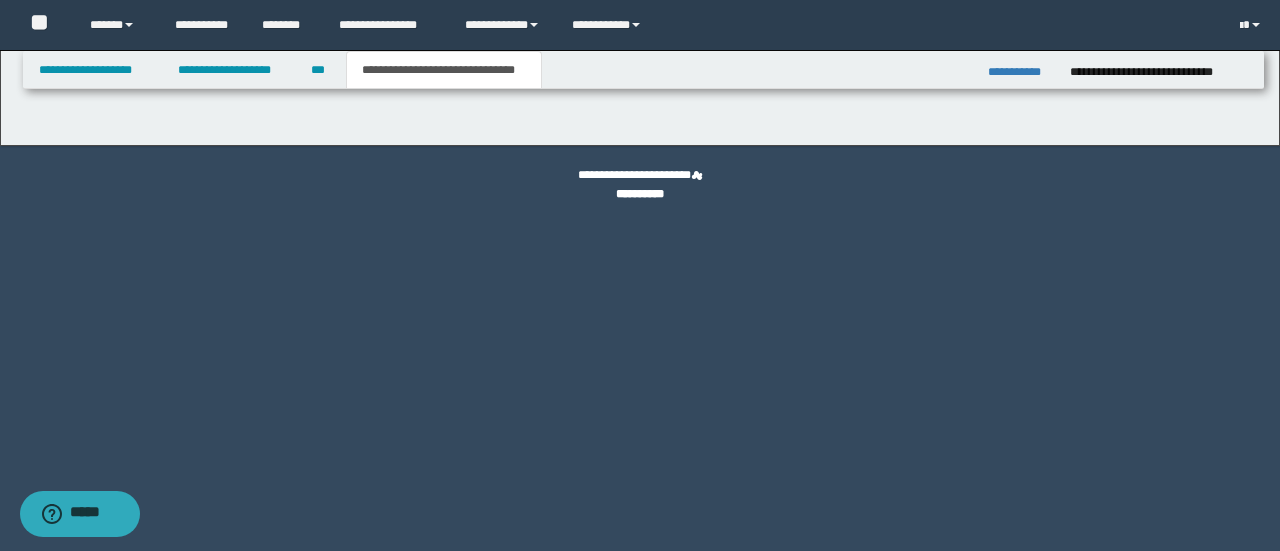 click on "**********" at bounding box center (444, 70) 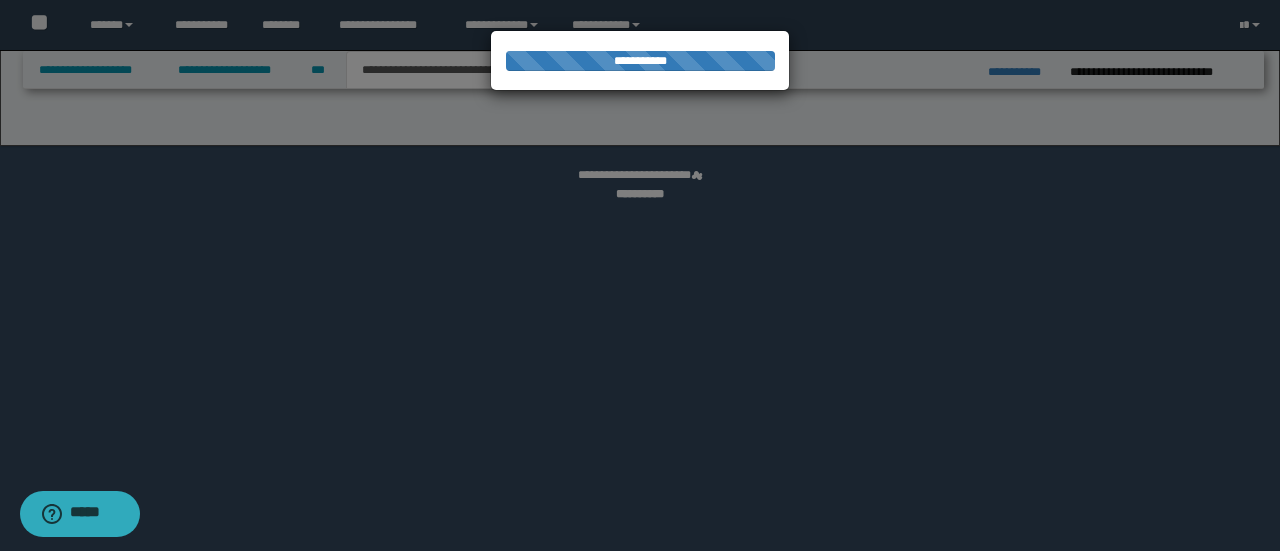 select on "*" 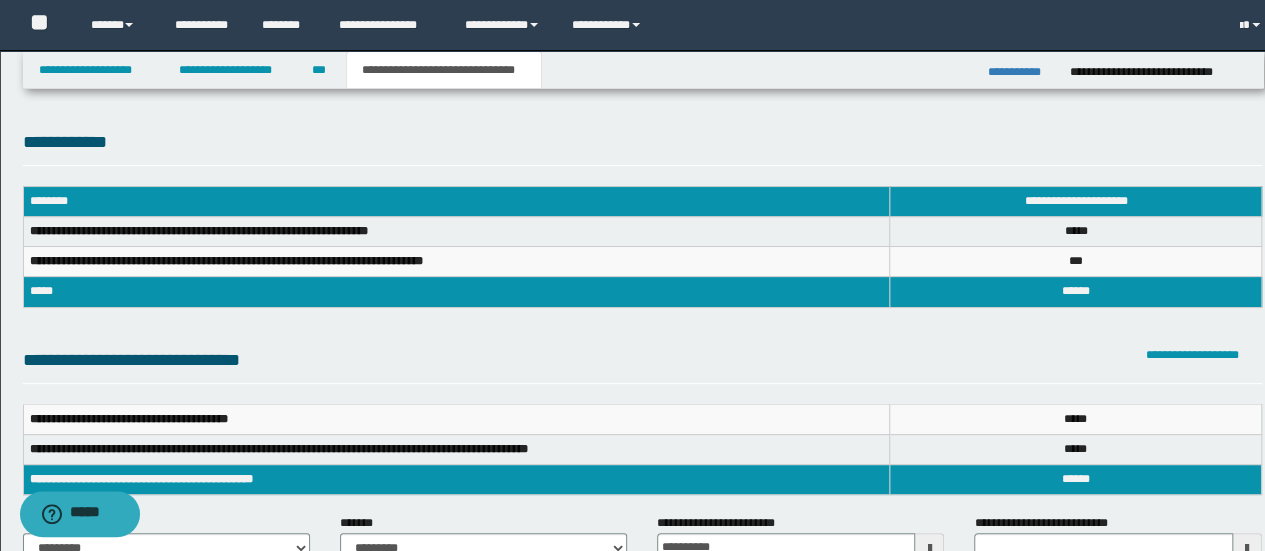 scroll, scrollTop: 0, scrollLeft: 0, axis: both 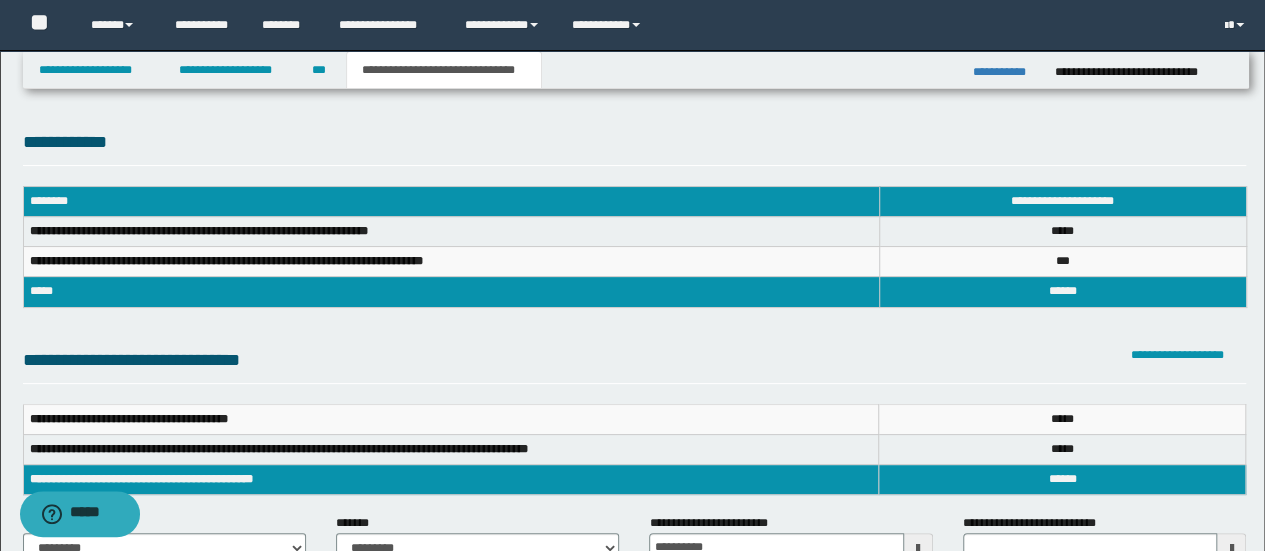 click on "****" at bounding box center [1062, 419] 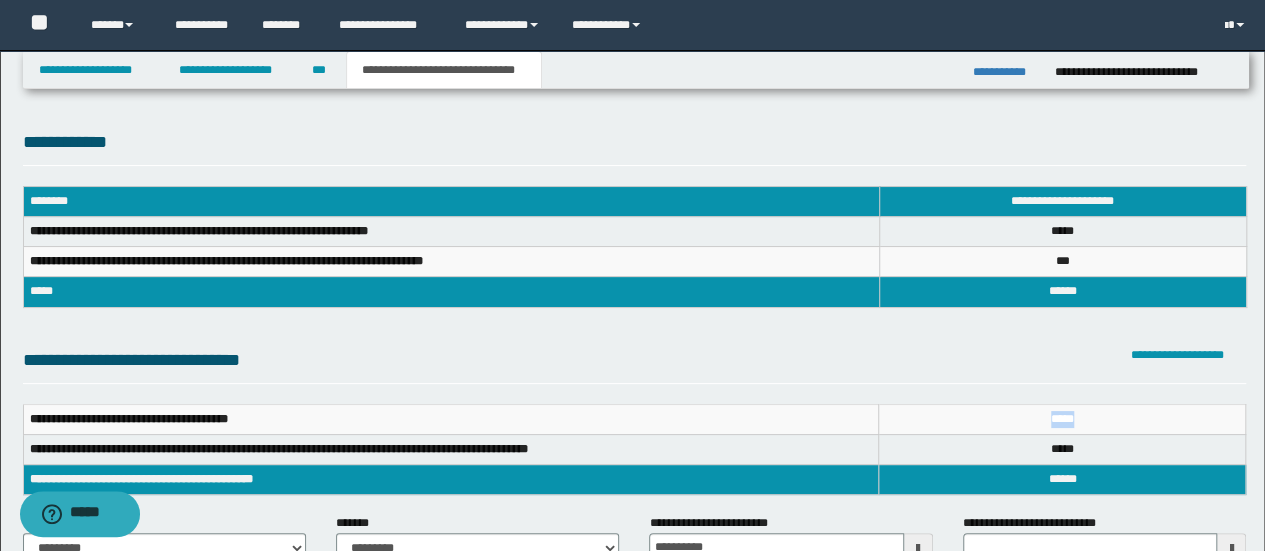 click on "****" at bounding box center (1062, 419) 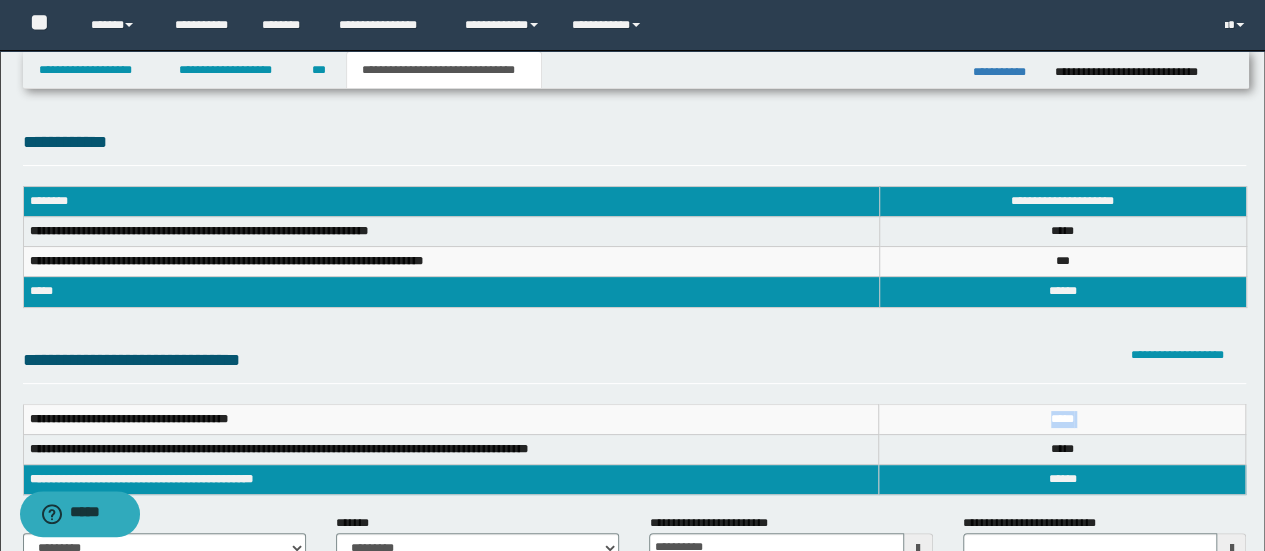click on "****" at bounding box center (1062, 419) 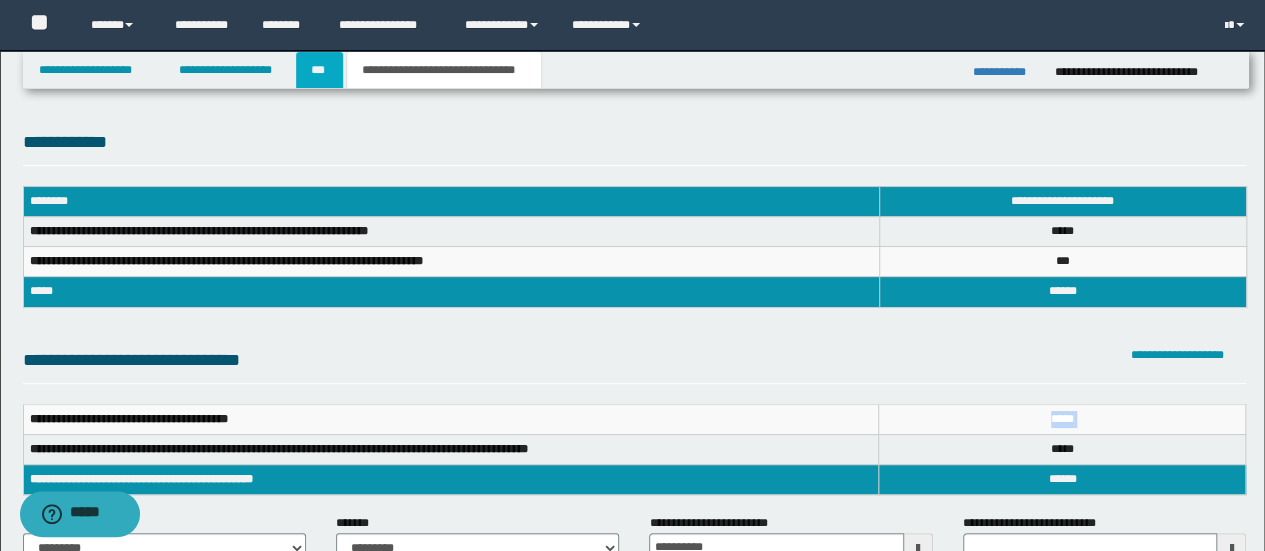 click on "***" at bounding box center (319, 70) 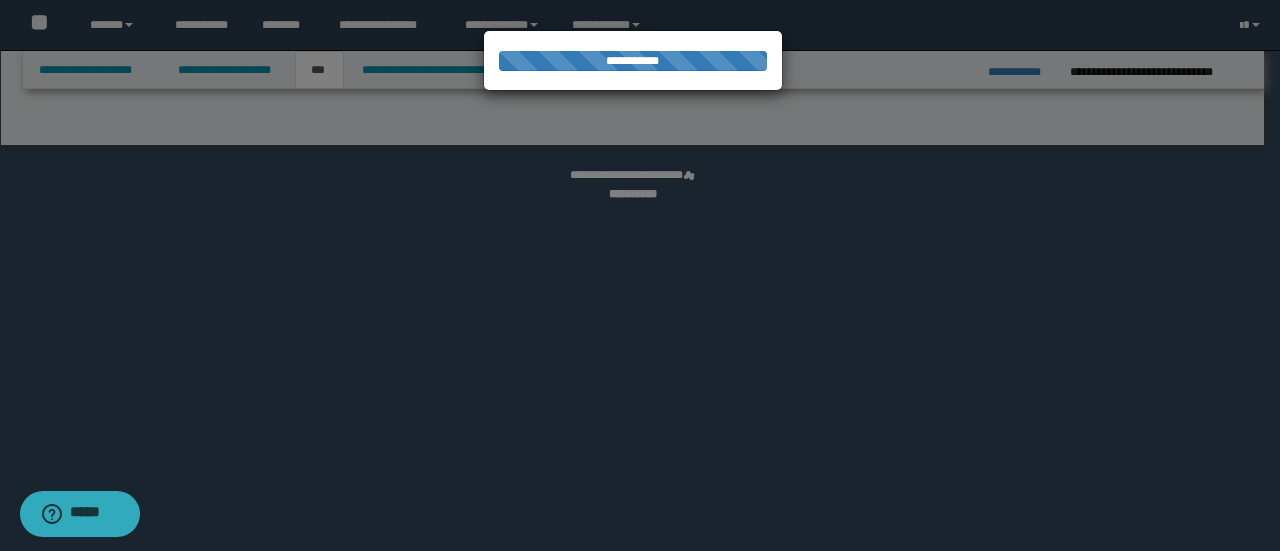 select on "**" 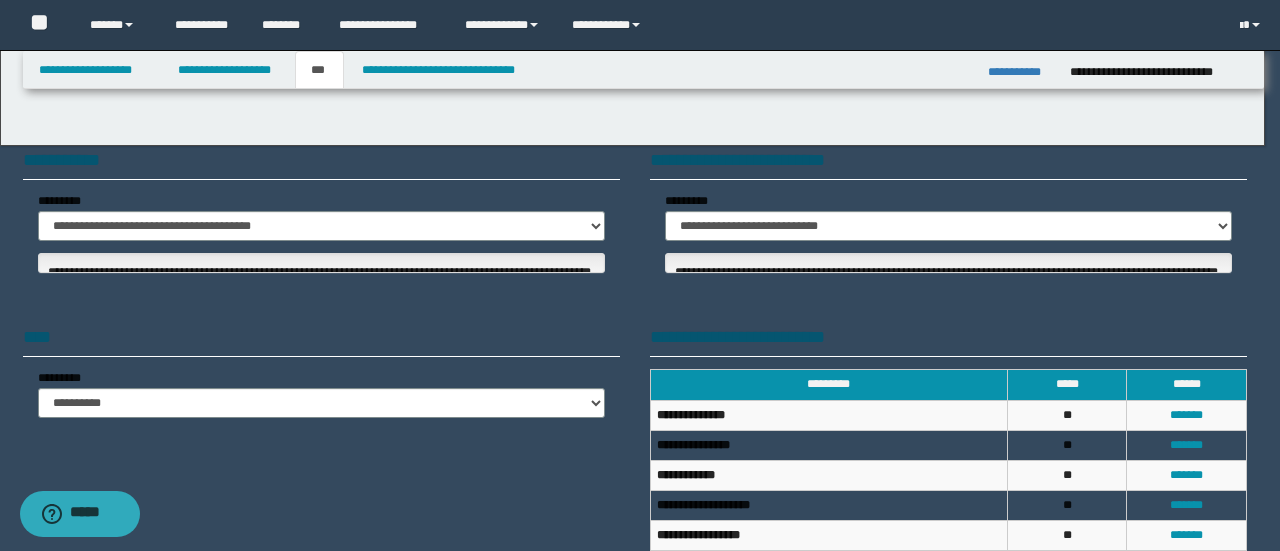 select on "*" 